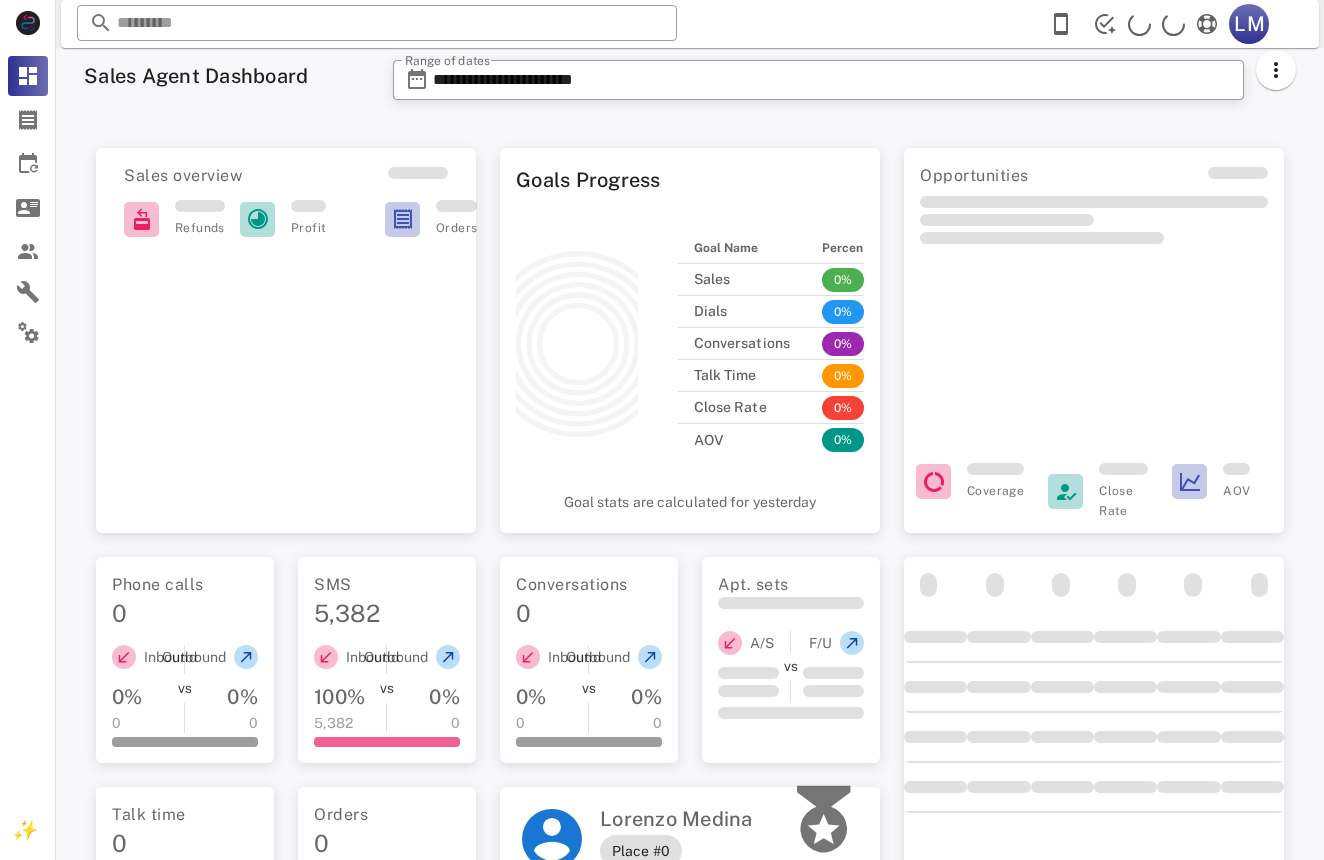 scroll, scrollTop: 0, scrollLeft: 0, axis: both 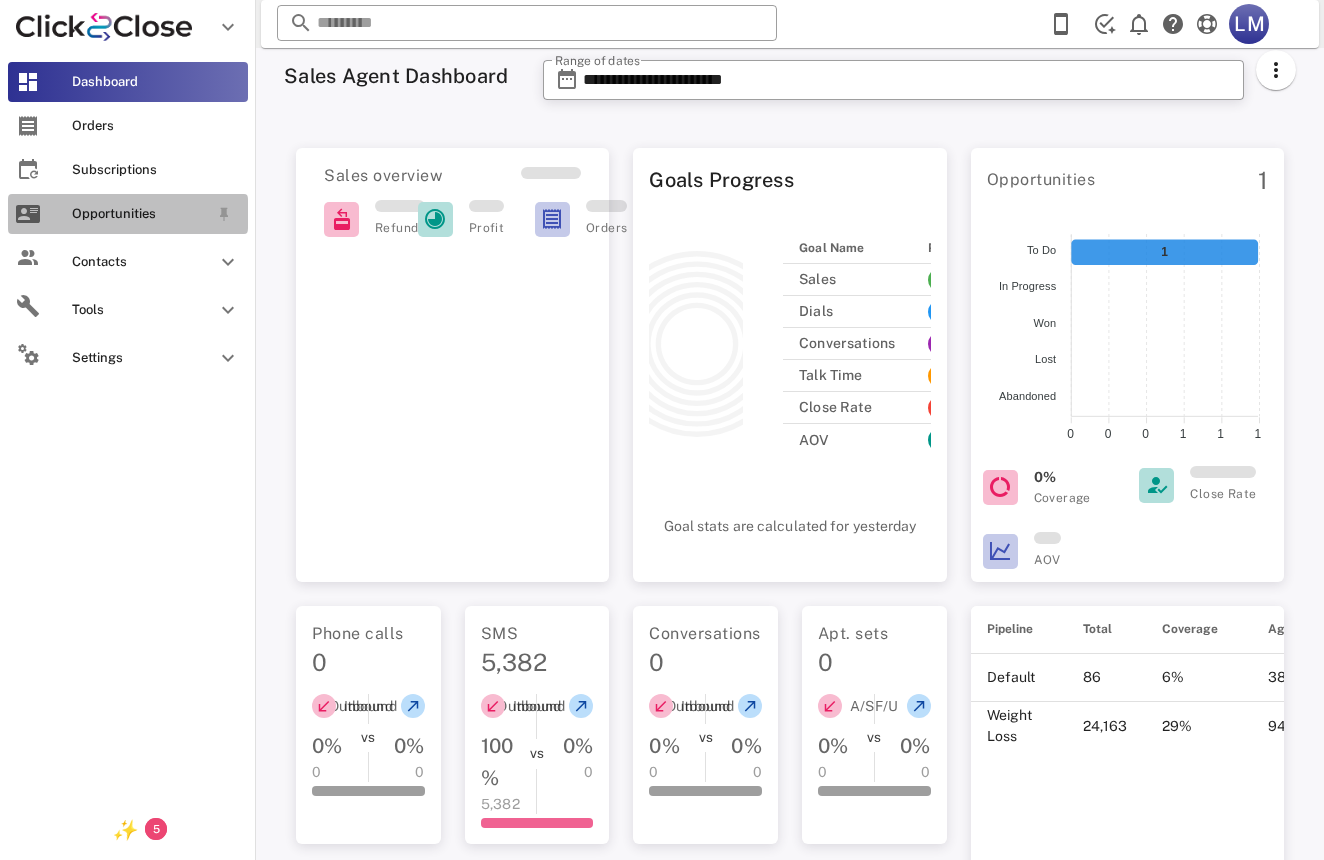 click on "Opportunities" at bounding box center (140, 214) 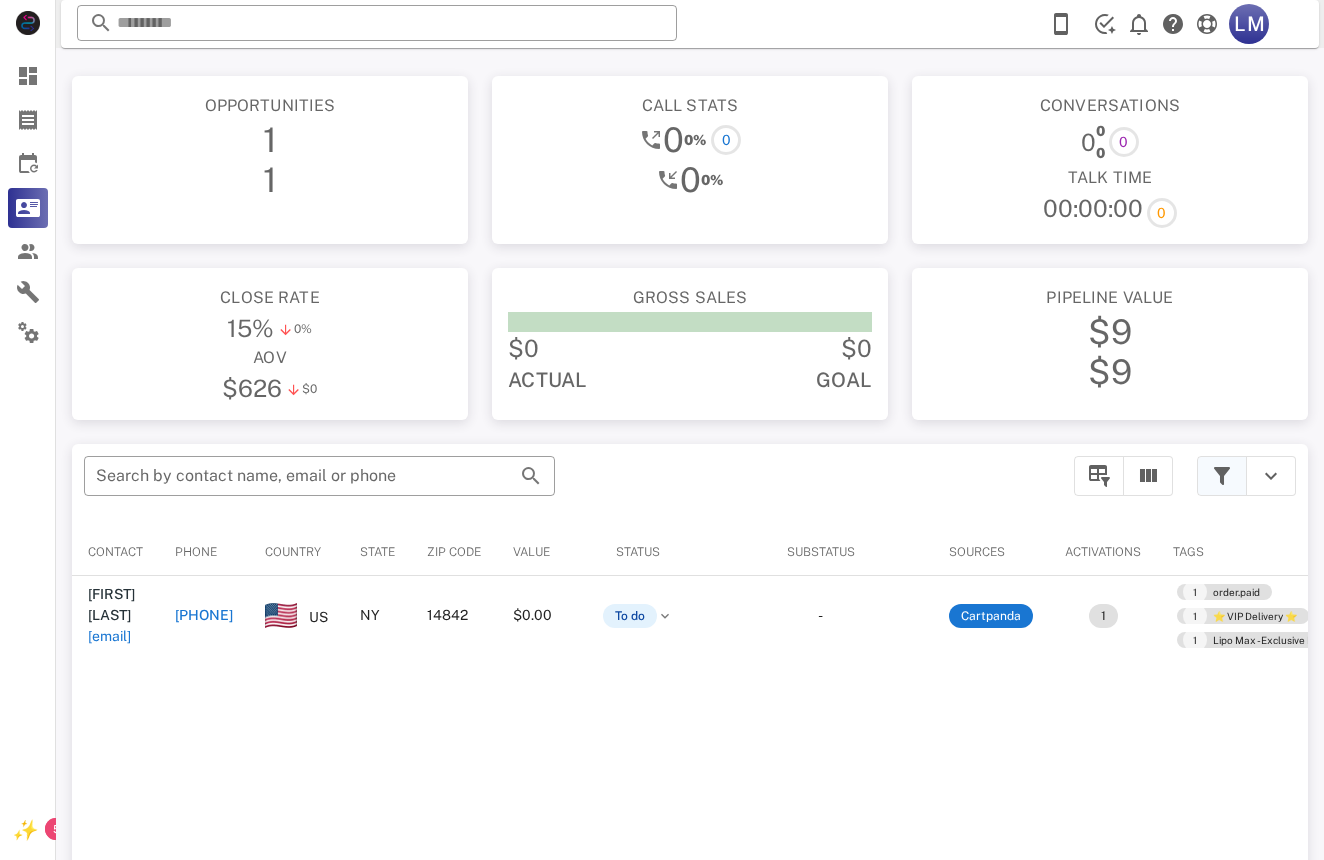 click at bounding box center [1222, 476] 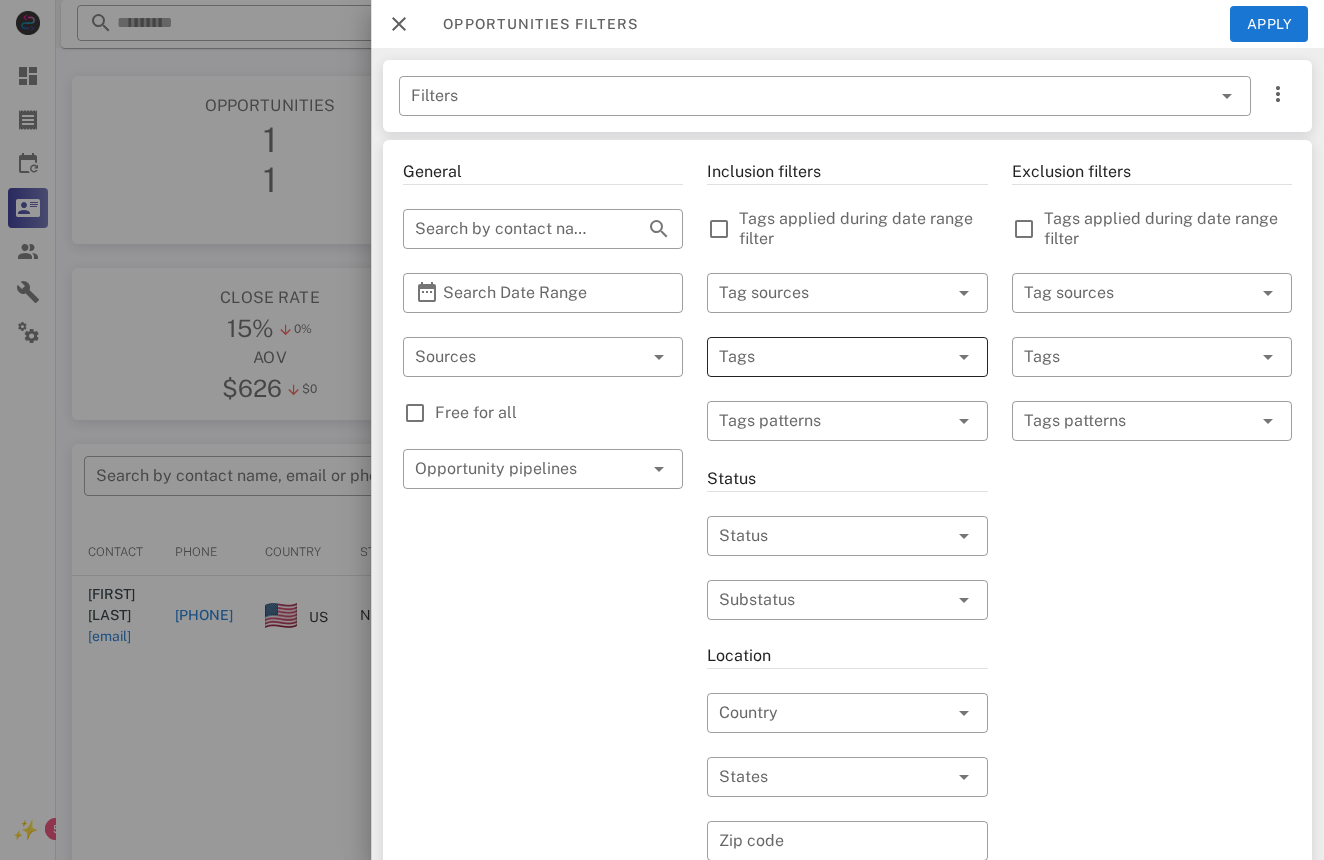 click at bounding box center (819, 357) 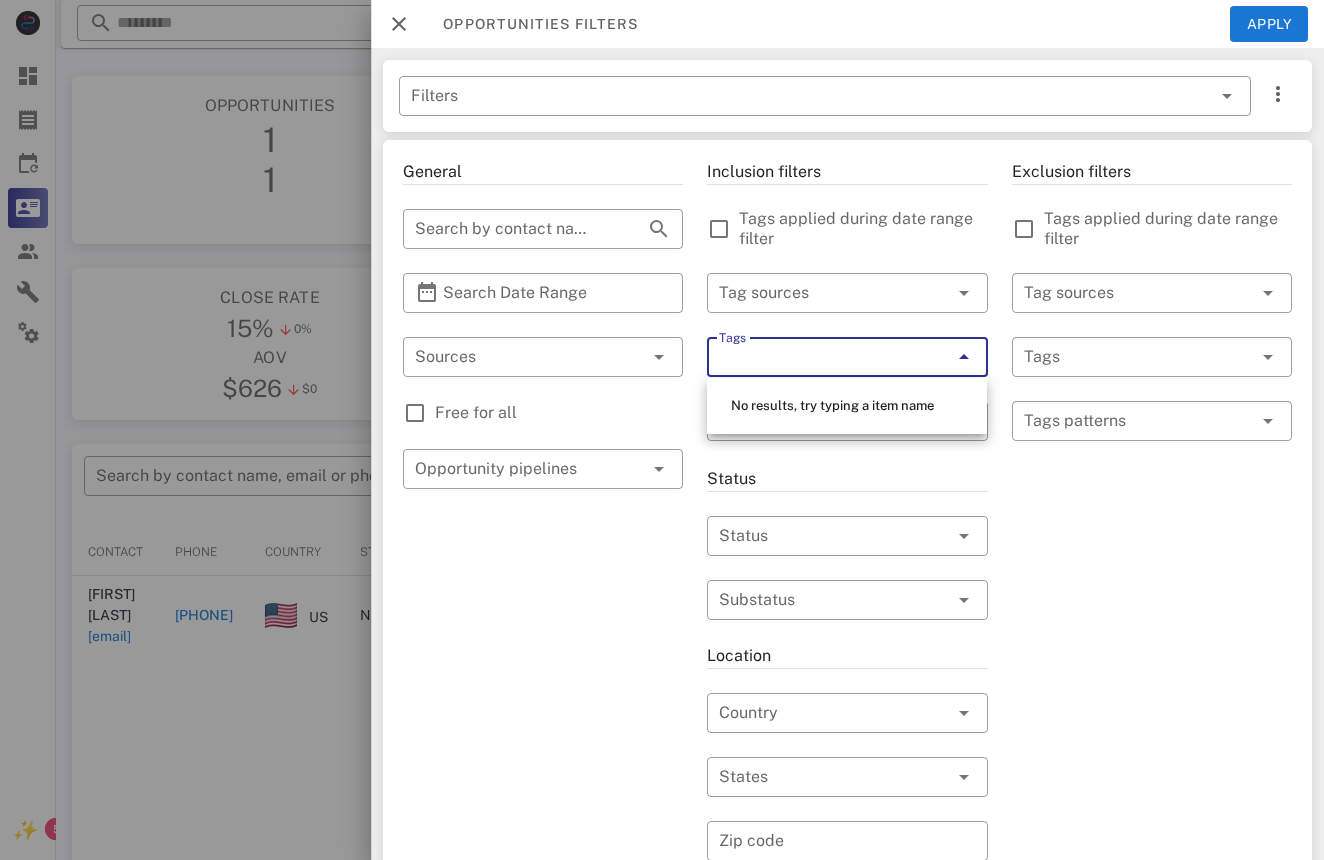 click on "Tags" at bounding box center (819, 357) 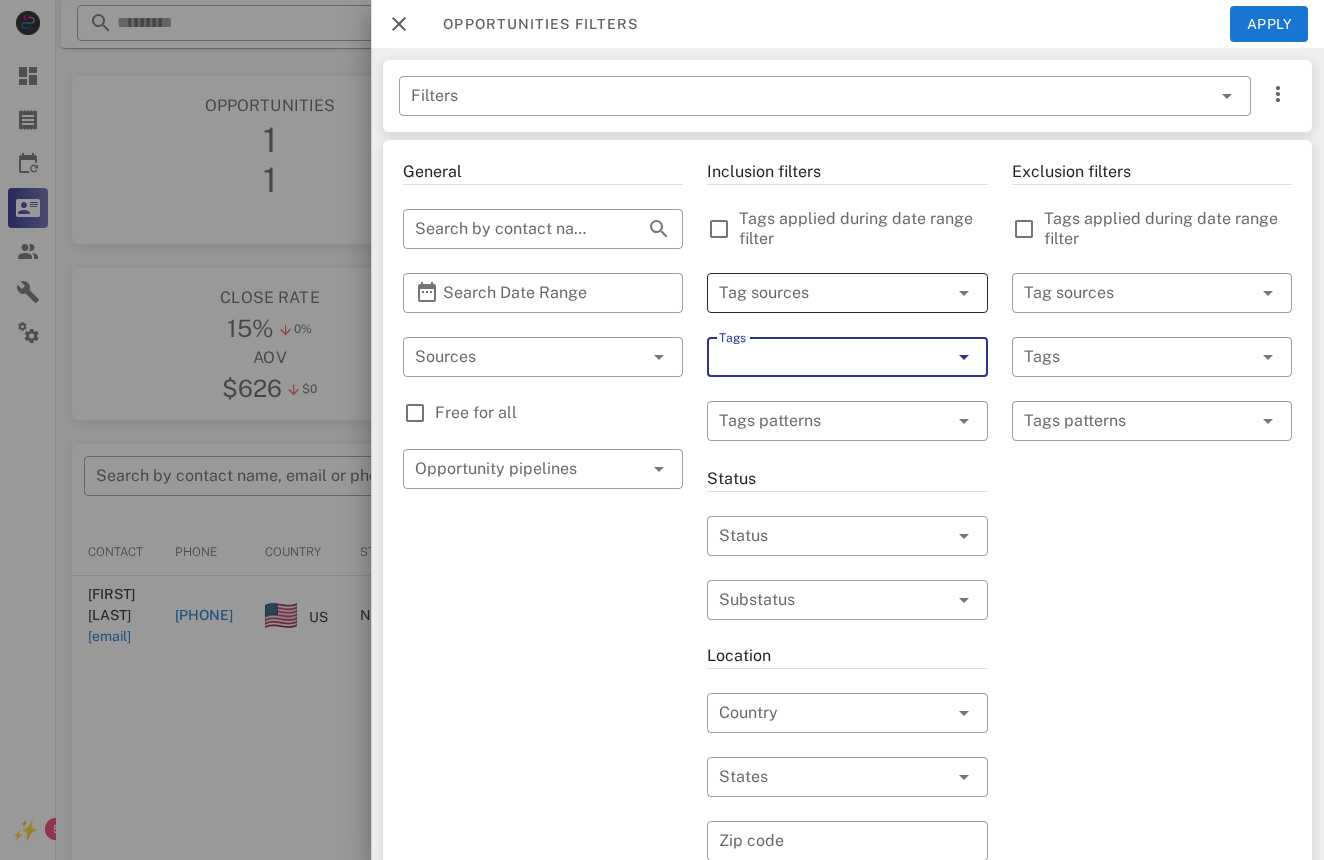 click at bounding box center [936, 293] 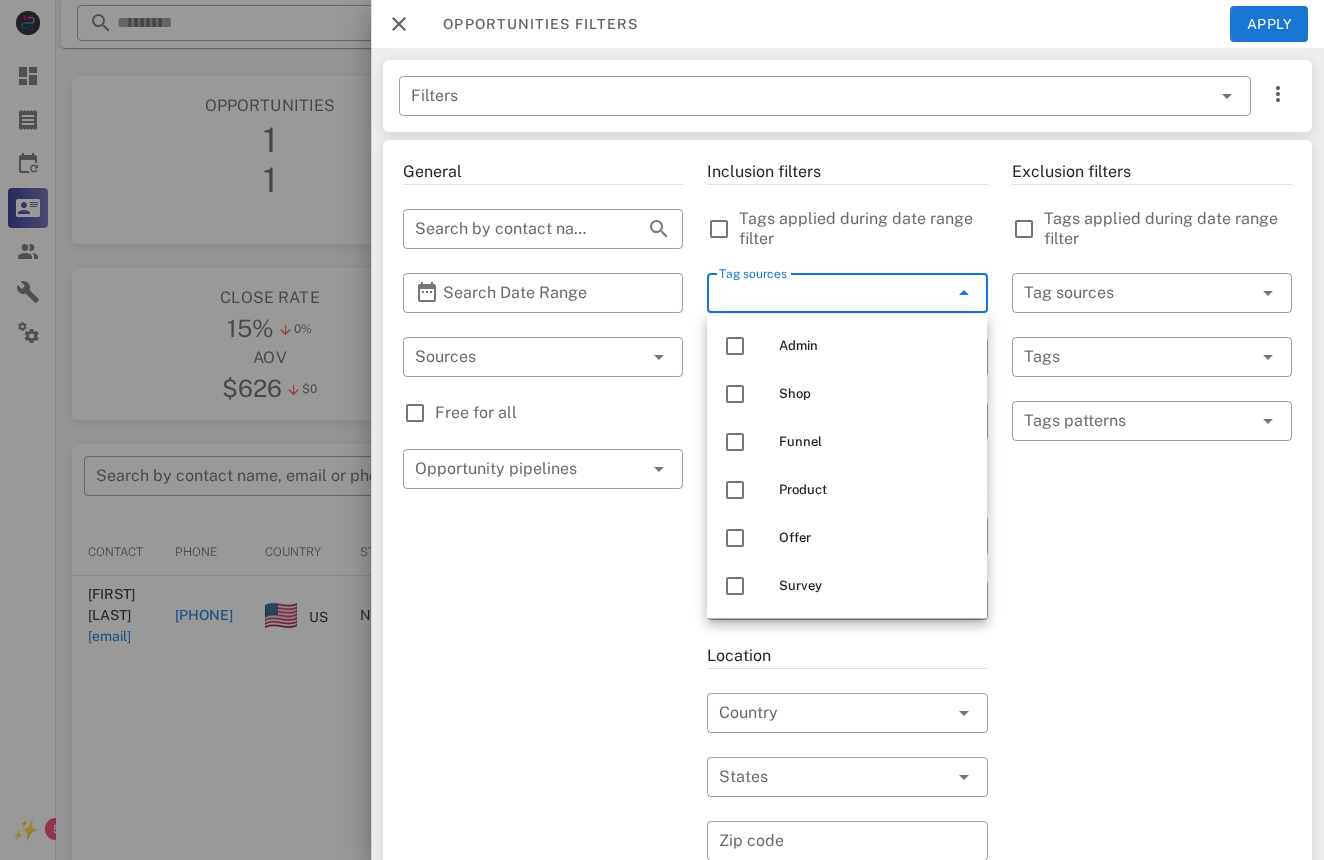 click at bounding box center [936, 293] 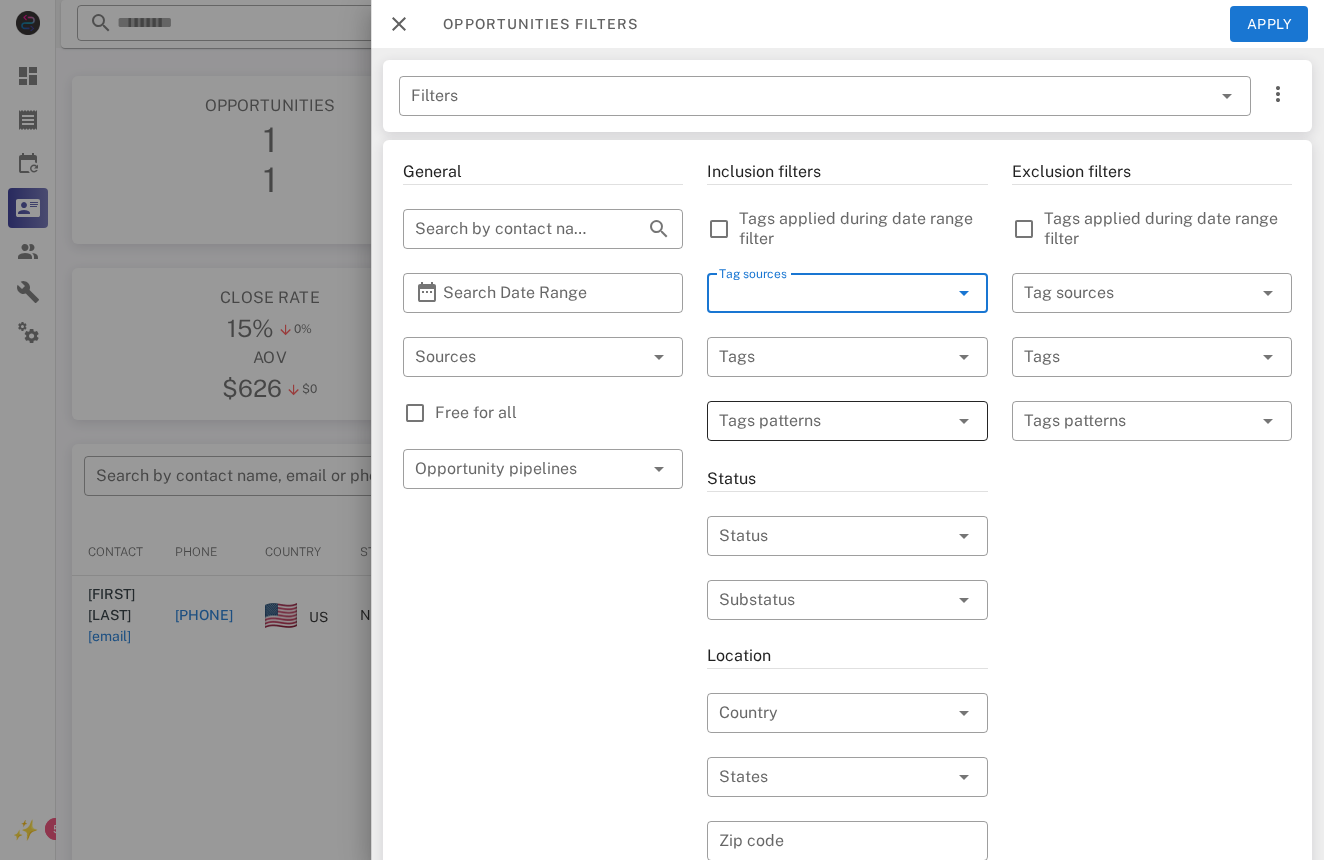 click at bounding box center (962, 421) 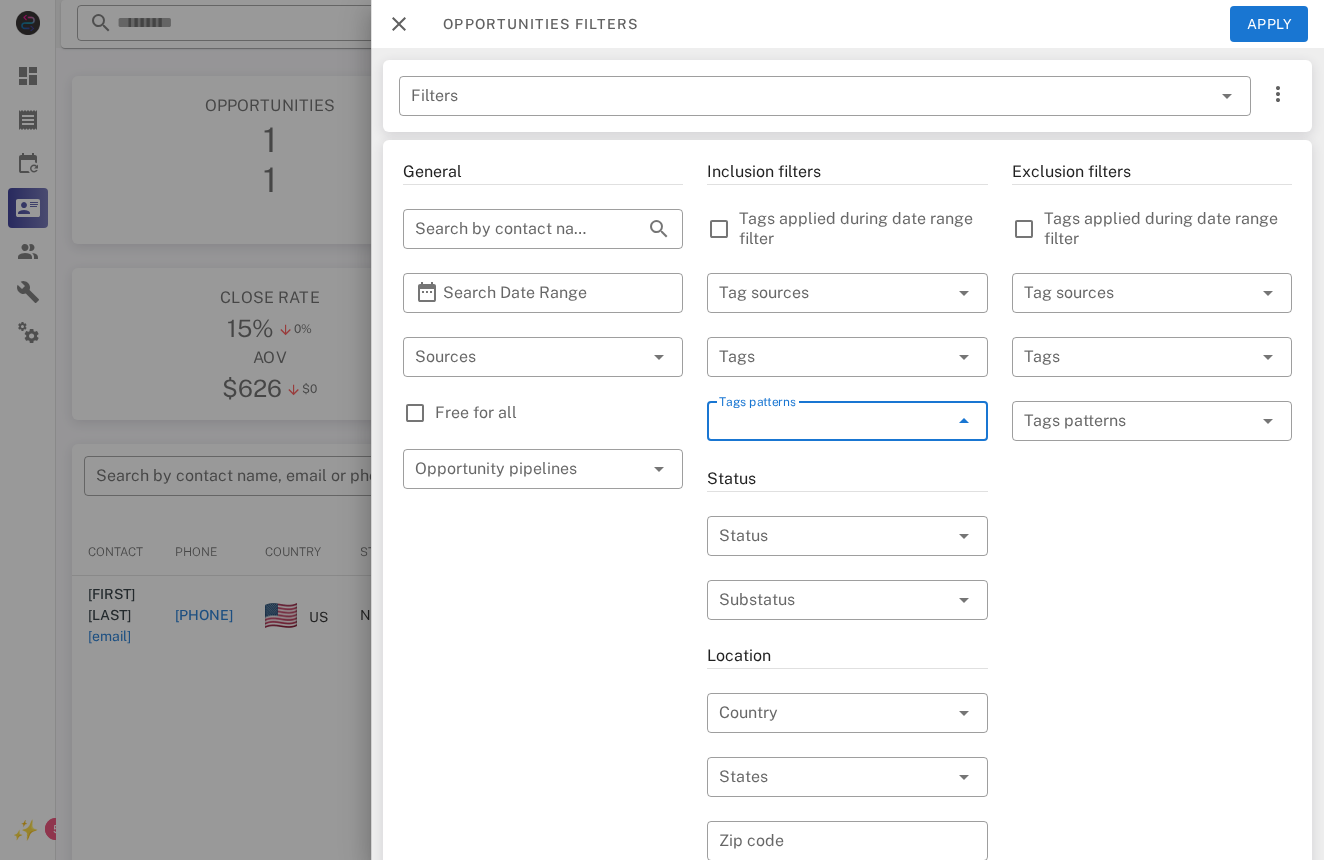 click at bounding box center (964, 421) 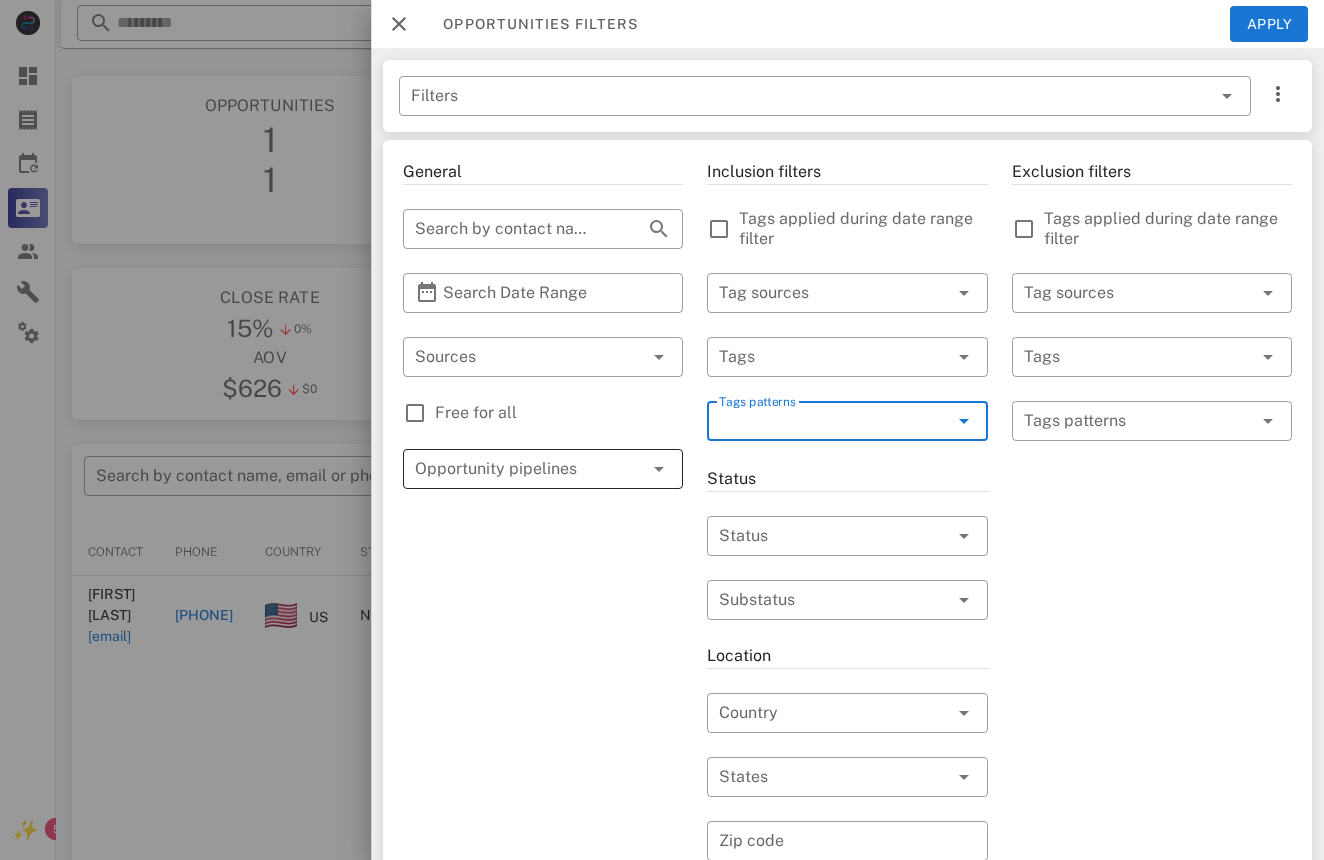 click at bounding box center (515, 469) 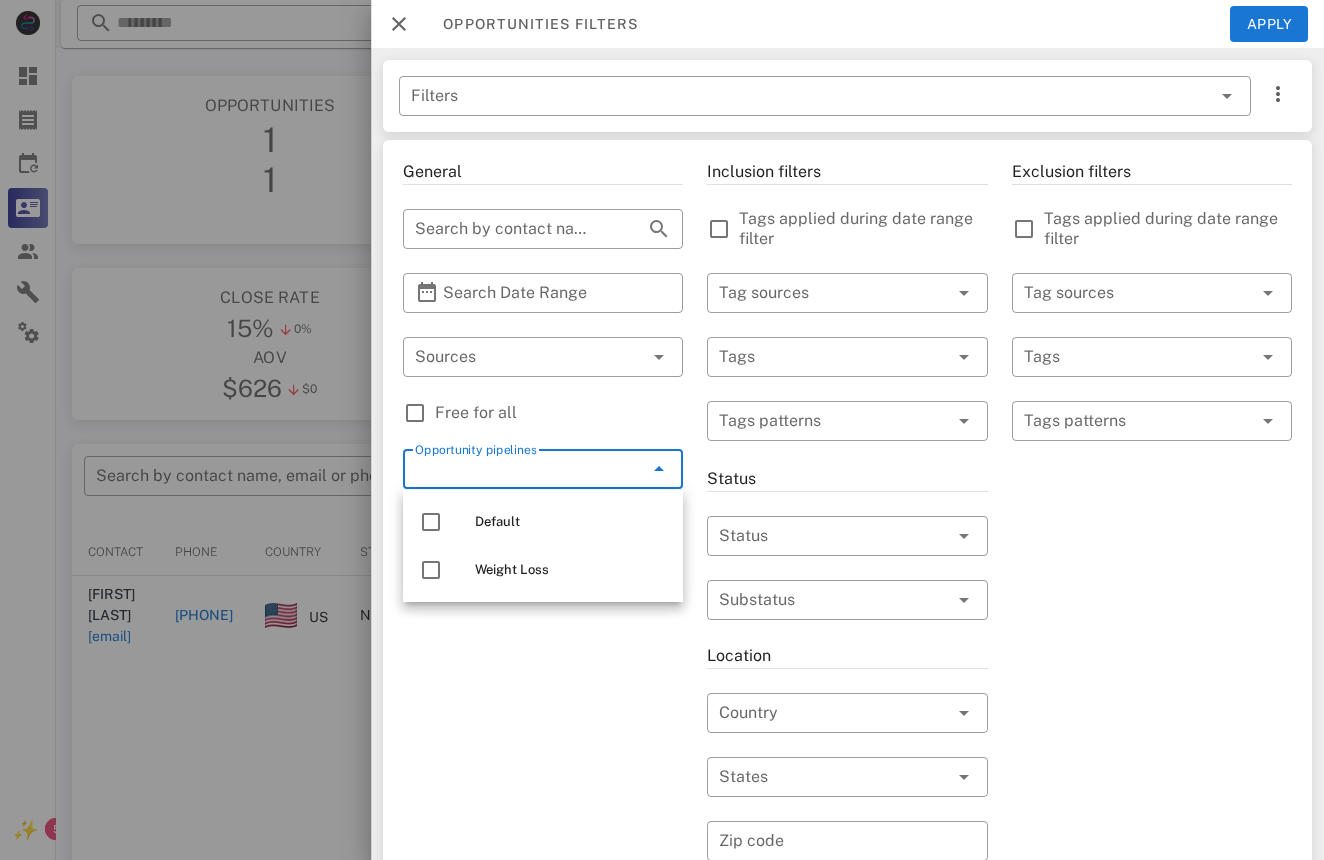 click on "Opportunity pipelines" at bounding box center [515, 469] 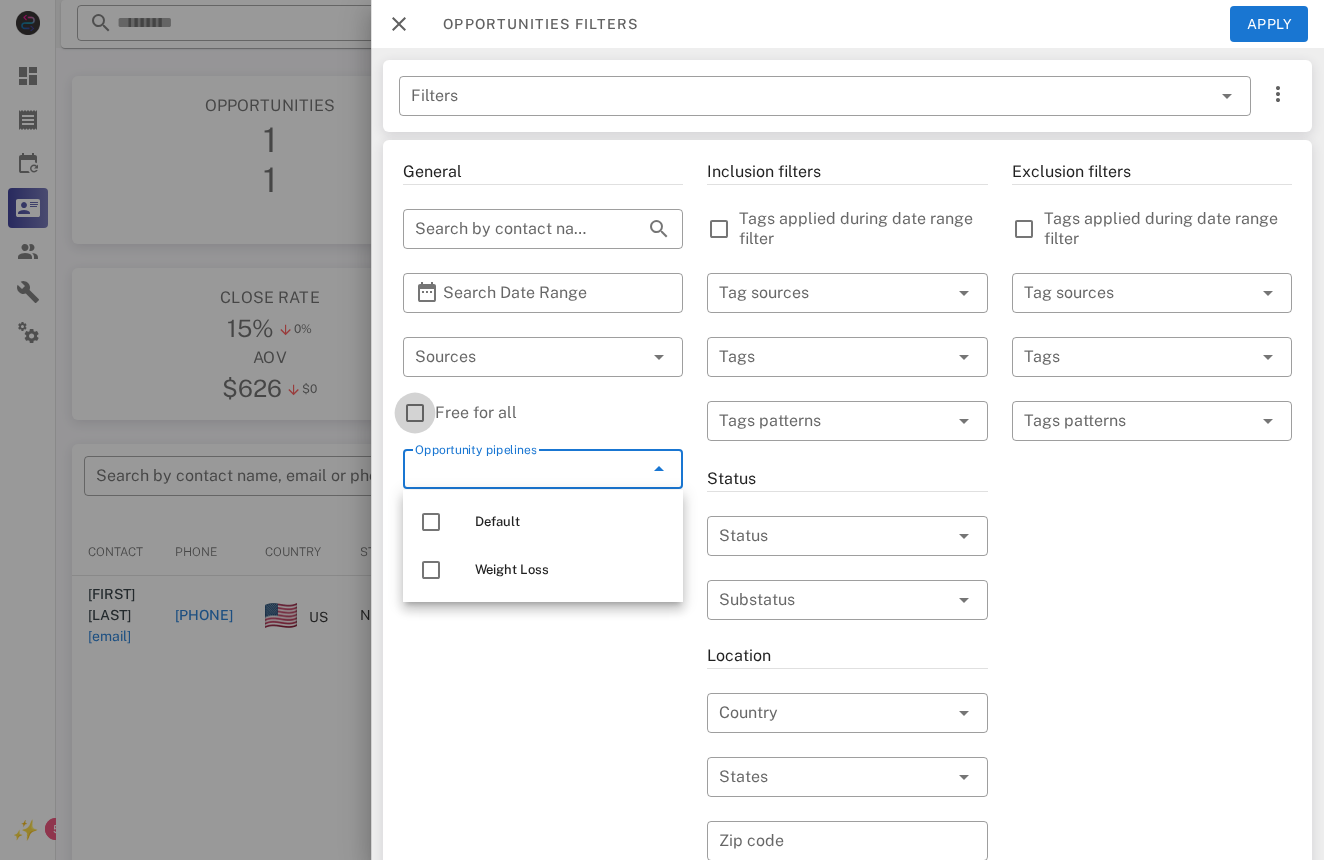 click at bounding box center [415, 413] 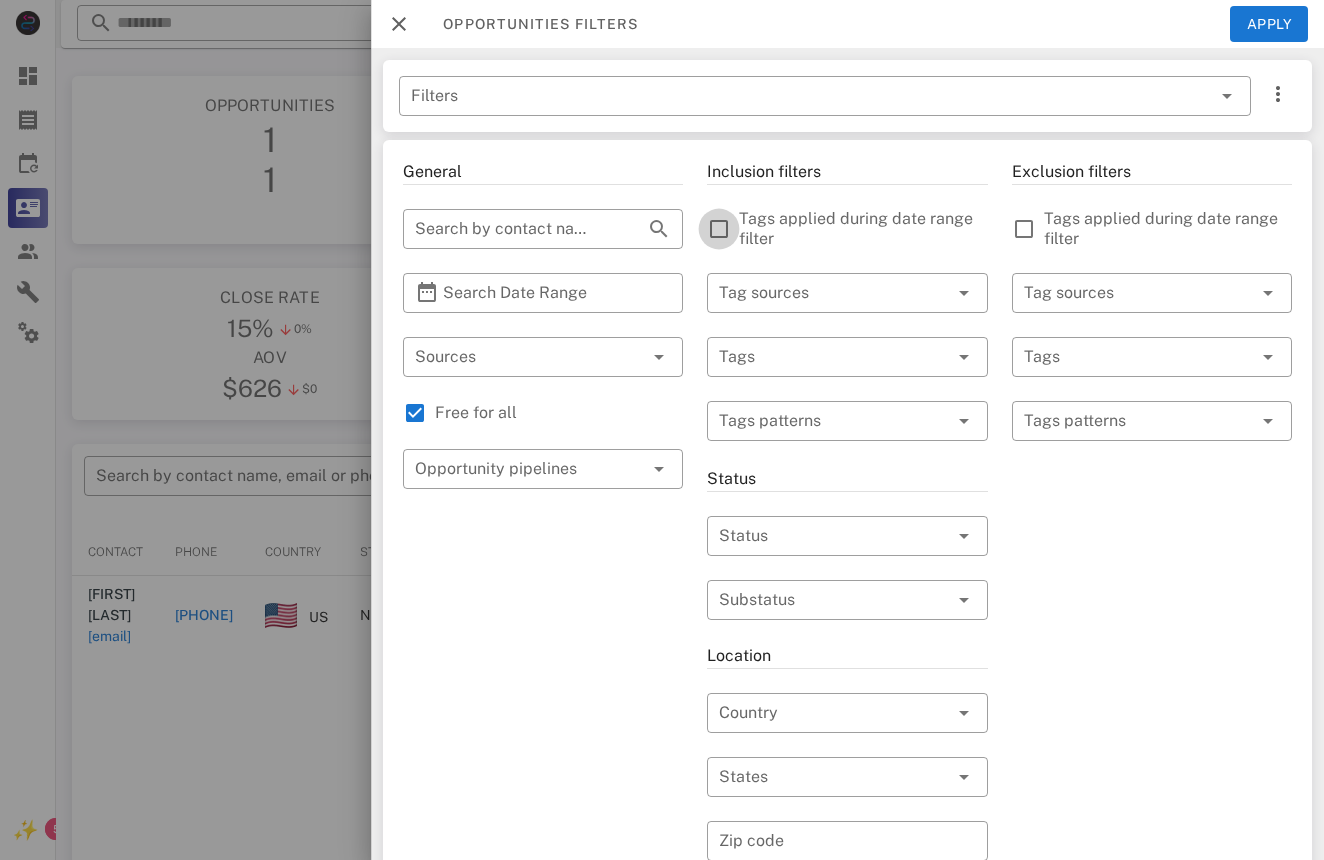 click at bounding box center [719, 229] 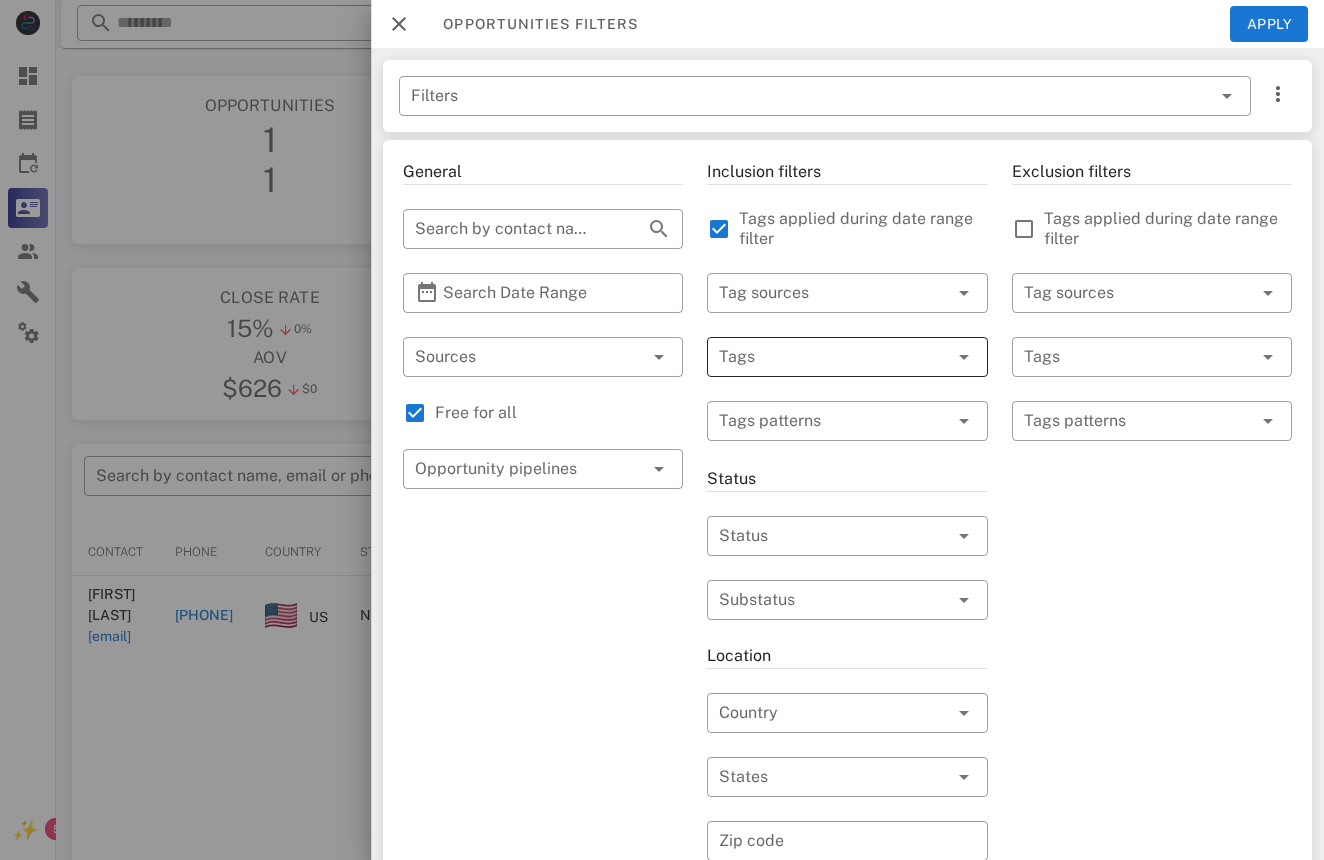 click at bounding box center [819, 357] 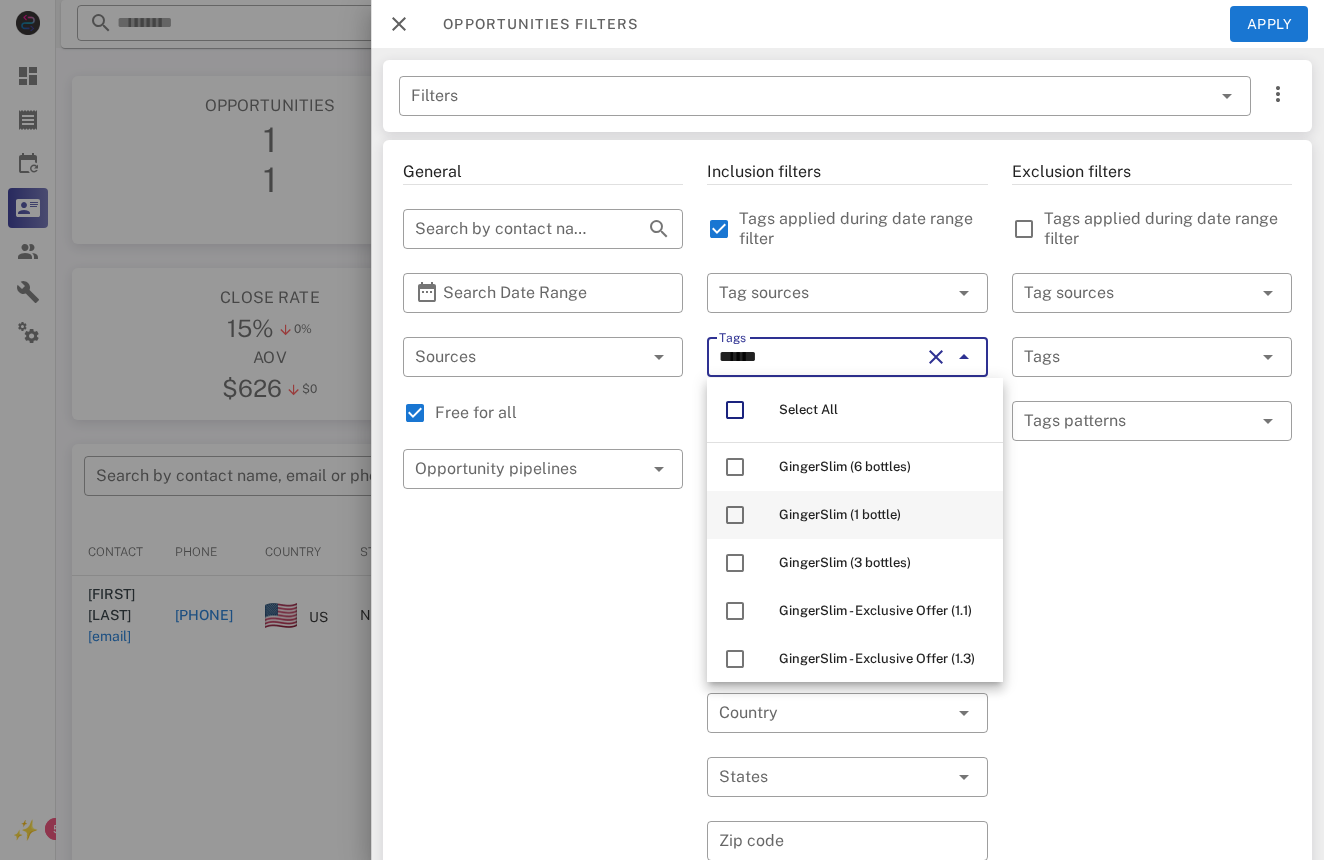 click on "GingerSlim (1 bottle)" at bounding box center (840, 514) 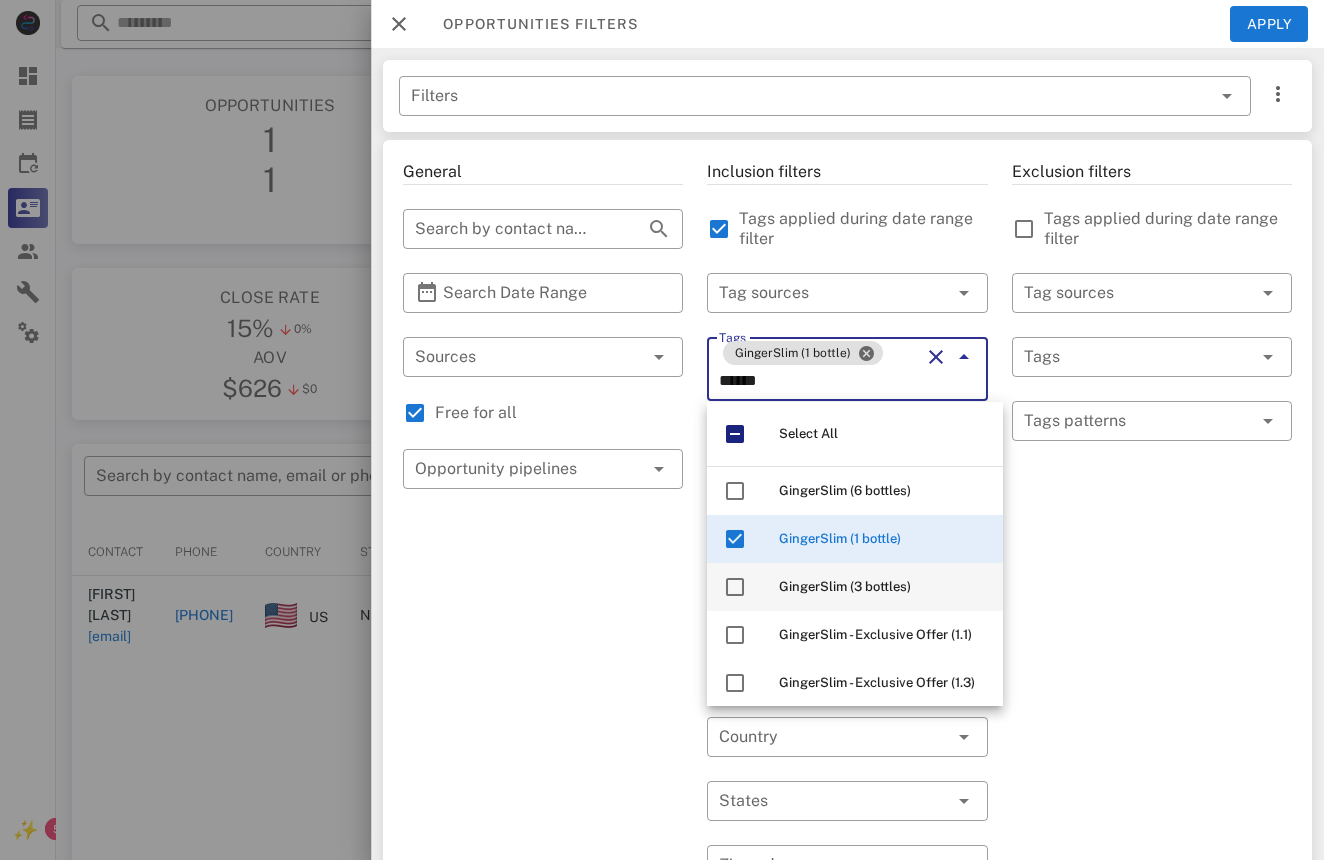 click on "GingerSlim (3 bottles)" at bounding box center [845, 586] 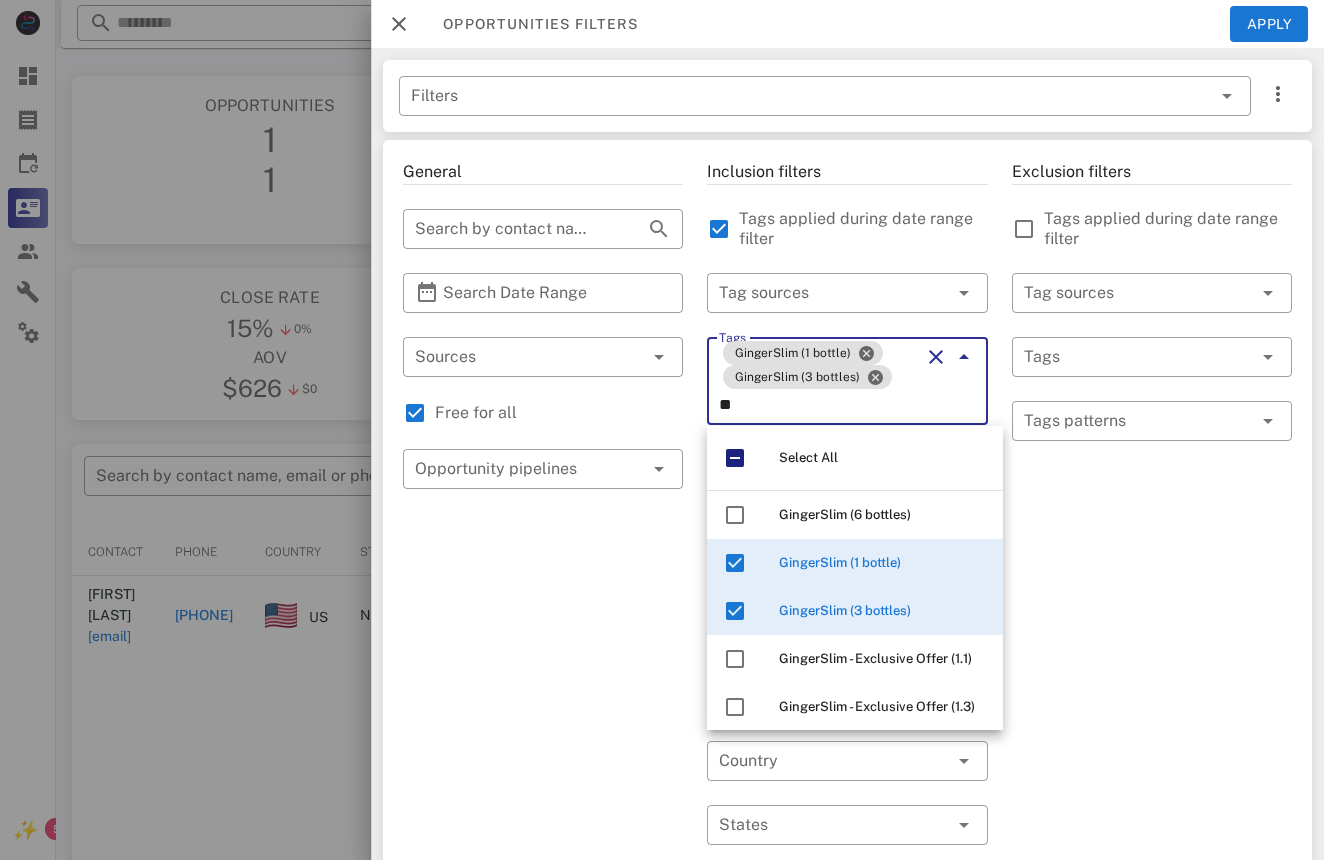 type on "*" 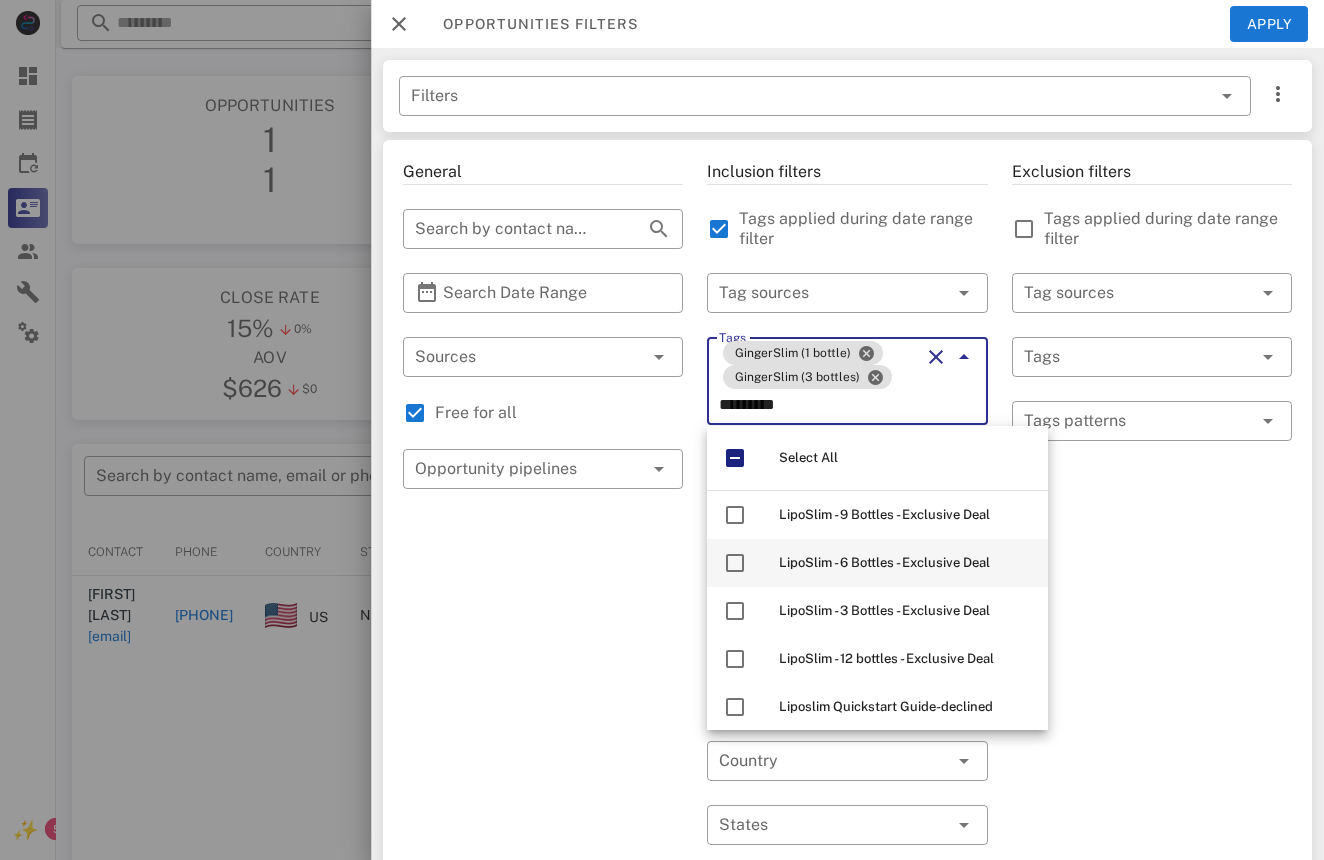 click on "LipoSlim - 6 Bottles - Exclusive Deal" at bounding box center (884, 562) 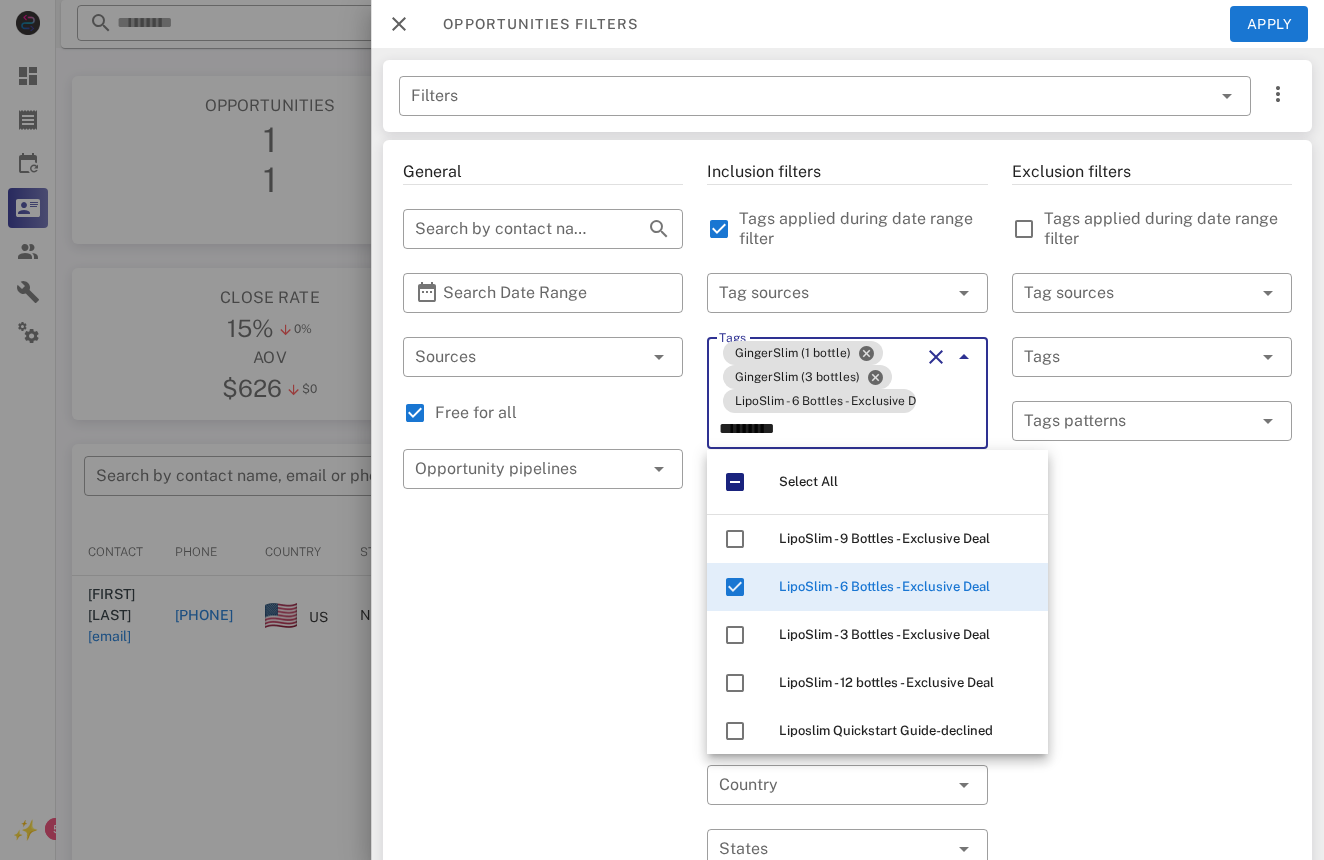 scroll, scrollTop: 0, scrollLeft: 0, axis: both 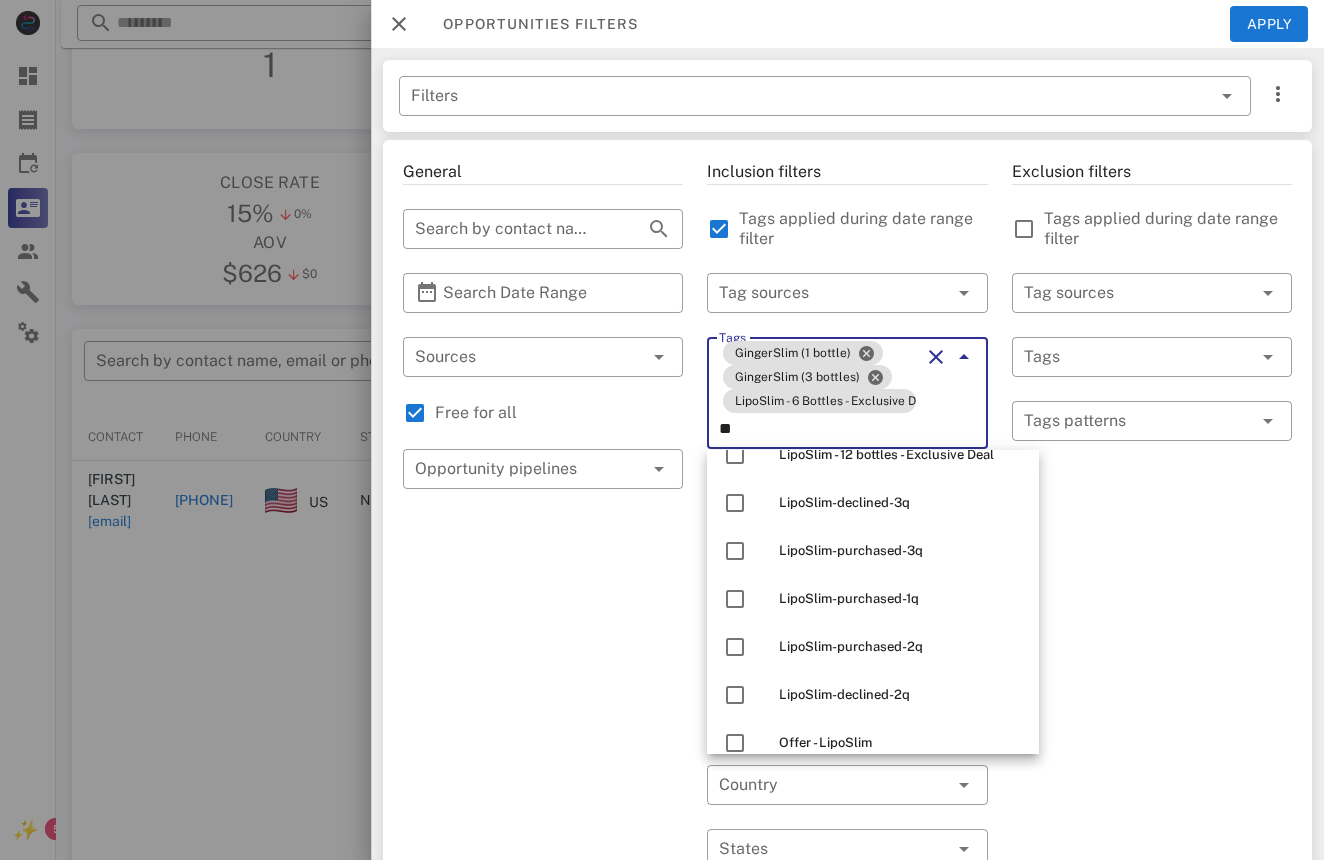 type on "*" 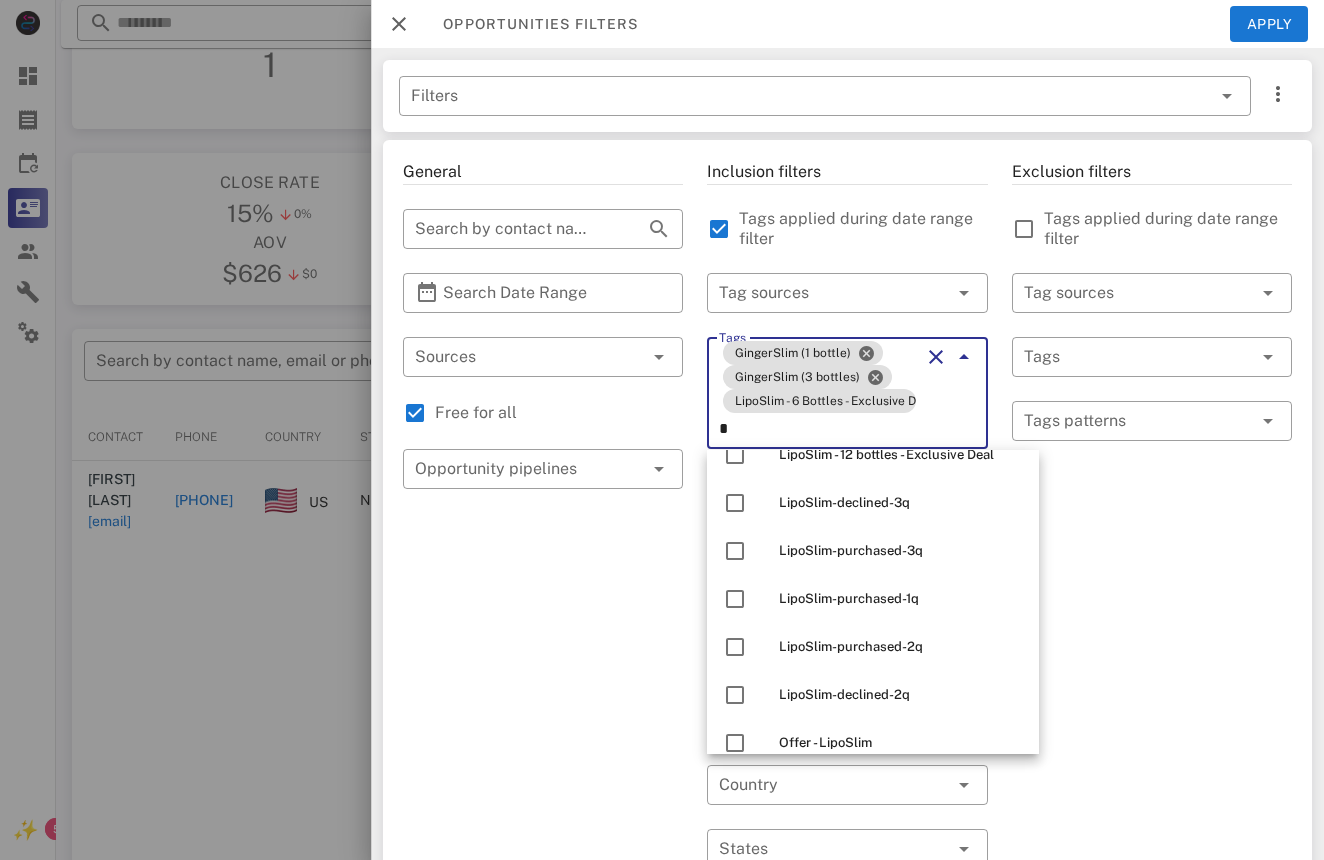 type 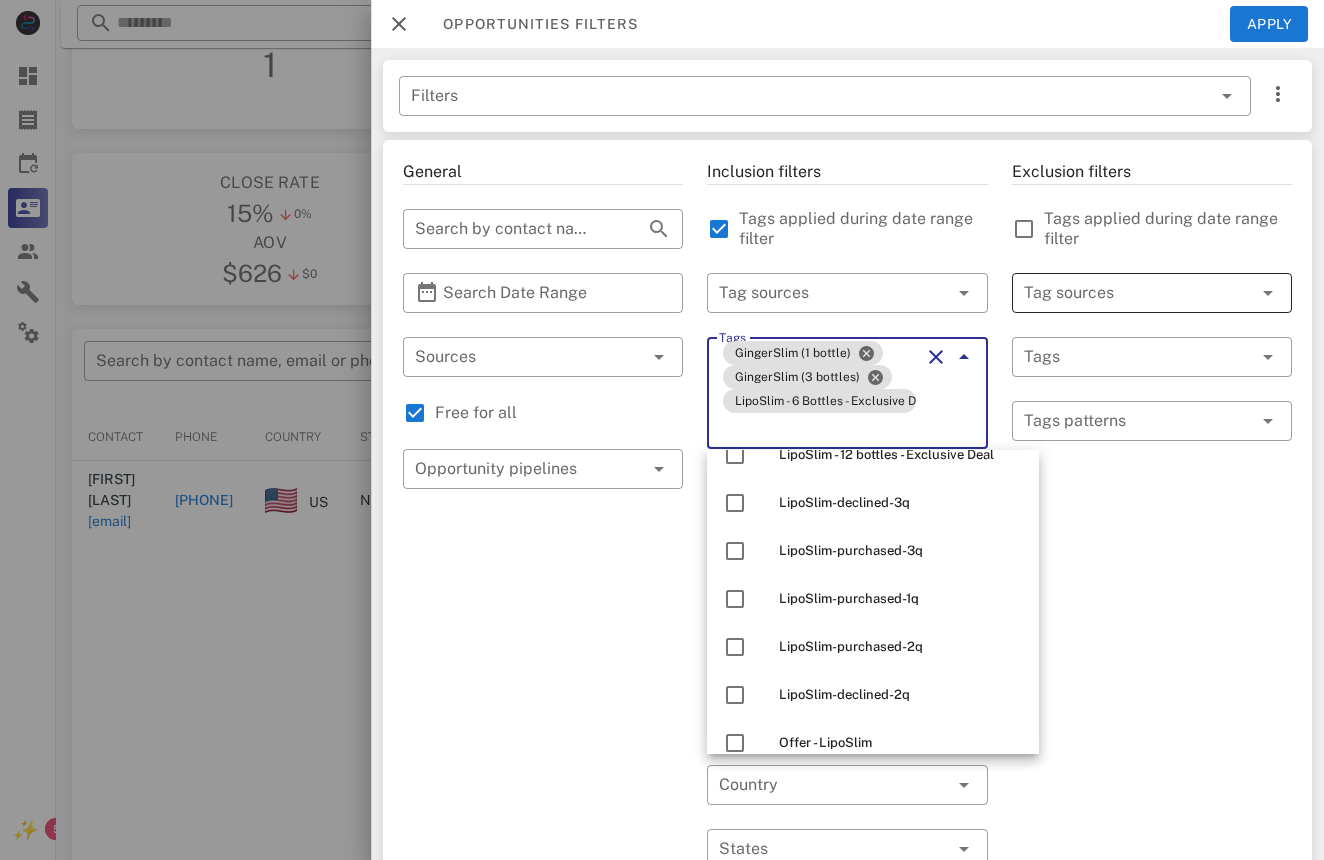 click at bounding box center [1124, 293] 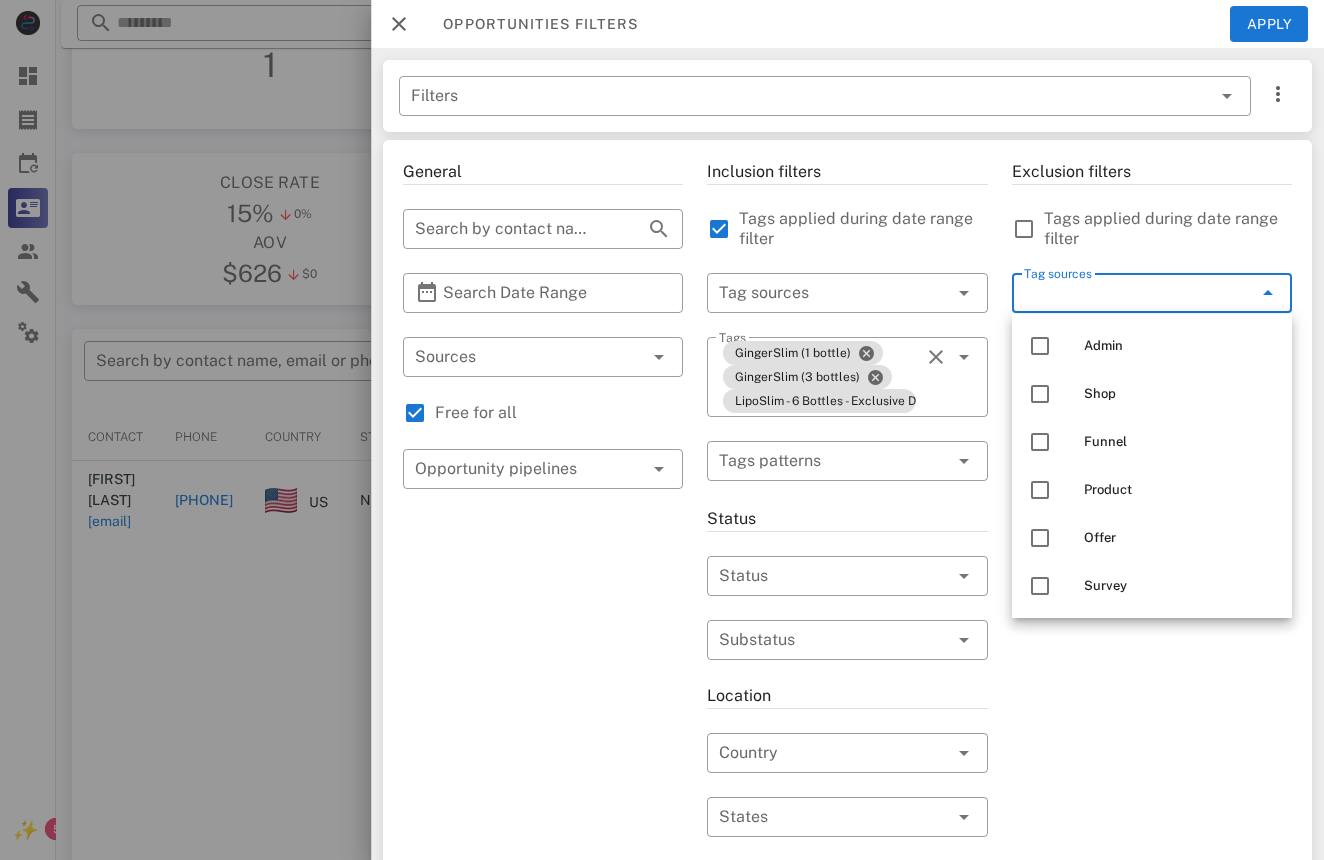 click on "Tag sources" at bounding box center [1124, 293] 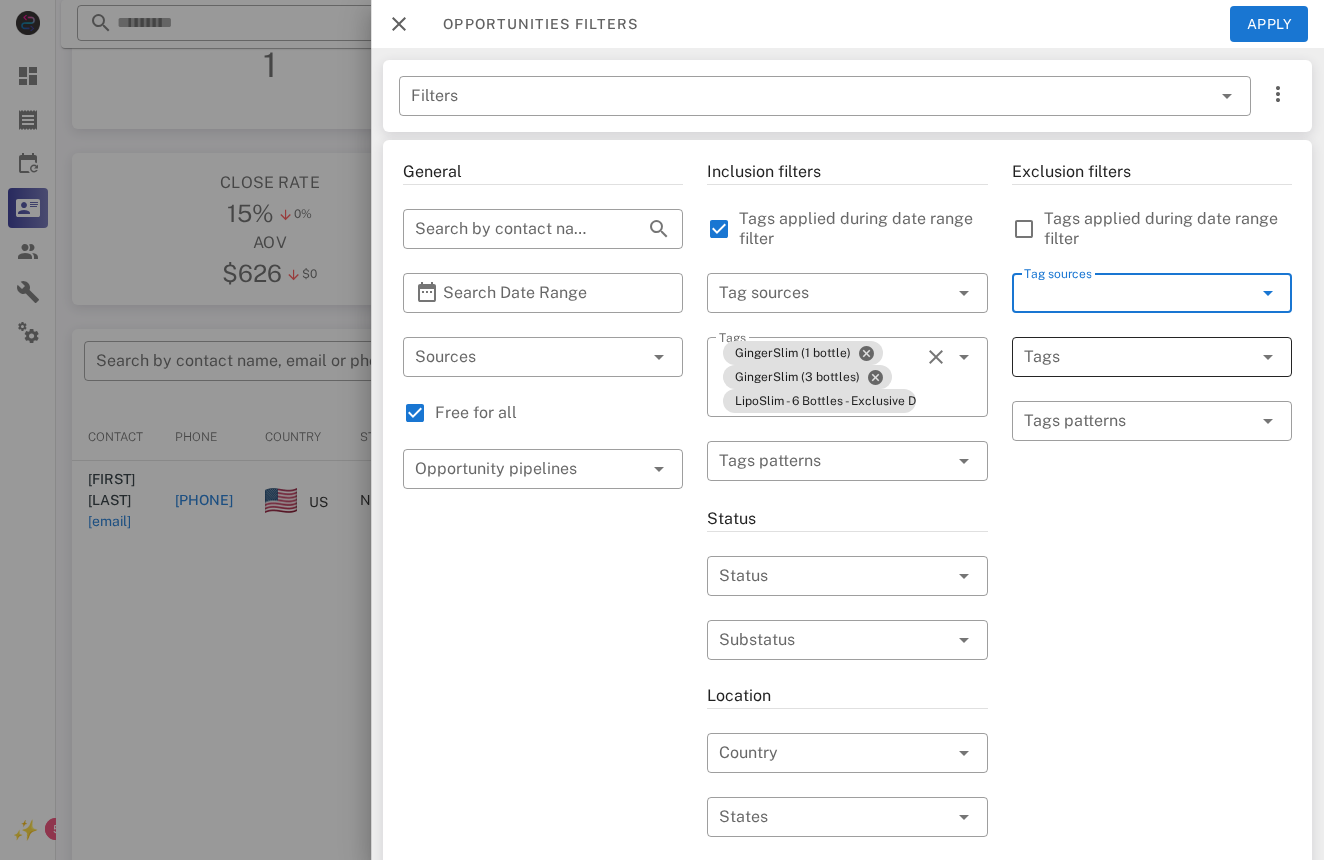 click at bounding box center [1124, 357] 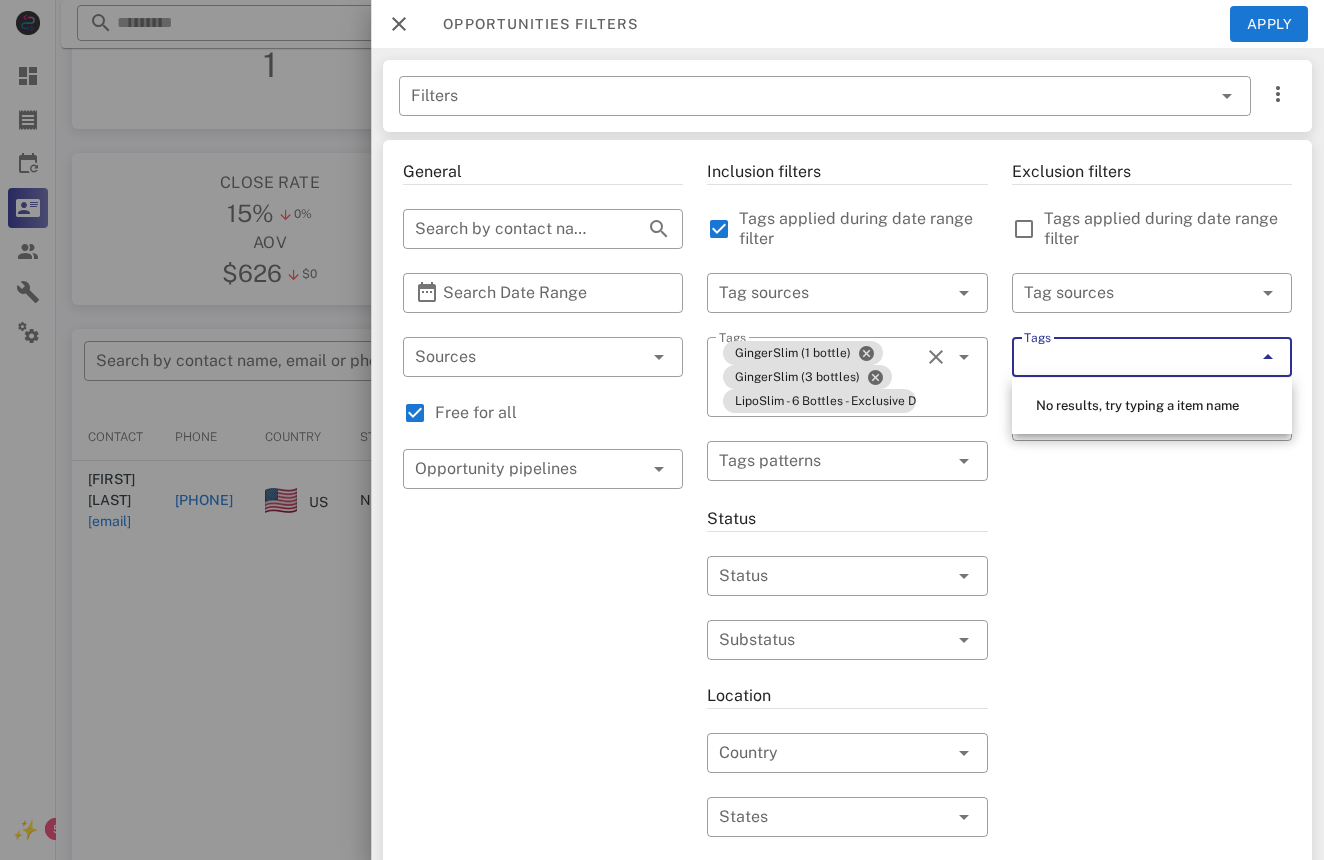 click on "Tags" at bounding box center [1124, 357] 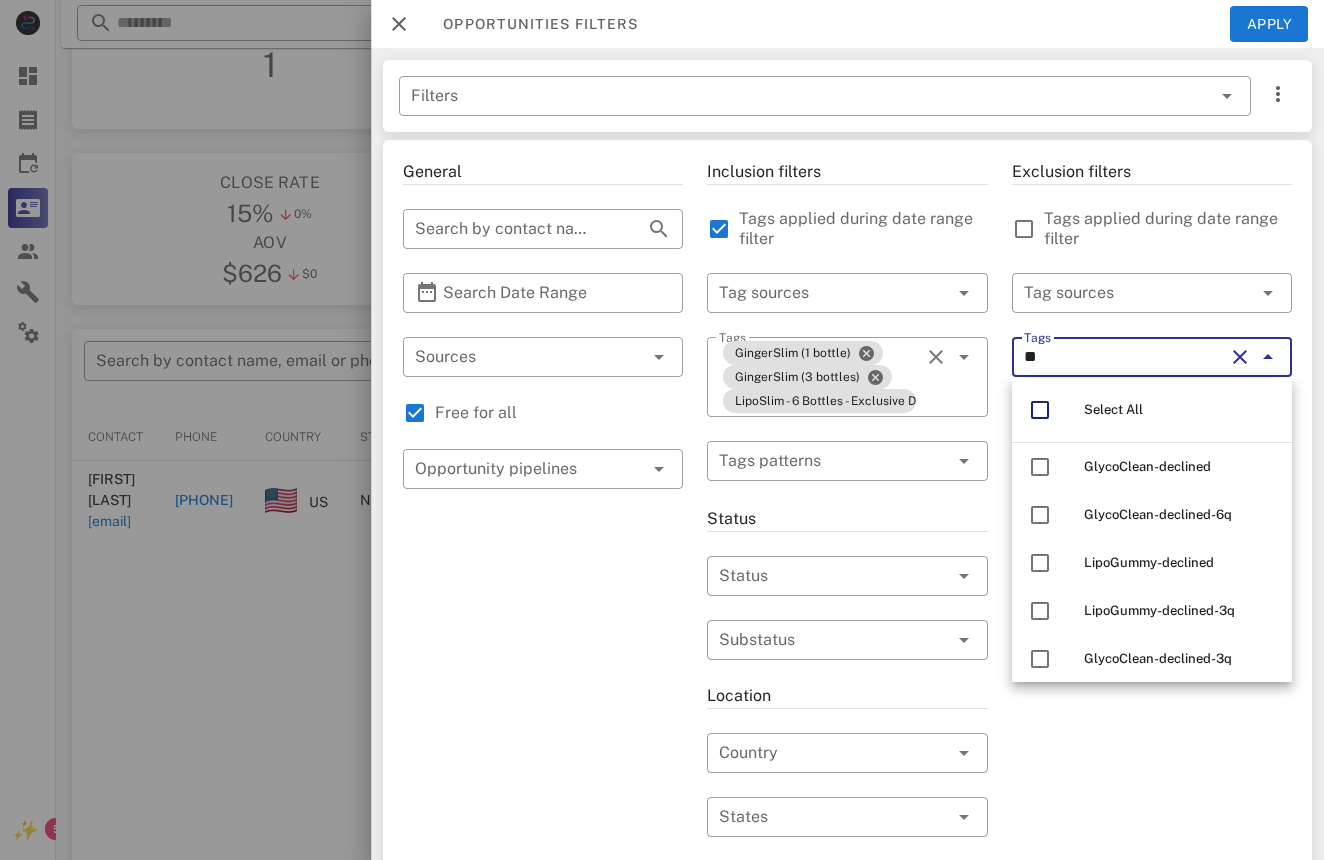 type on "*" 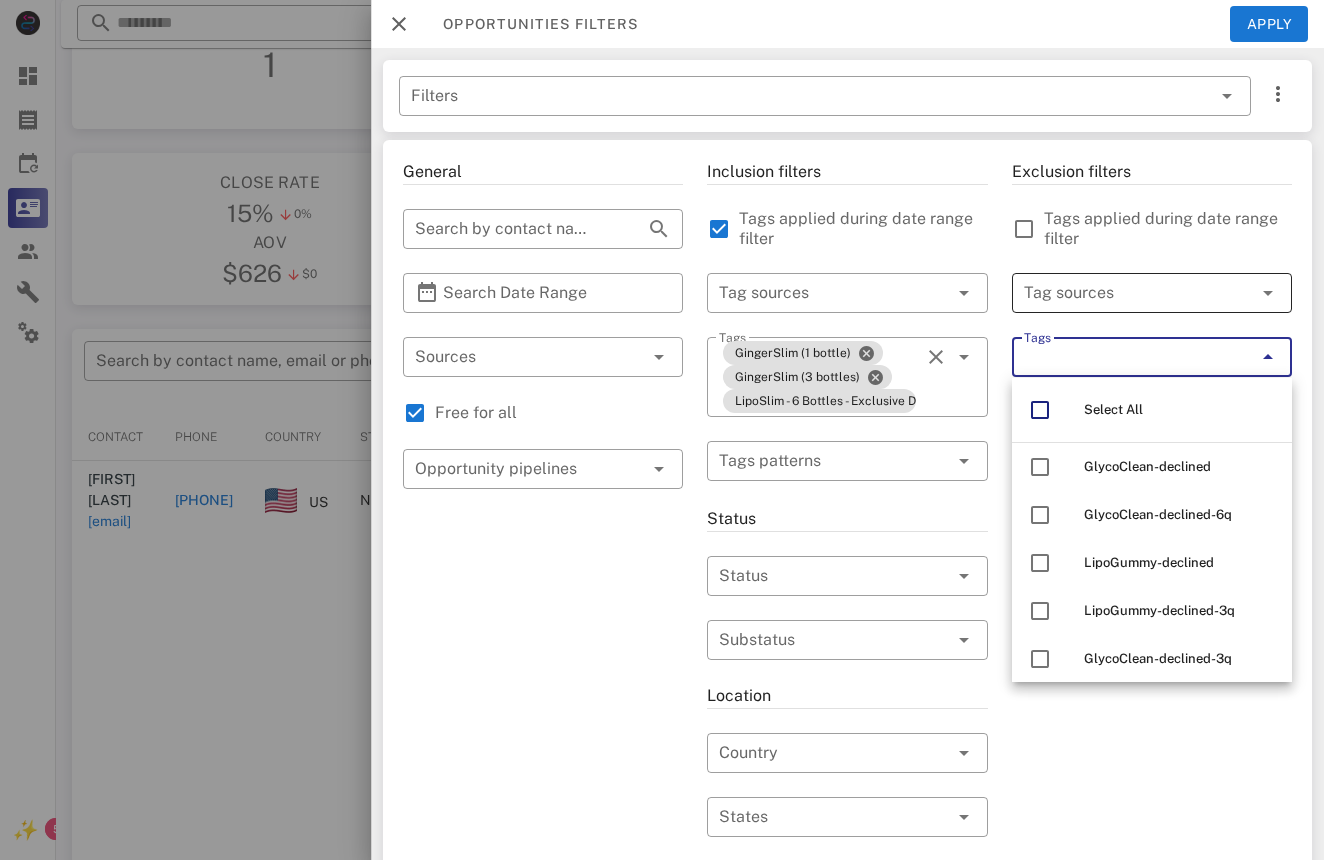 click at bounding box center [1124, 293] 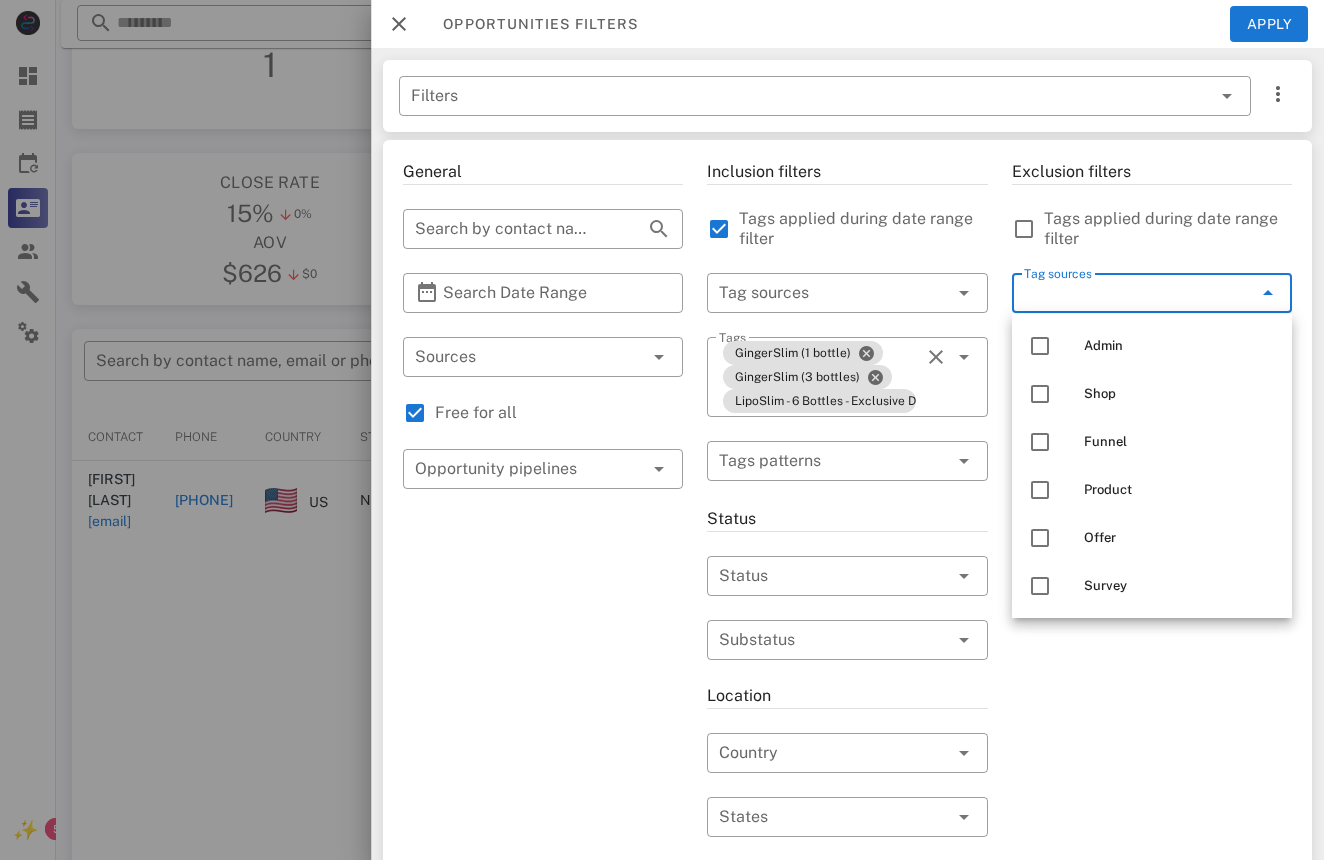 click on "Tag sources" at bounding box center [1124, 293] 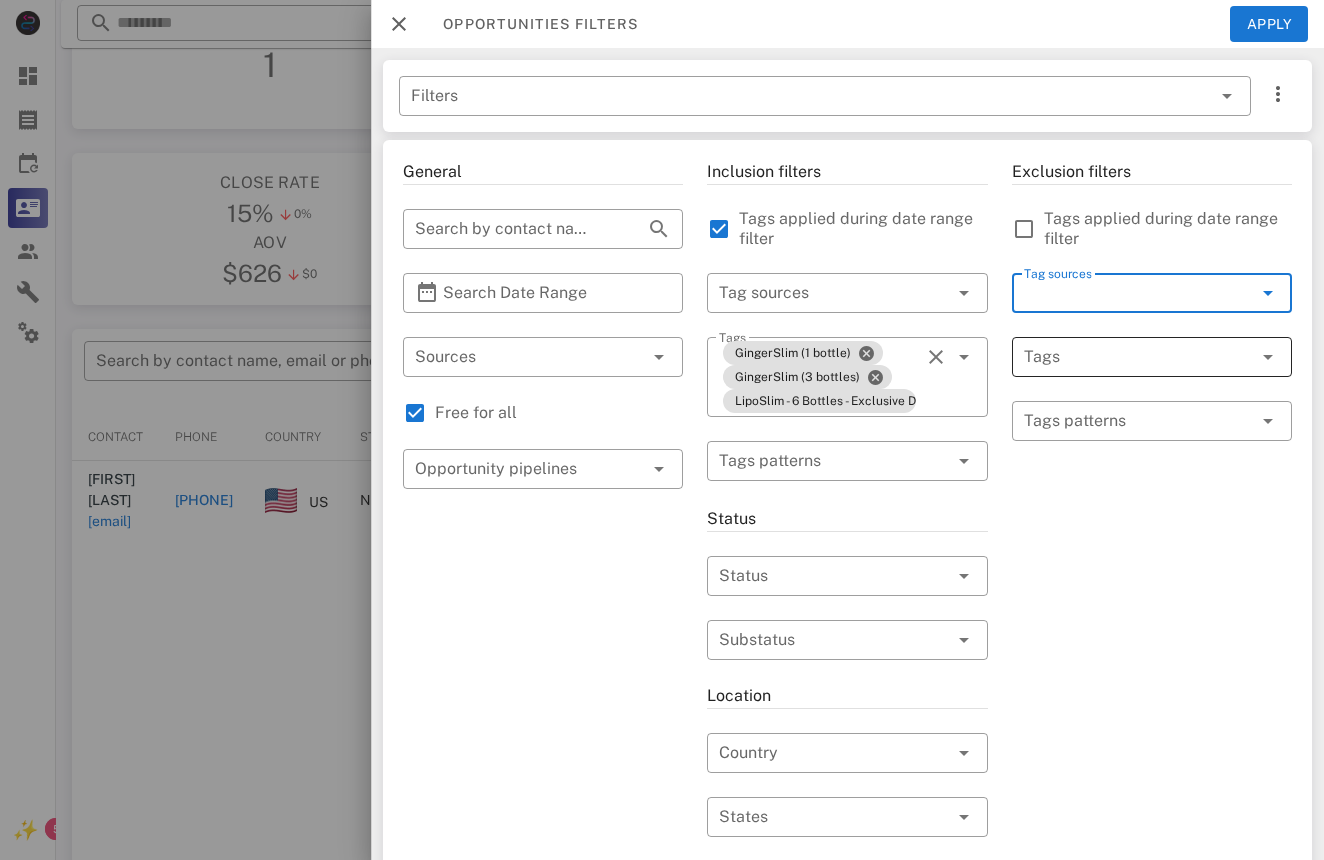 click at bounding box center (1124, 357) 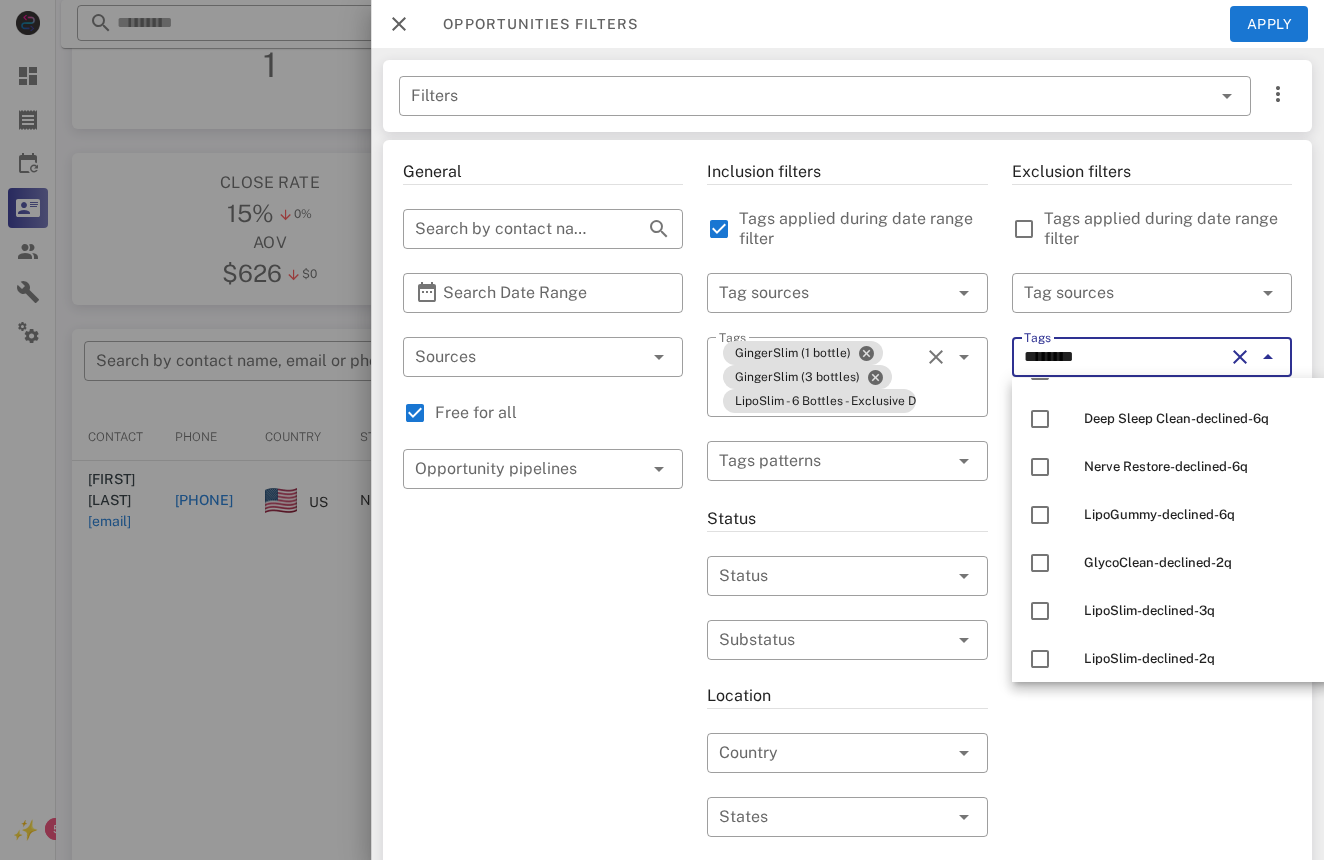 scroll, scrollTop: 1086, scrollLeft: 0, axis: vertical 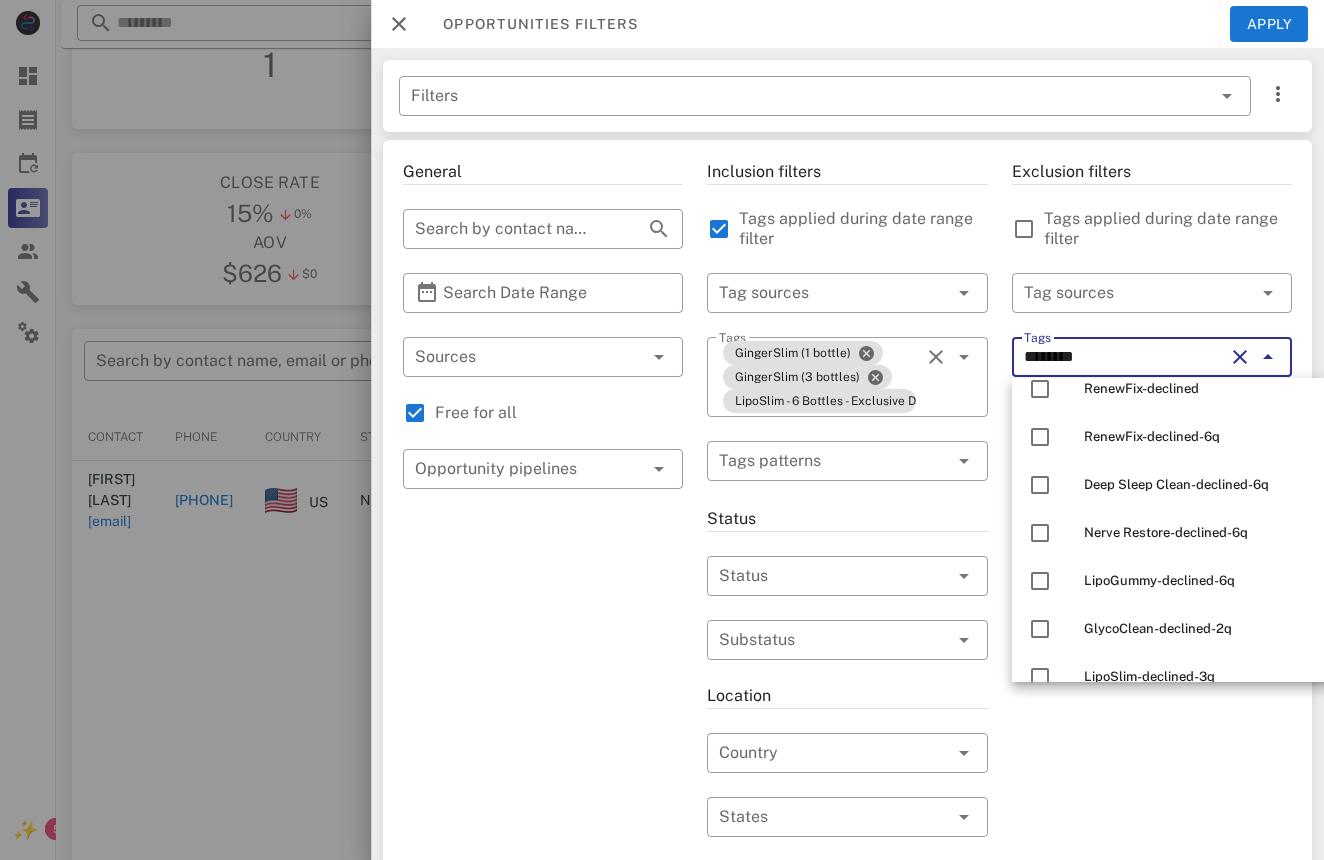 type on "********" 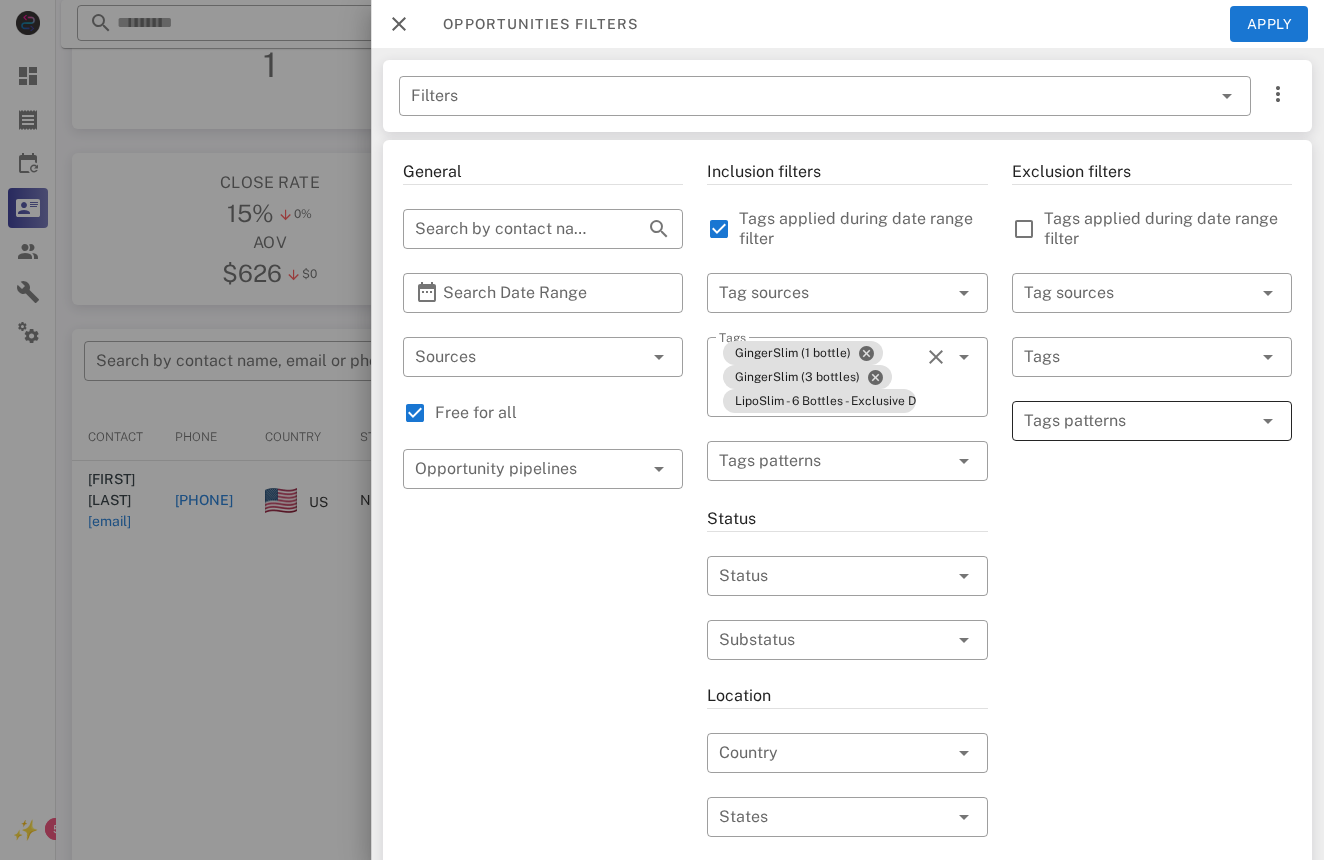 click at bounding box center (1138, 421) 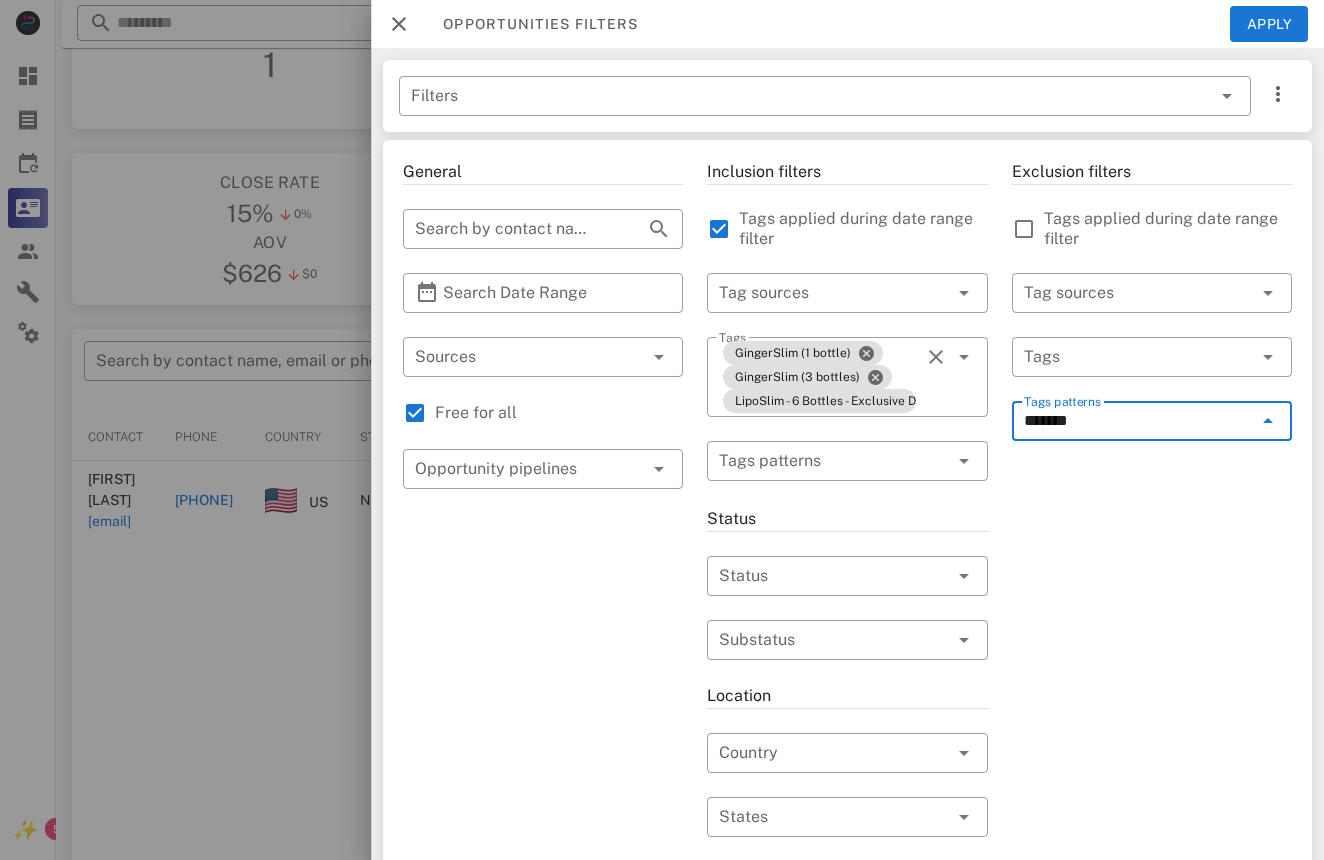 type on "********" 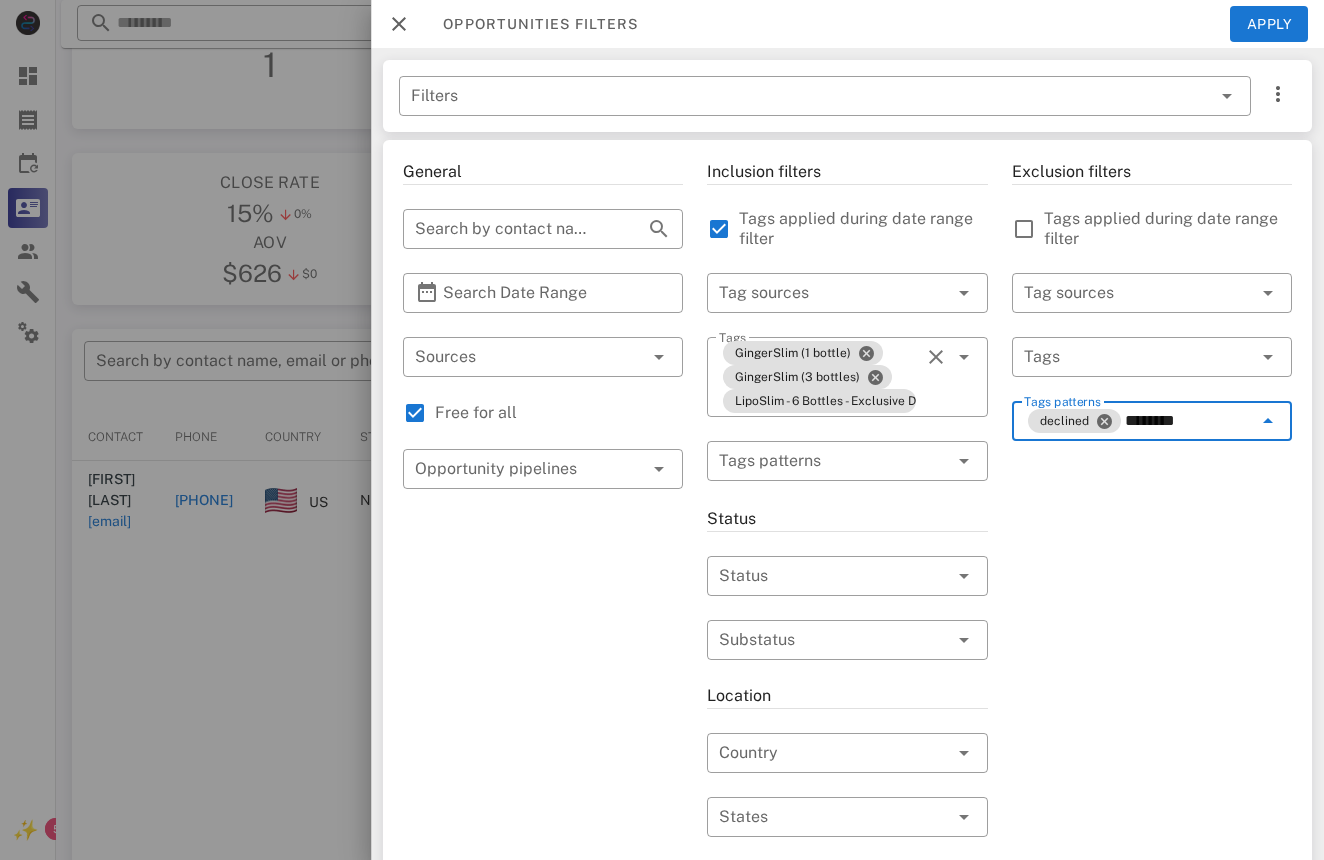 type on "*********" 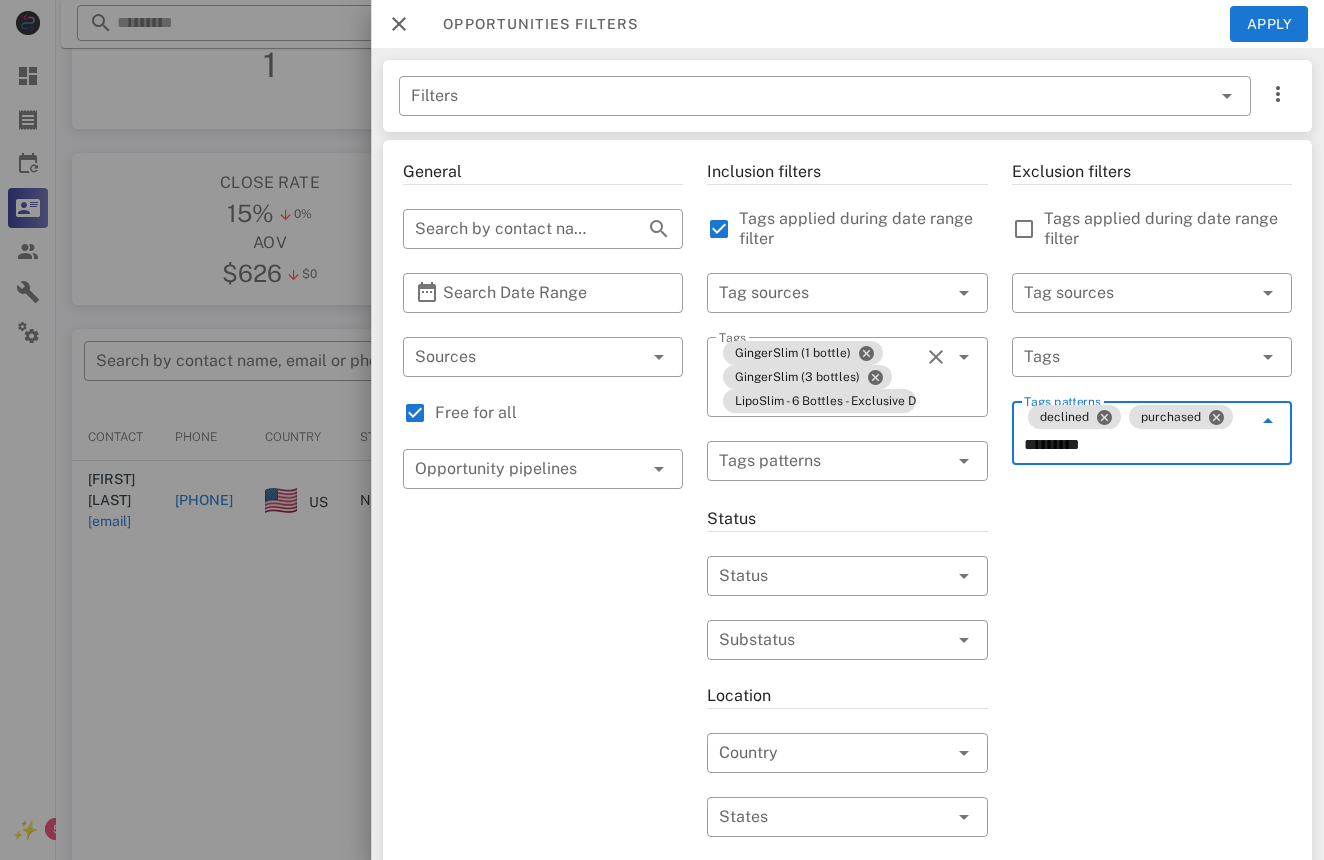 type 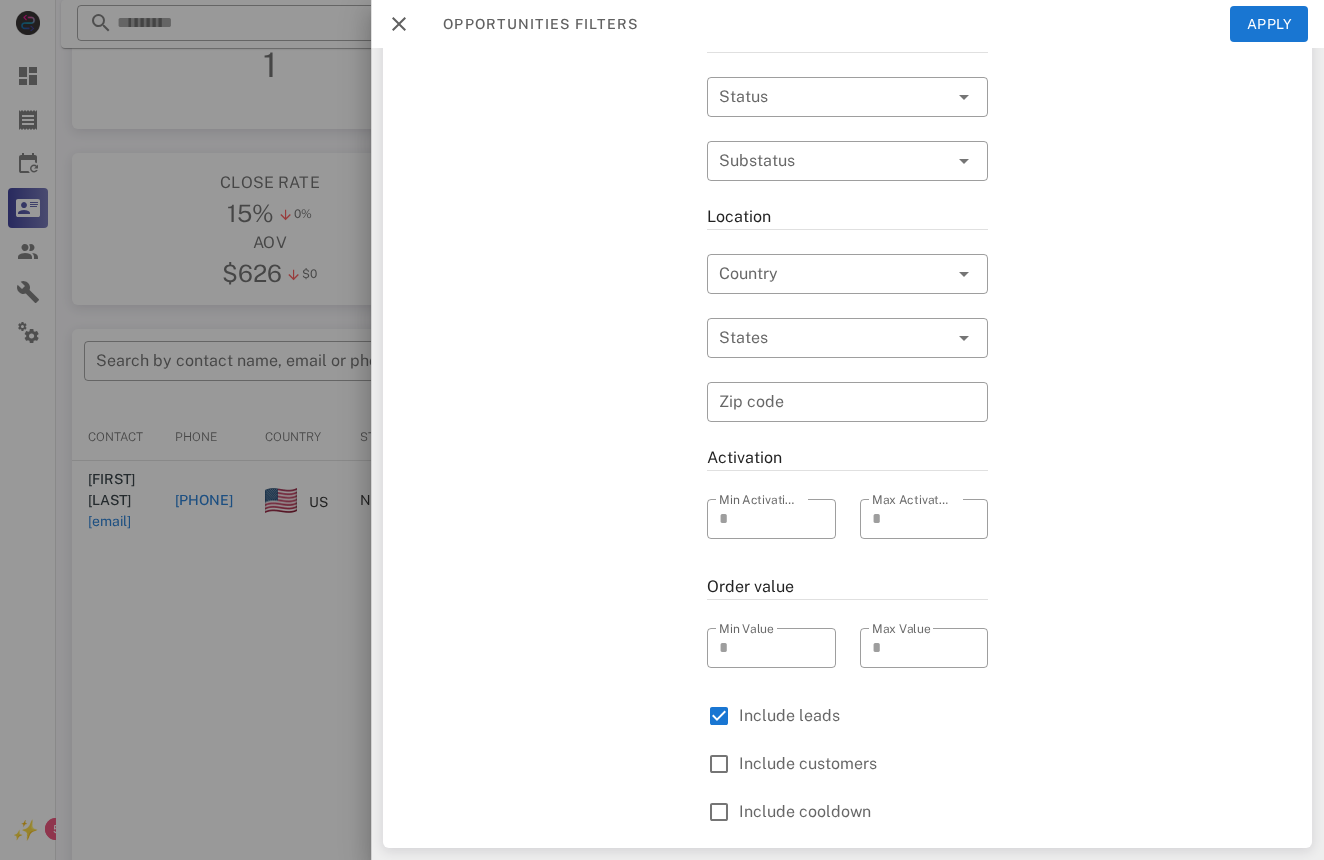 scroll, scrollTop: 480, scrollLeft: 0, axis: vertical 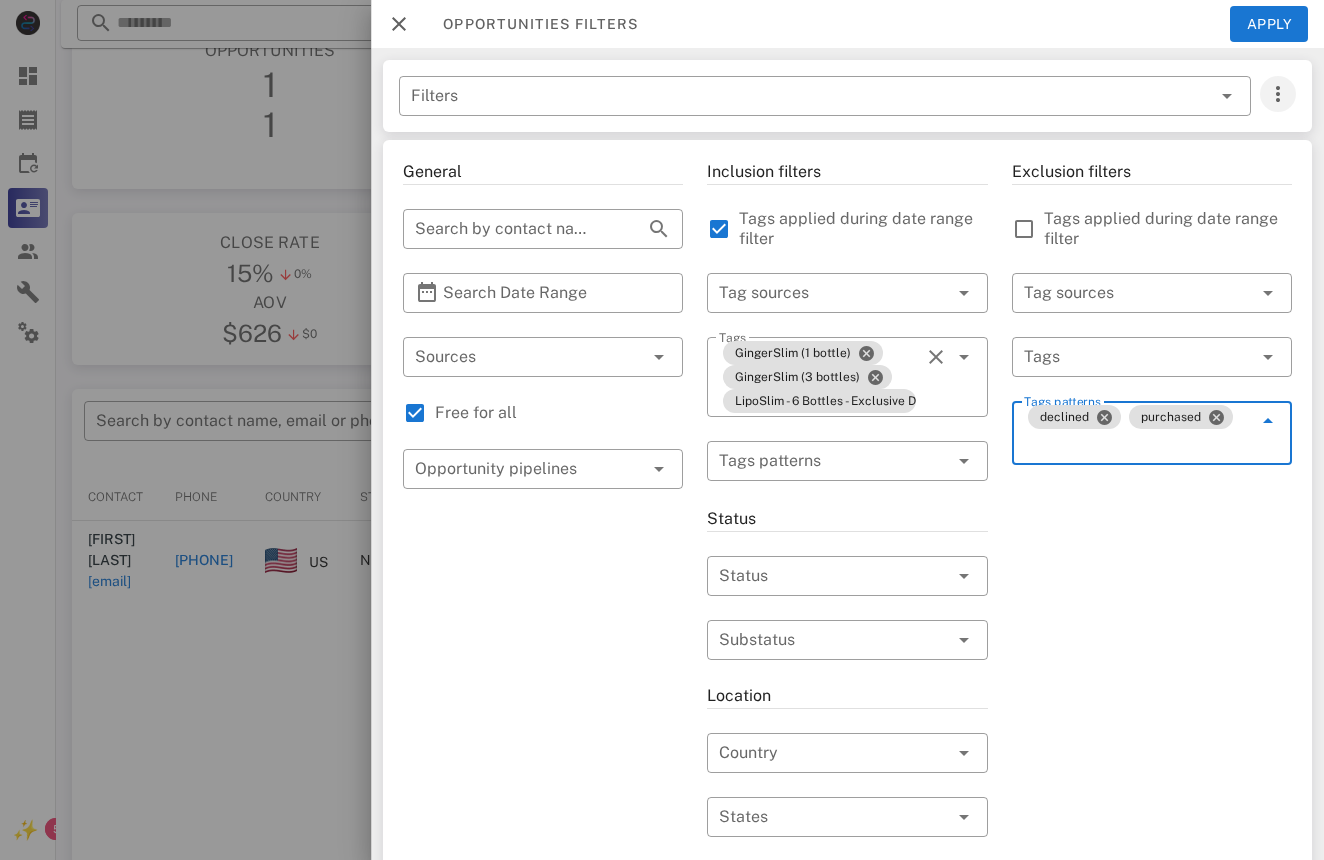 click at bounding box center (1278, 94) 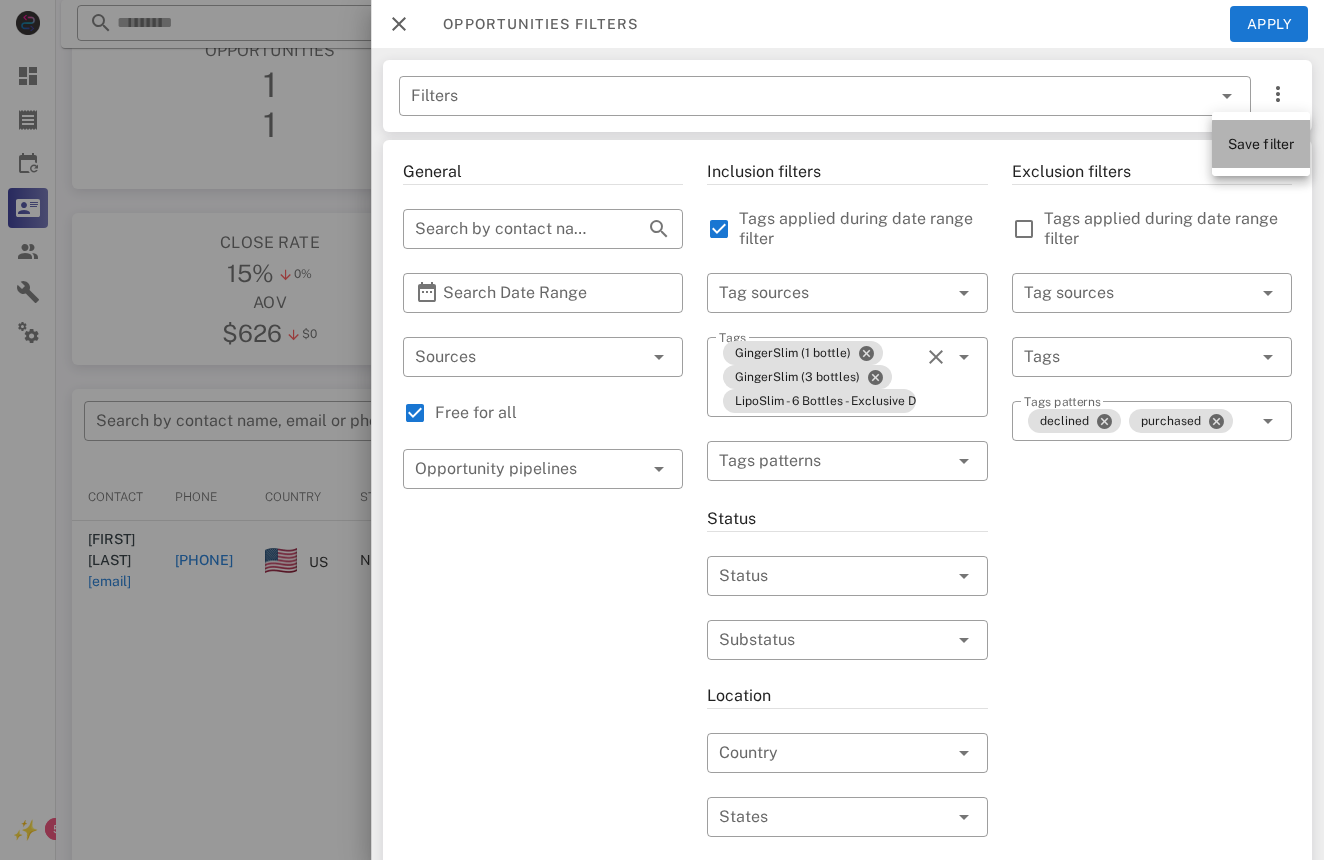 click on "Save filter" at bounding box center (1261, 144) 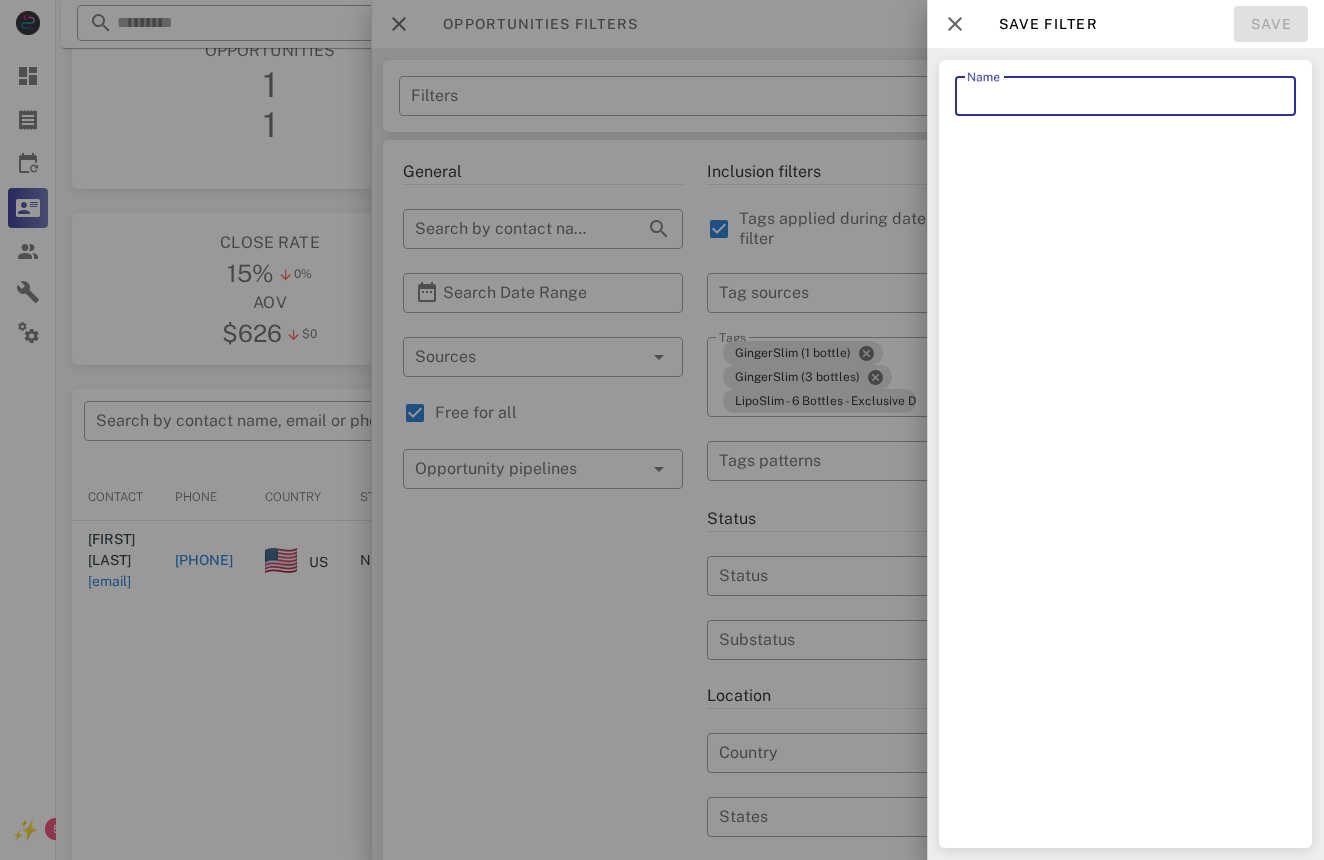 click on "Name" at bounding box center (1125, 96) 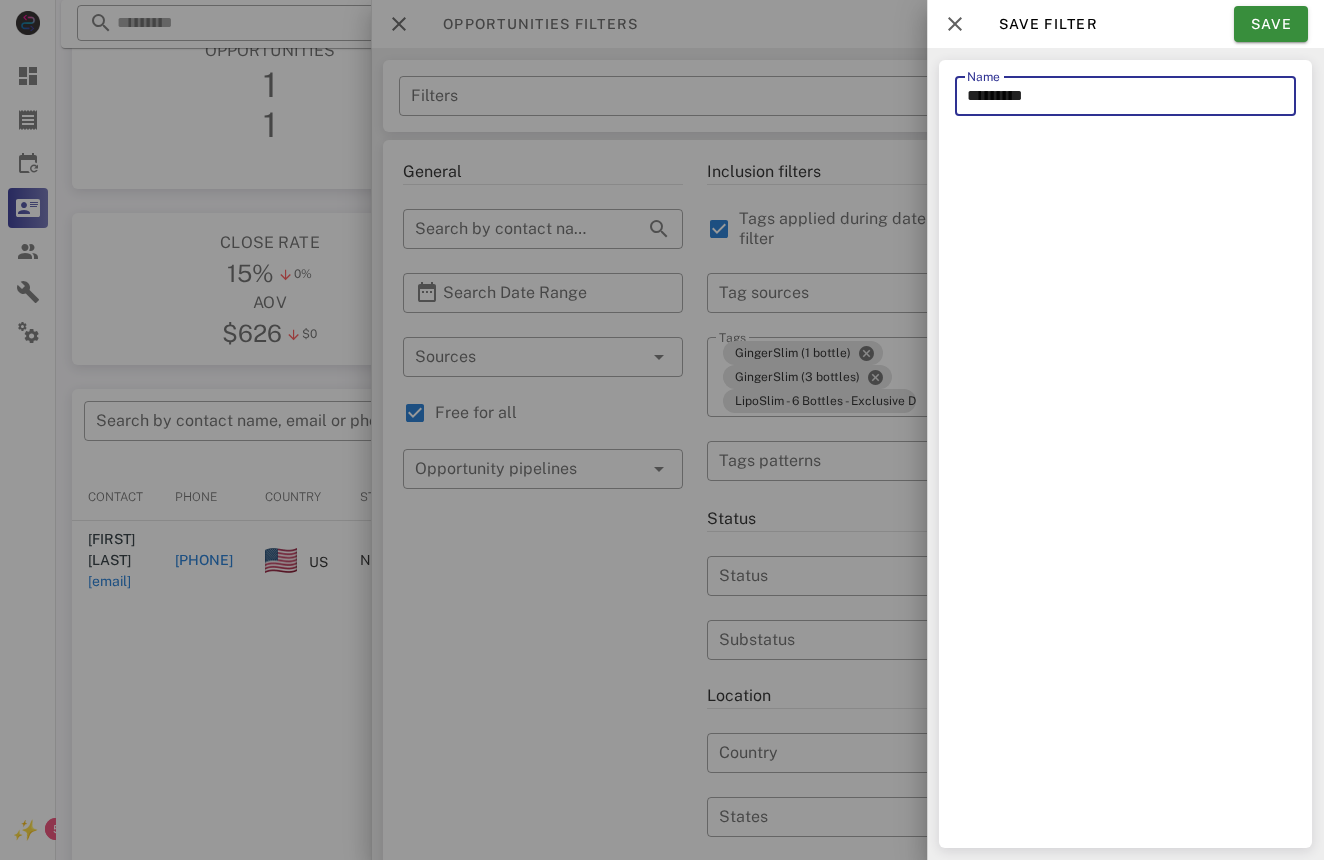 type on "*********" 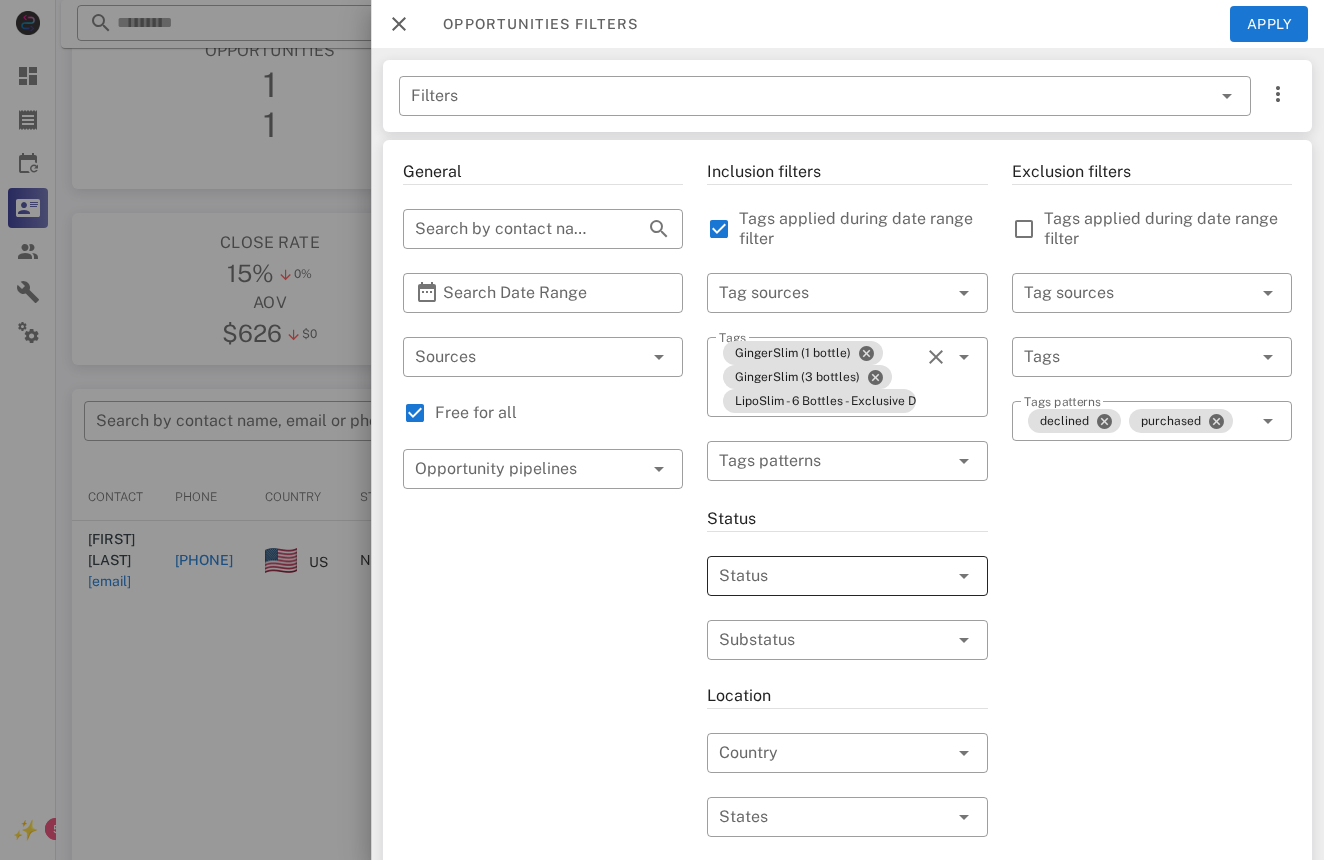 click at bounding box center [819, 576] 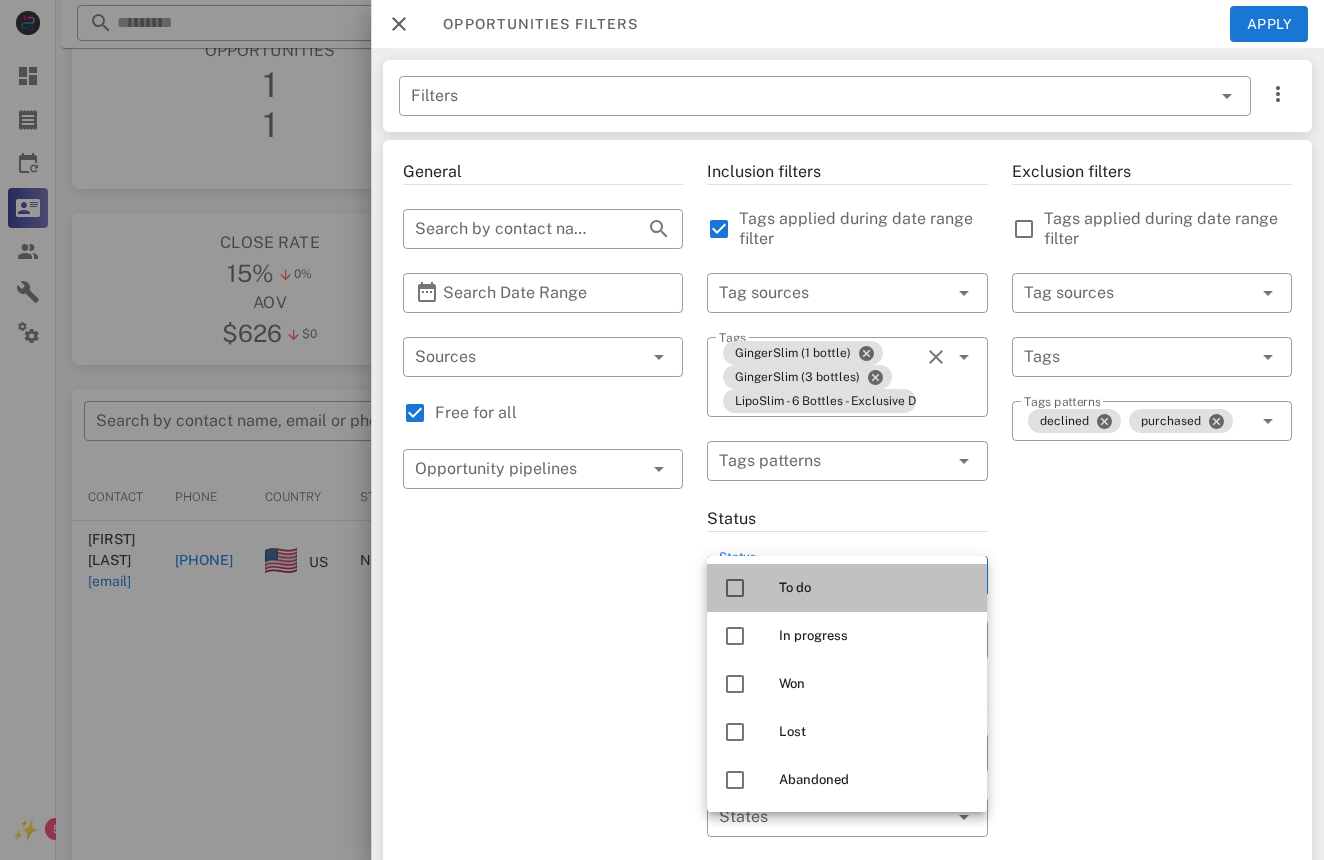 click on "To do" at bounding box center (875, 588) 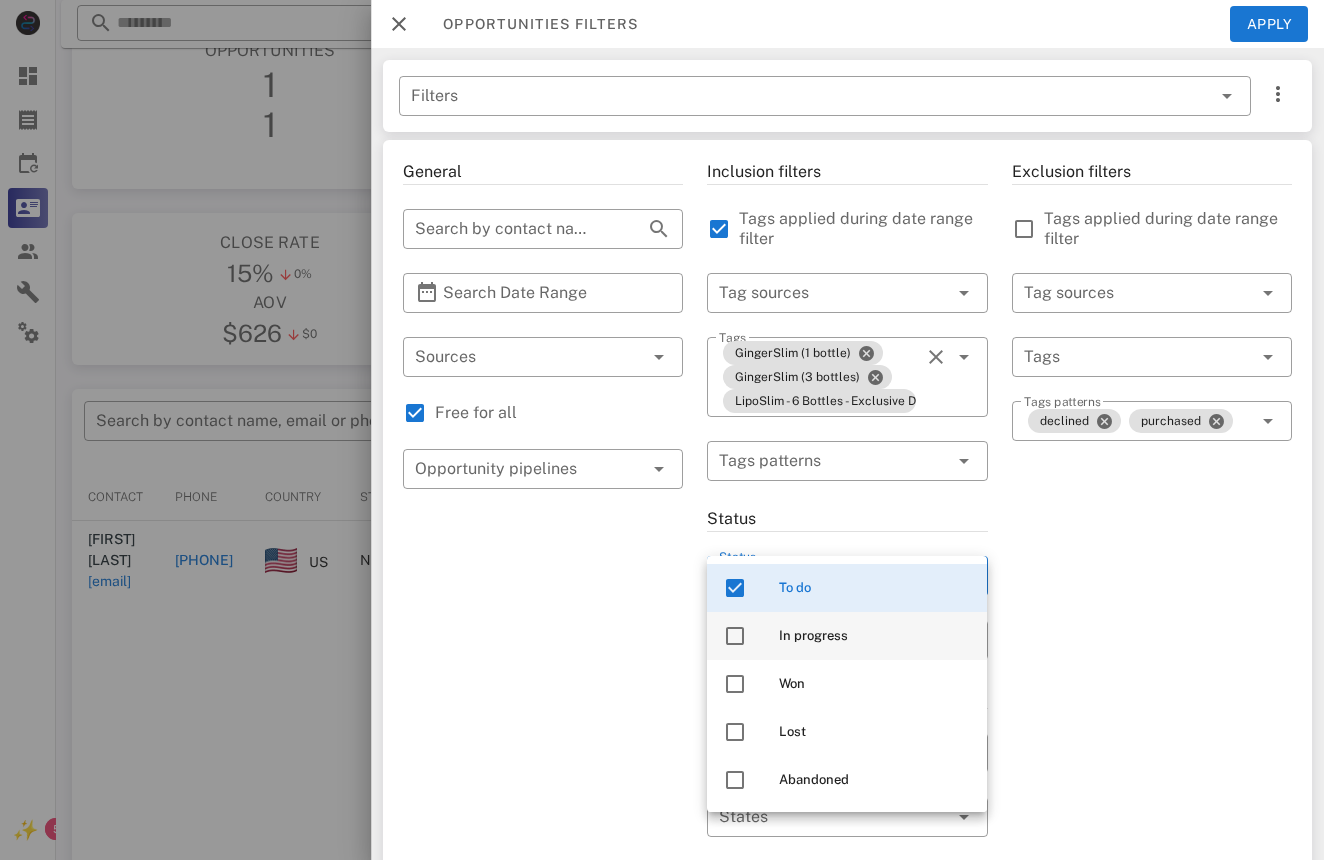click on "In progress" at bounding box center [875, 636] 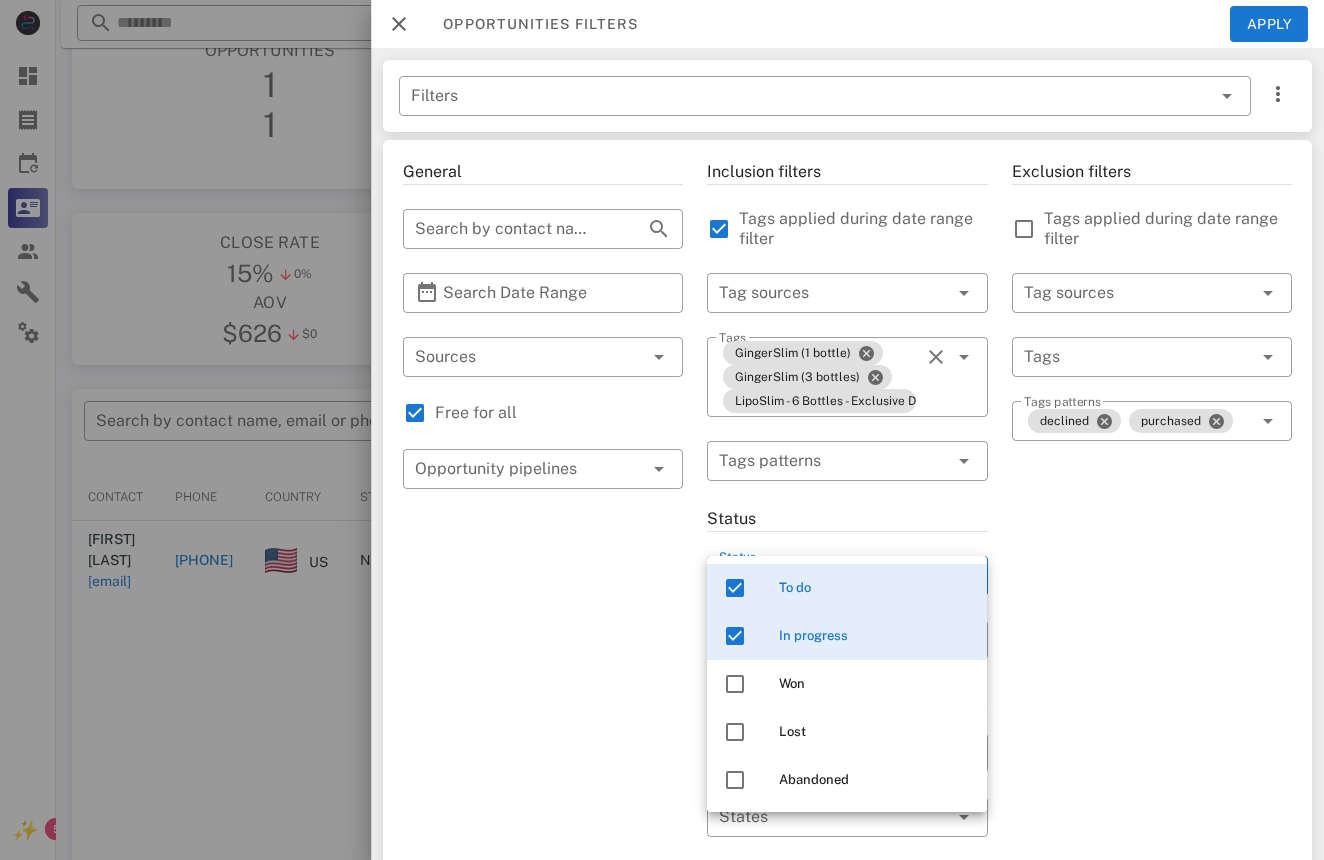 click on "General ​ Search by contact name, email or phone ​ Search Date Range ​ Sources Free for all ​ Opportunity pipelines" at bounding box center [543, 737] 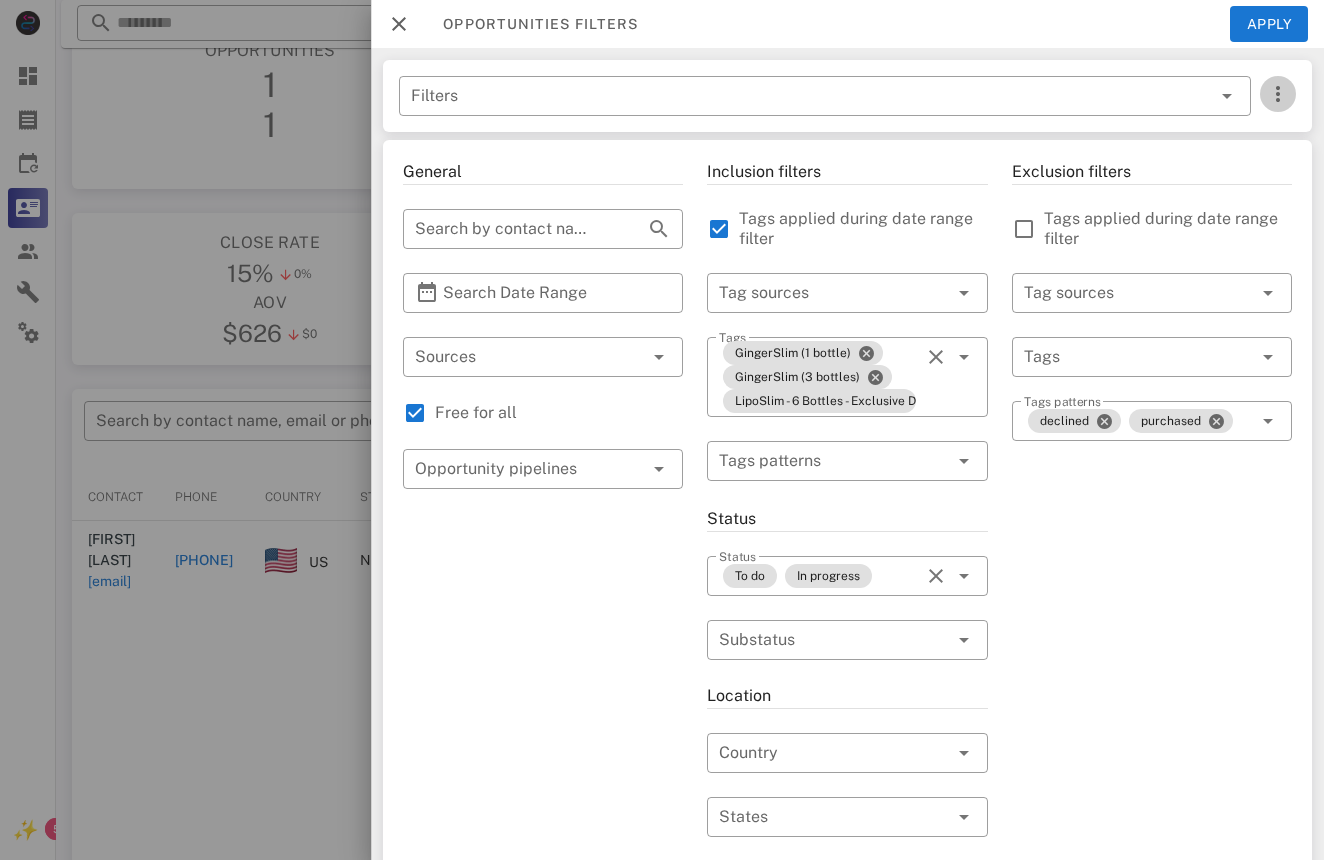 click at bounding box center [1278, 94] 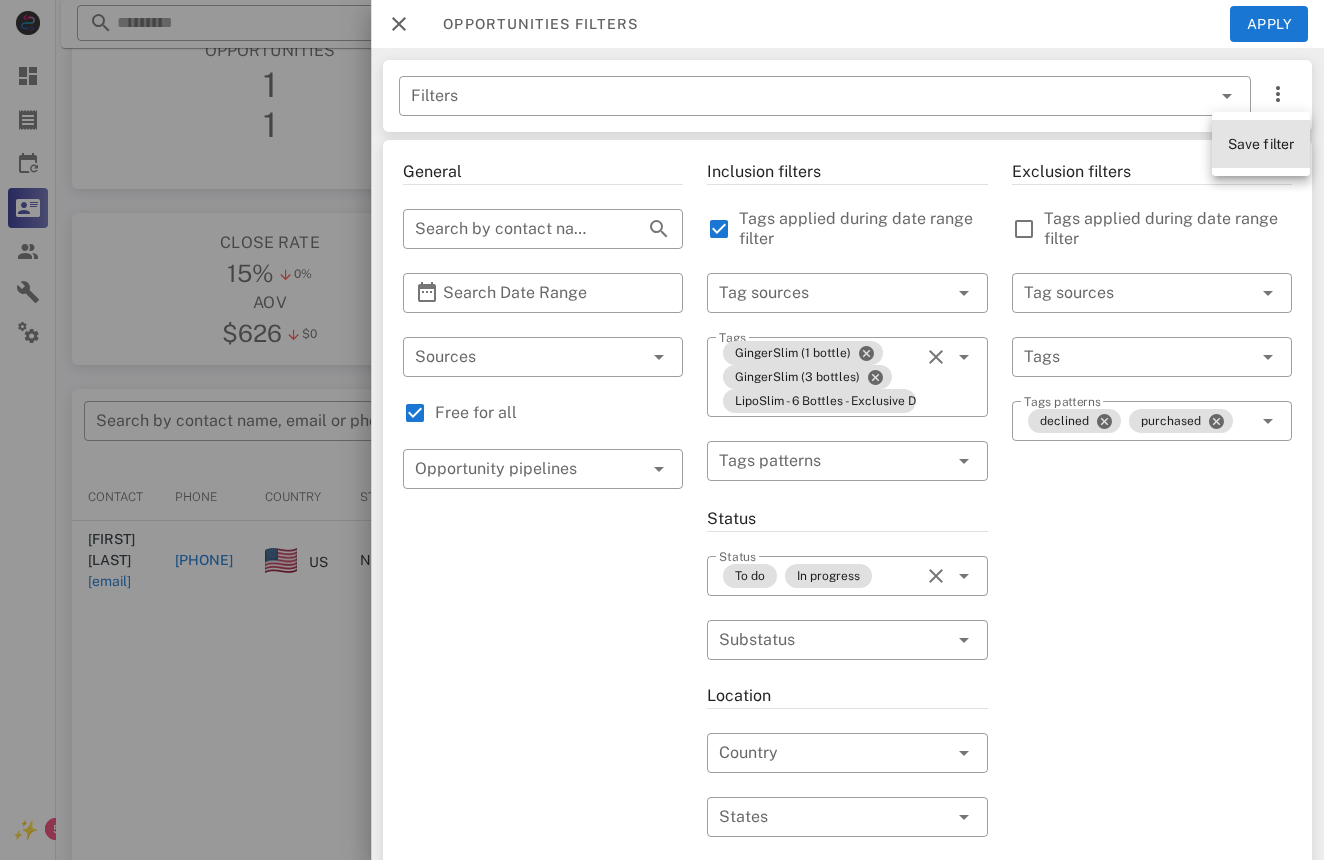 click on "Save filter" at bounding box center [1261, 144] 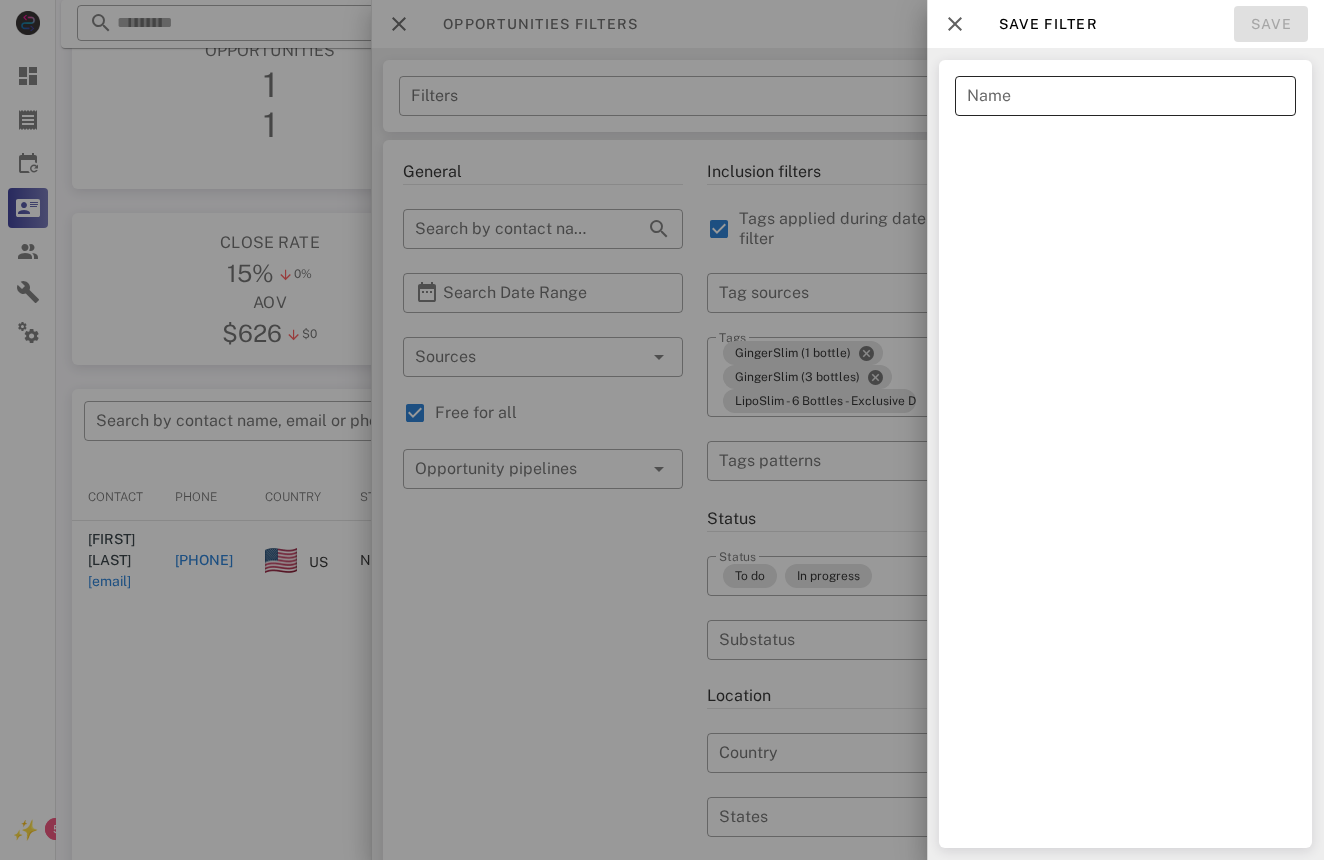 click on "Name" at bounding box center (1125, 96) 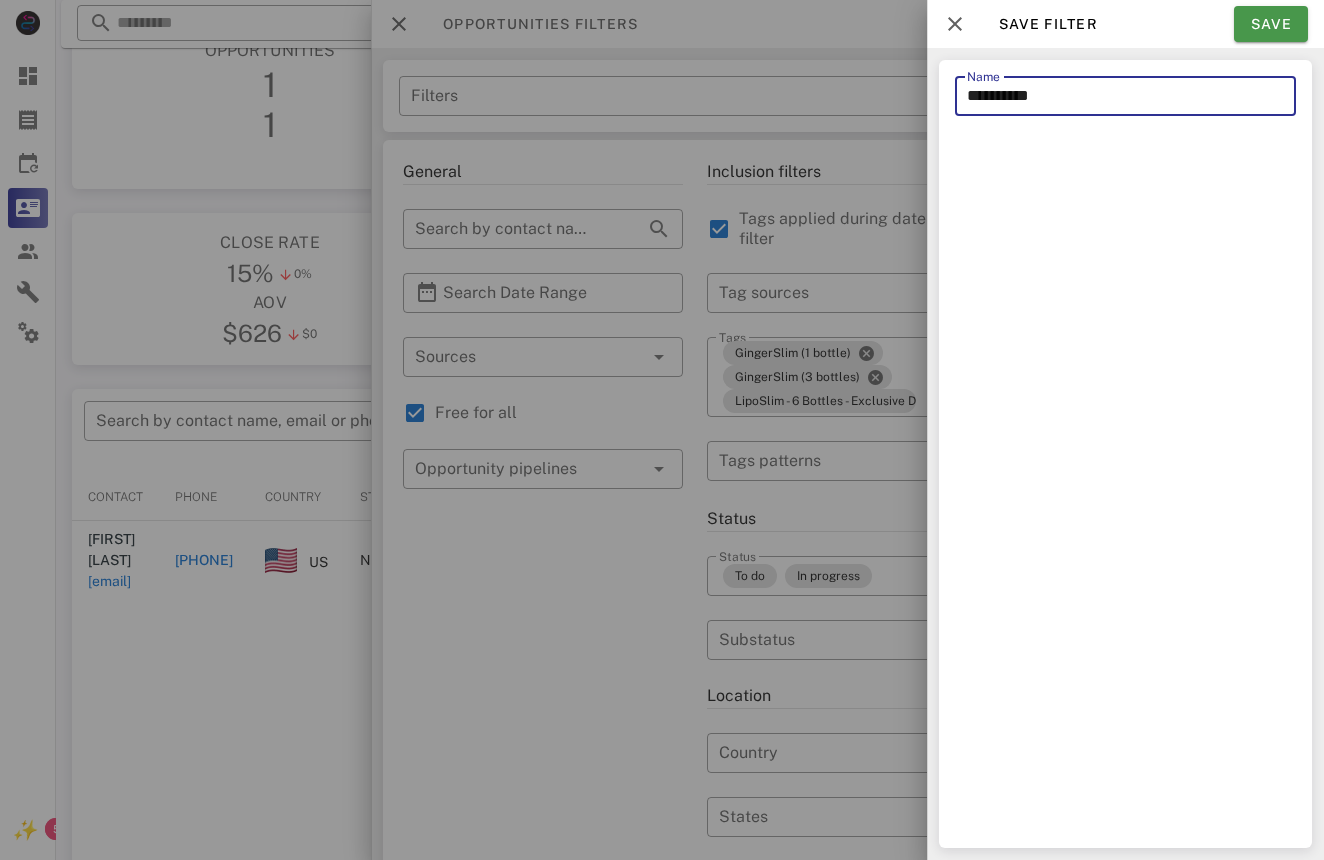 type on "**********" 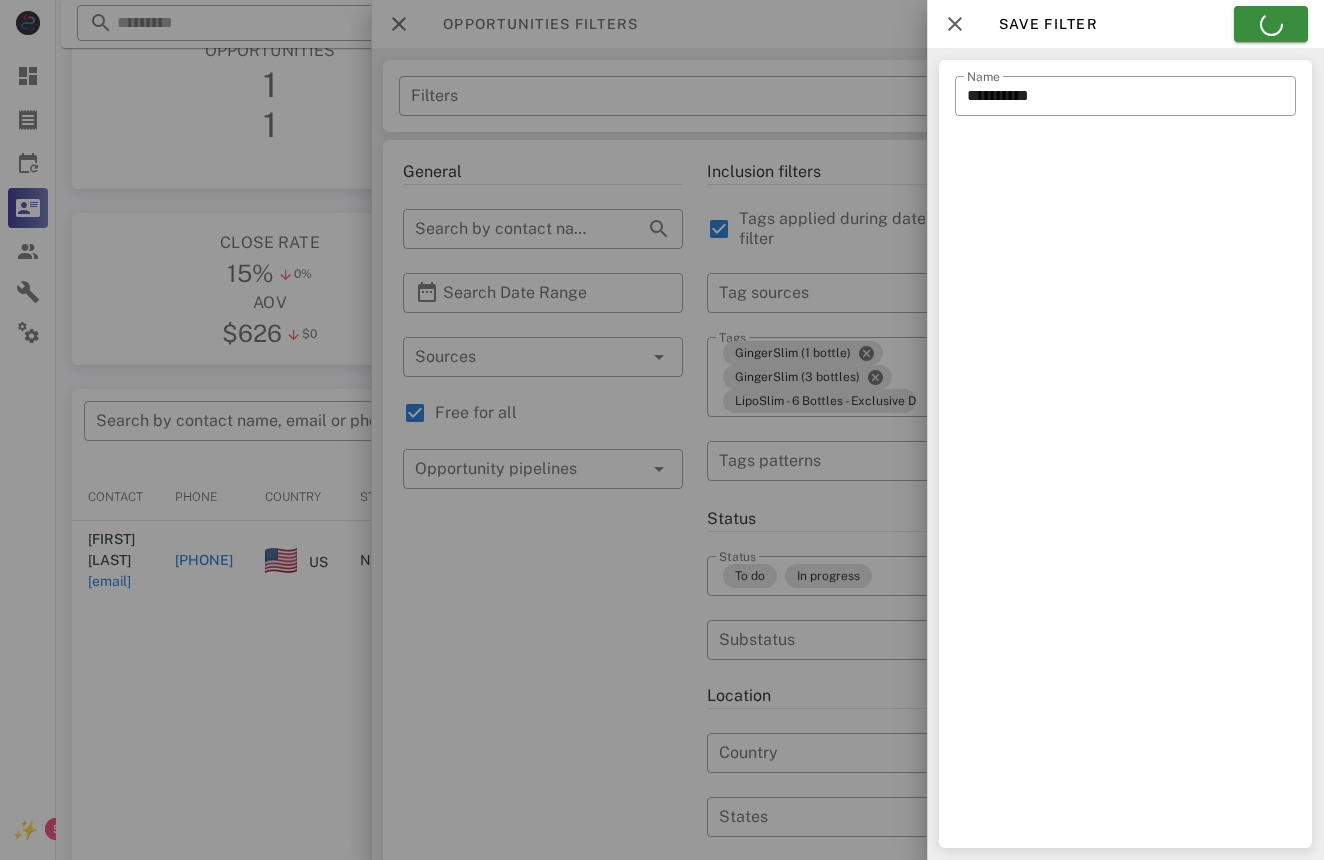 type on "**********" 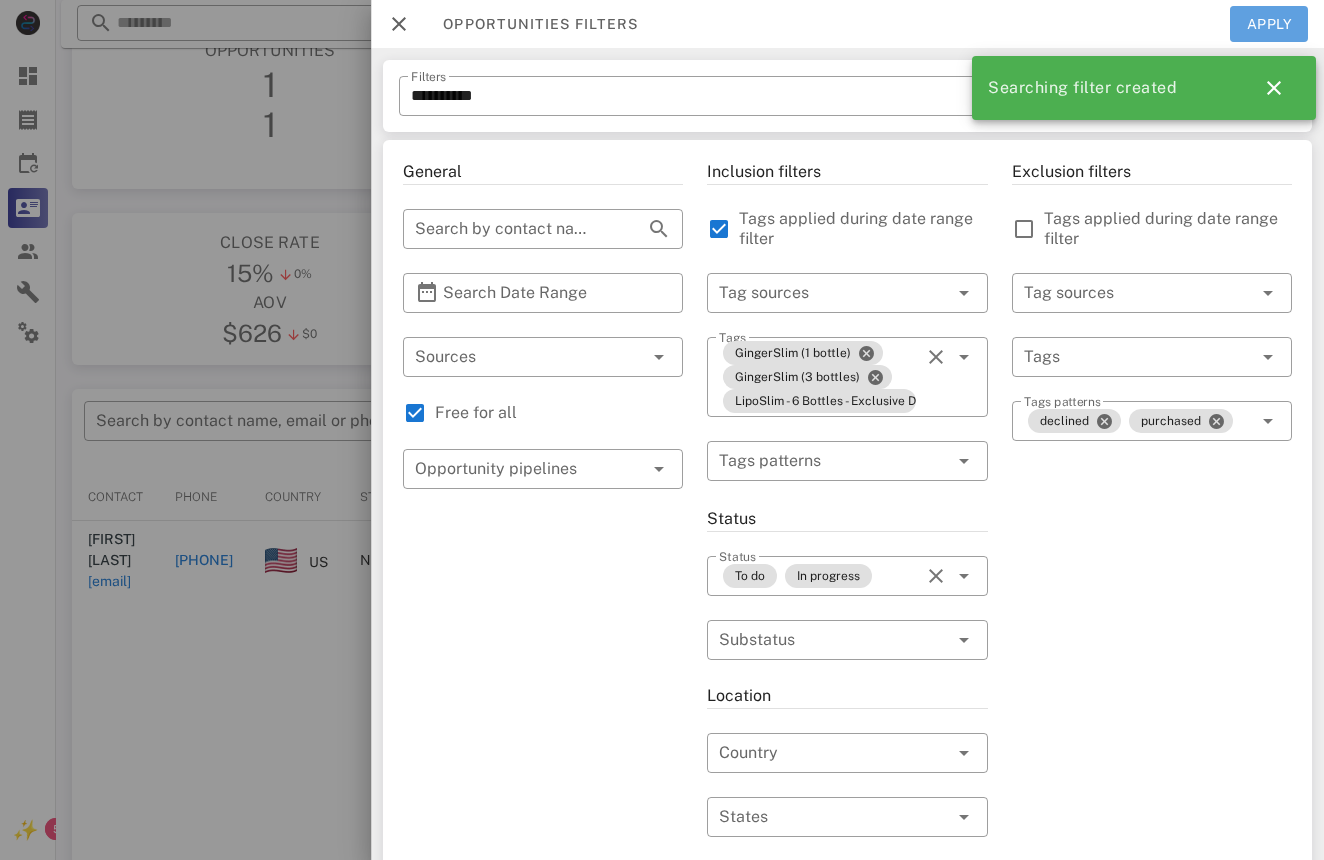 click on "Apply" at bounding box center (1269, 24) 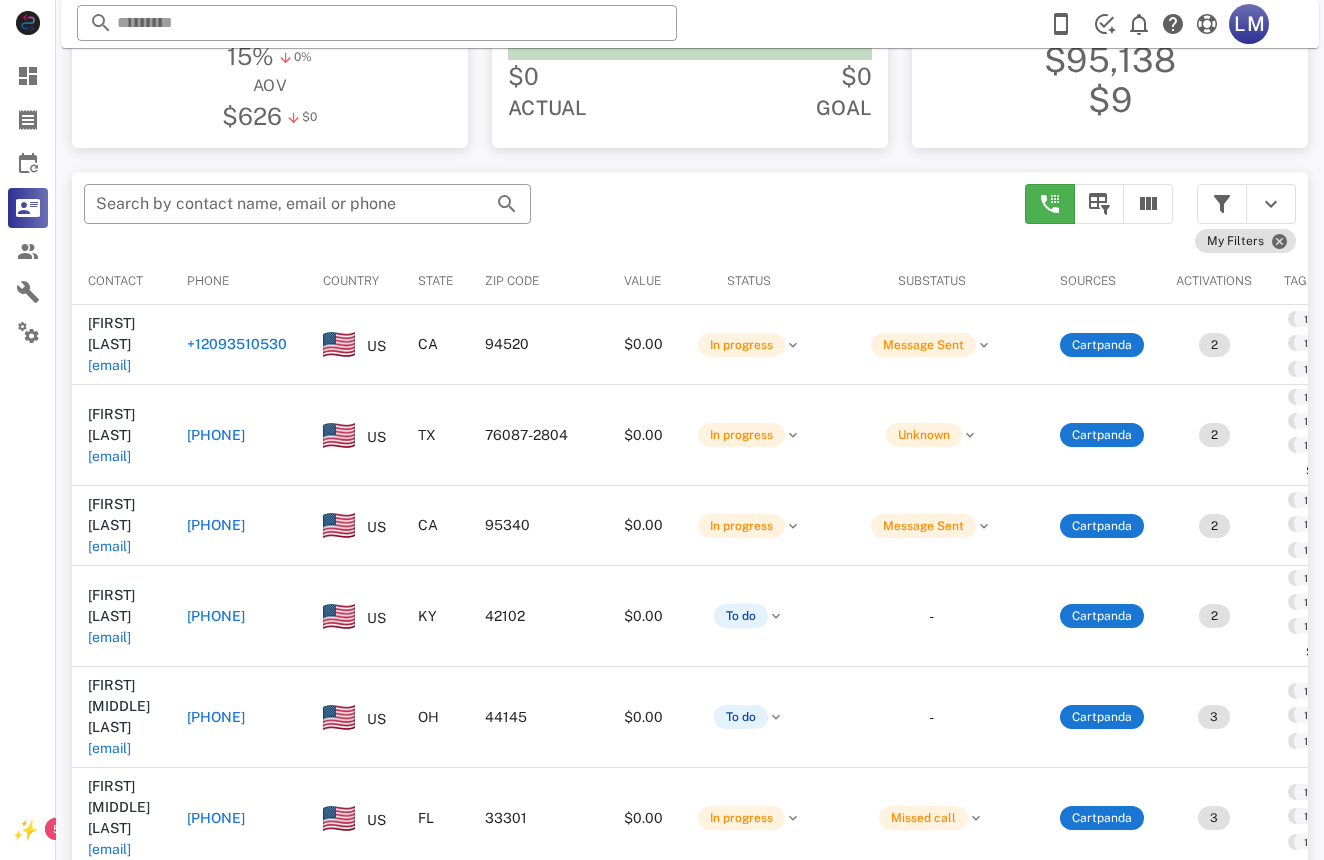 scroll, scrollTop: 276, scrollLeft: 0, axis: vertical 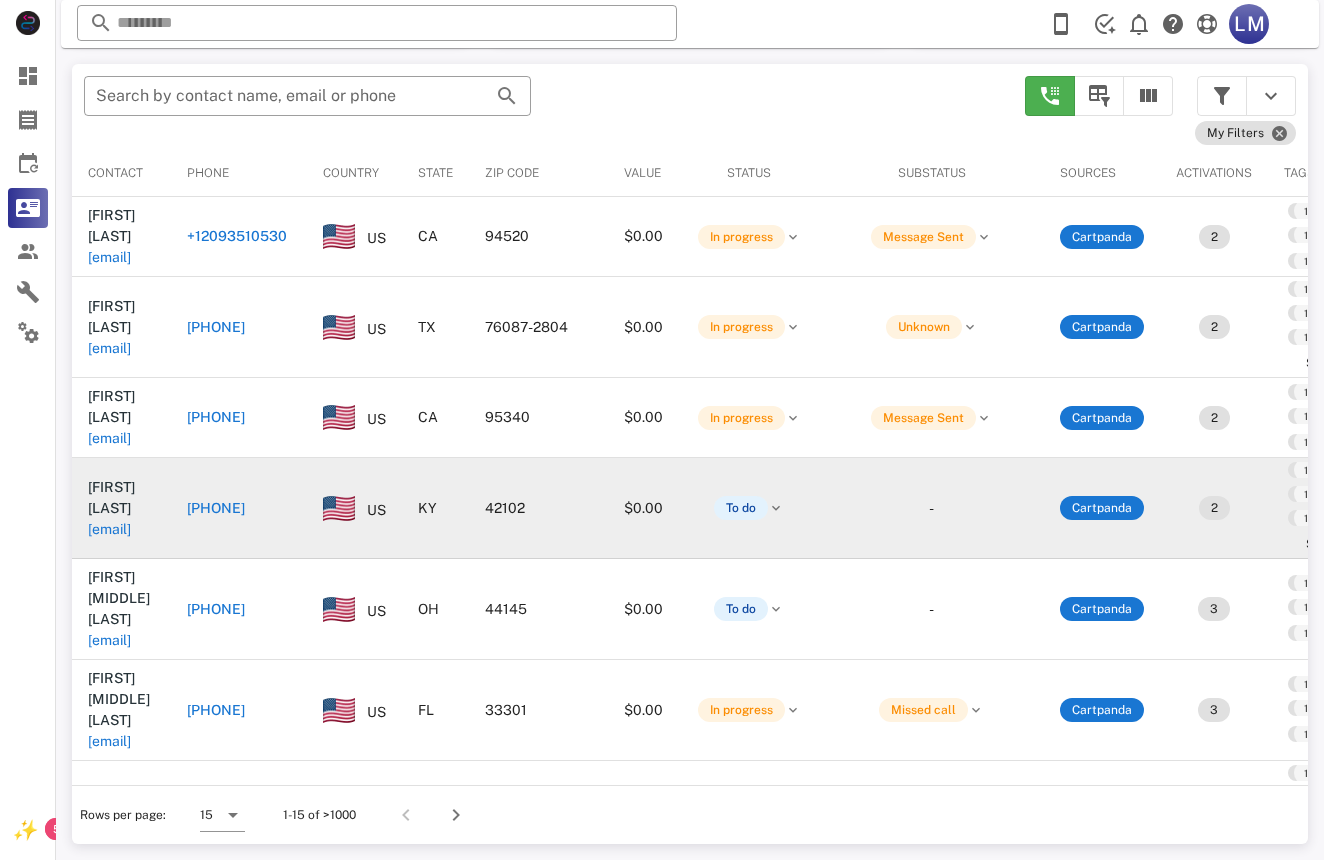 click on "$0.00" at bounding box center [643, 508] 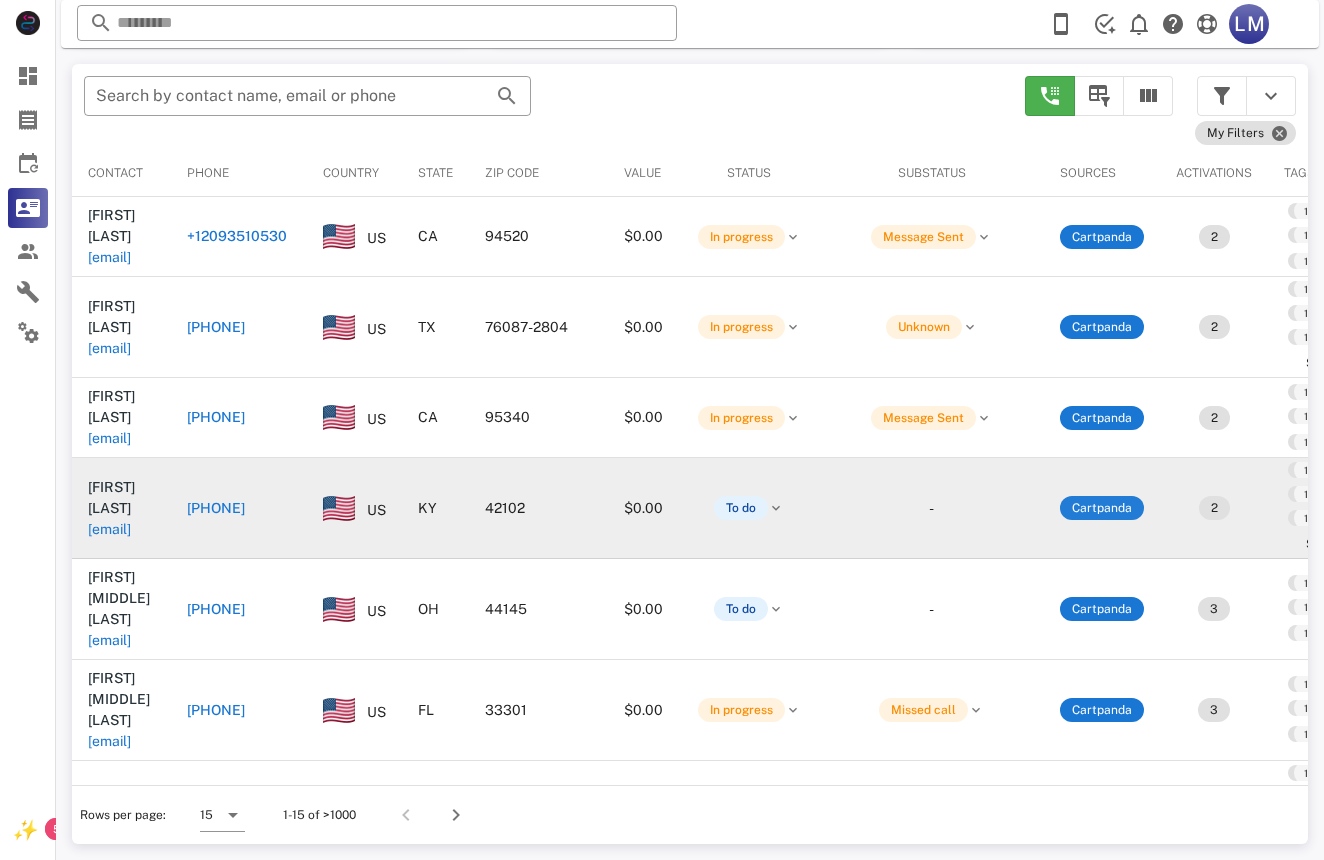 click on "Cartpanda" at bounding box center [1102, 508] 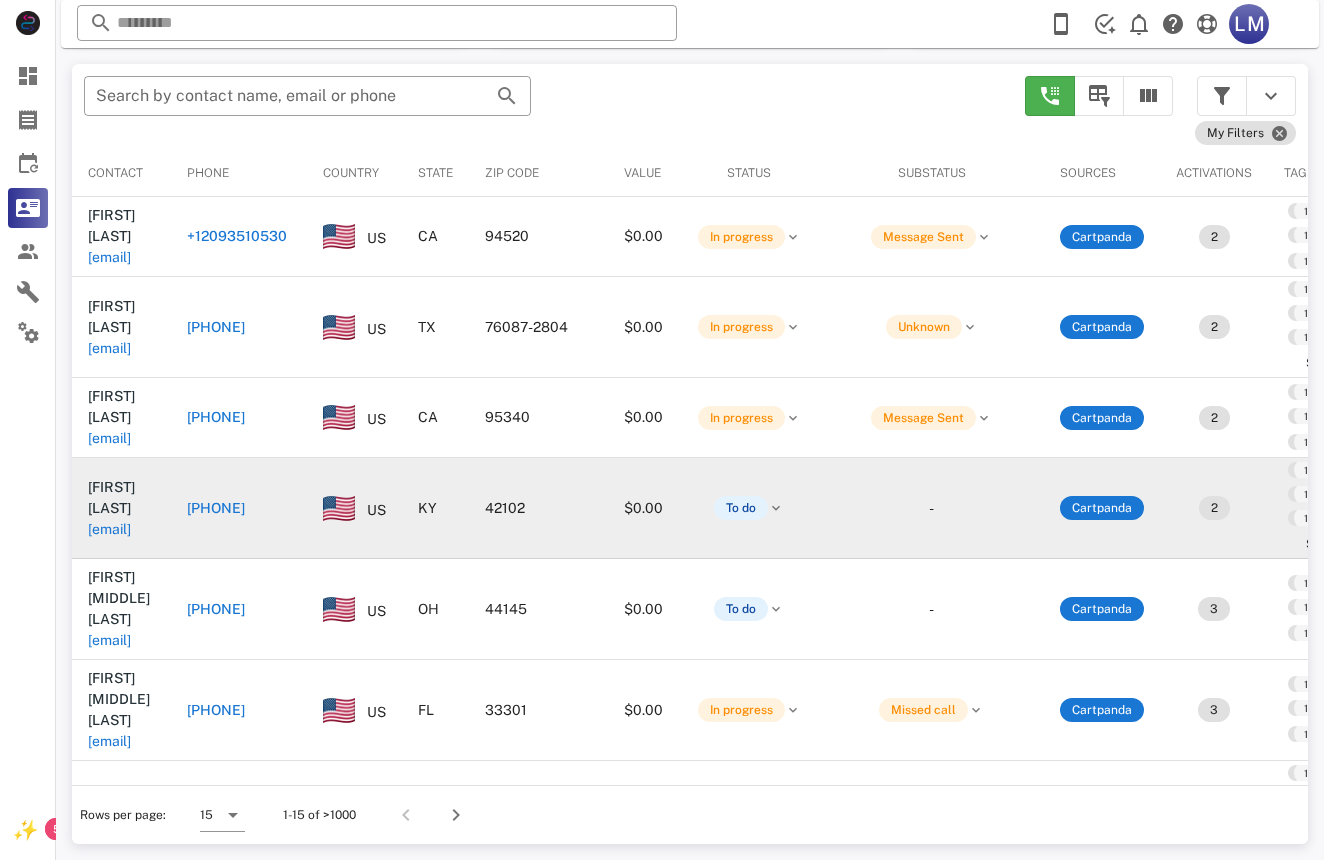 click on "To do" at bounding box center (749, 508) 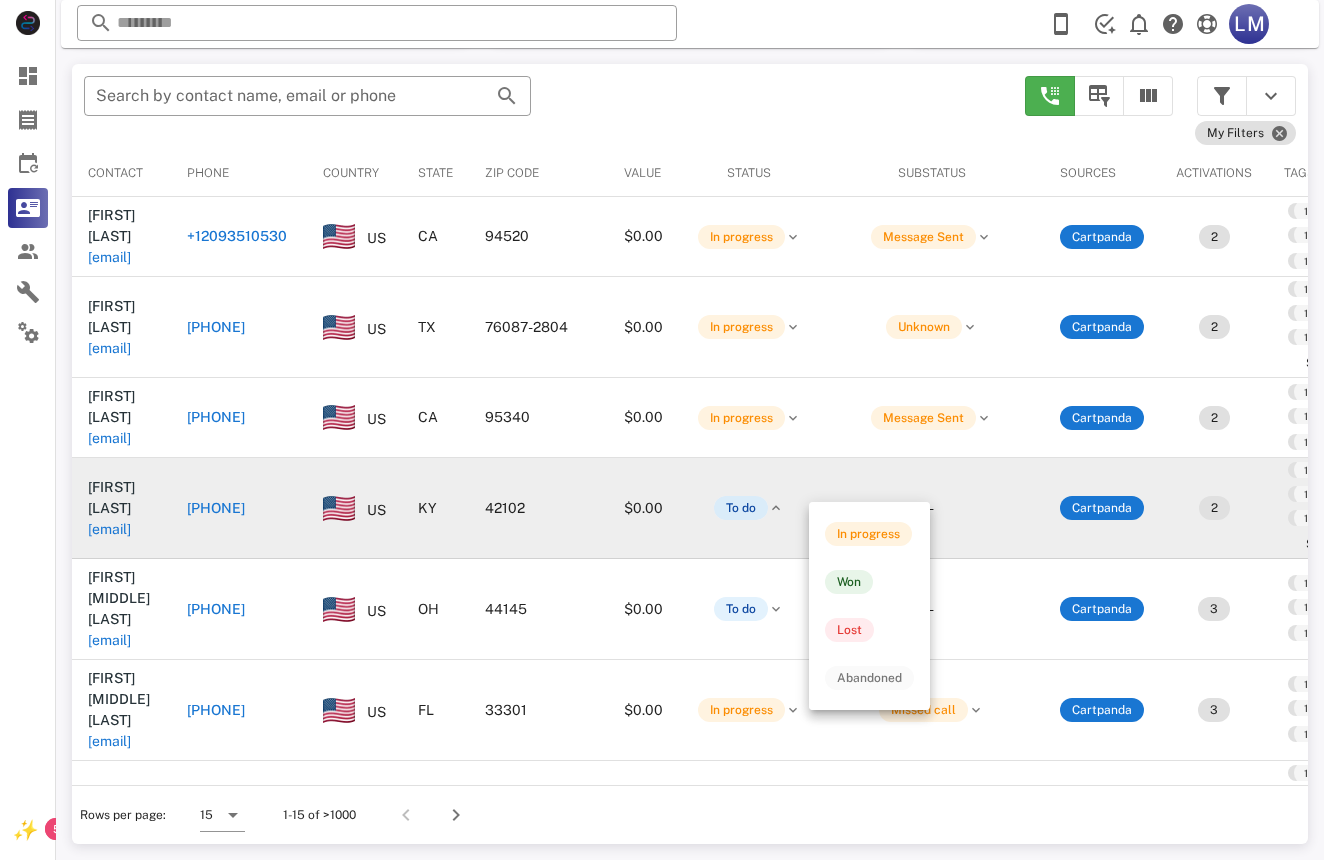 click on "To do" at bounding box center (741, 508) 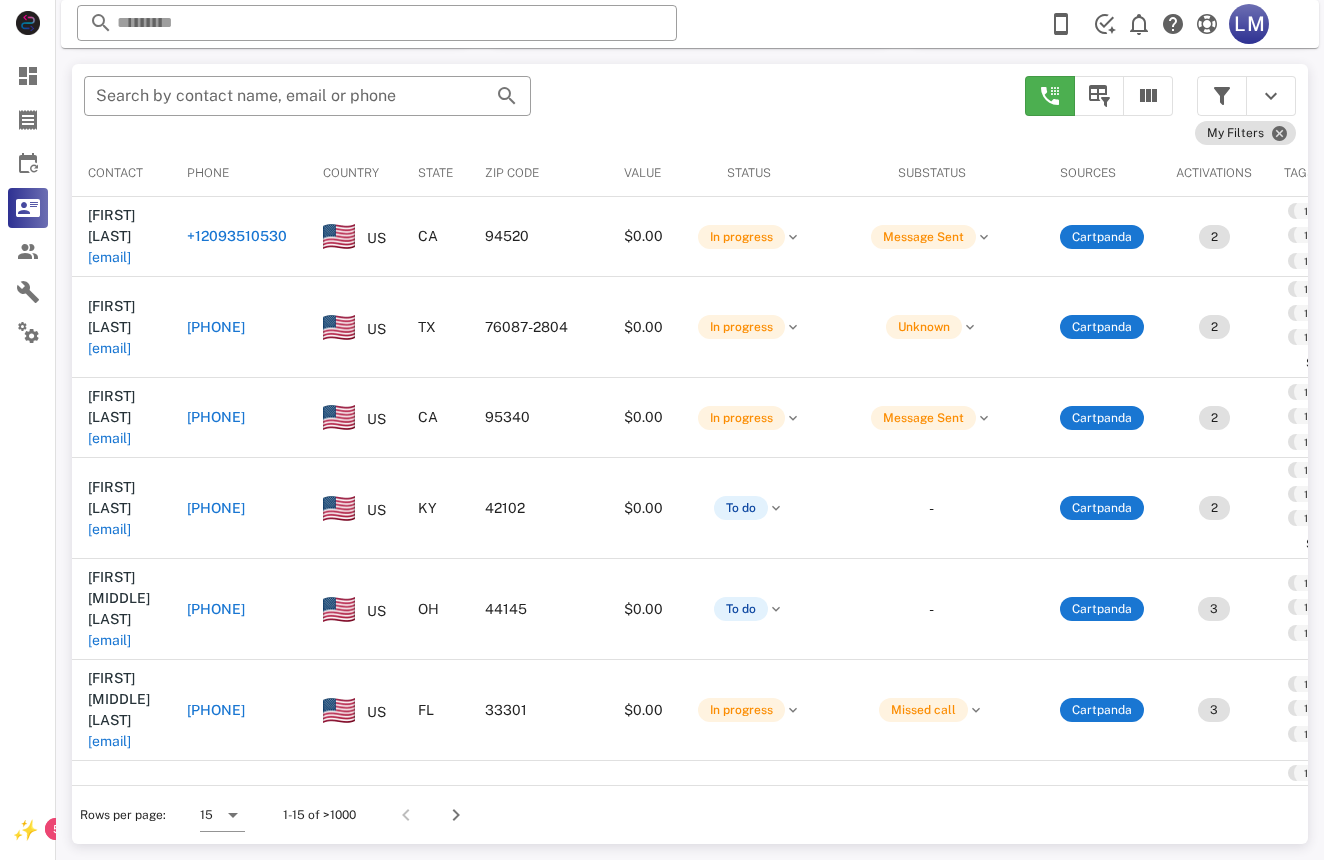 scroll, scrollTop: 381, scrollLeft: 0, axis: vertical 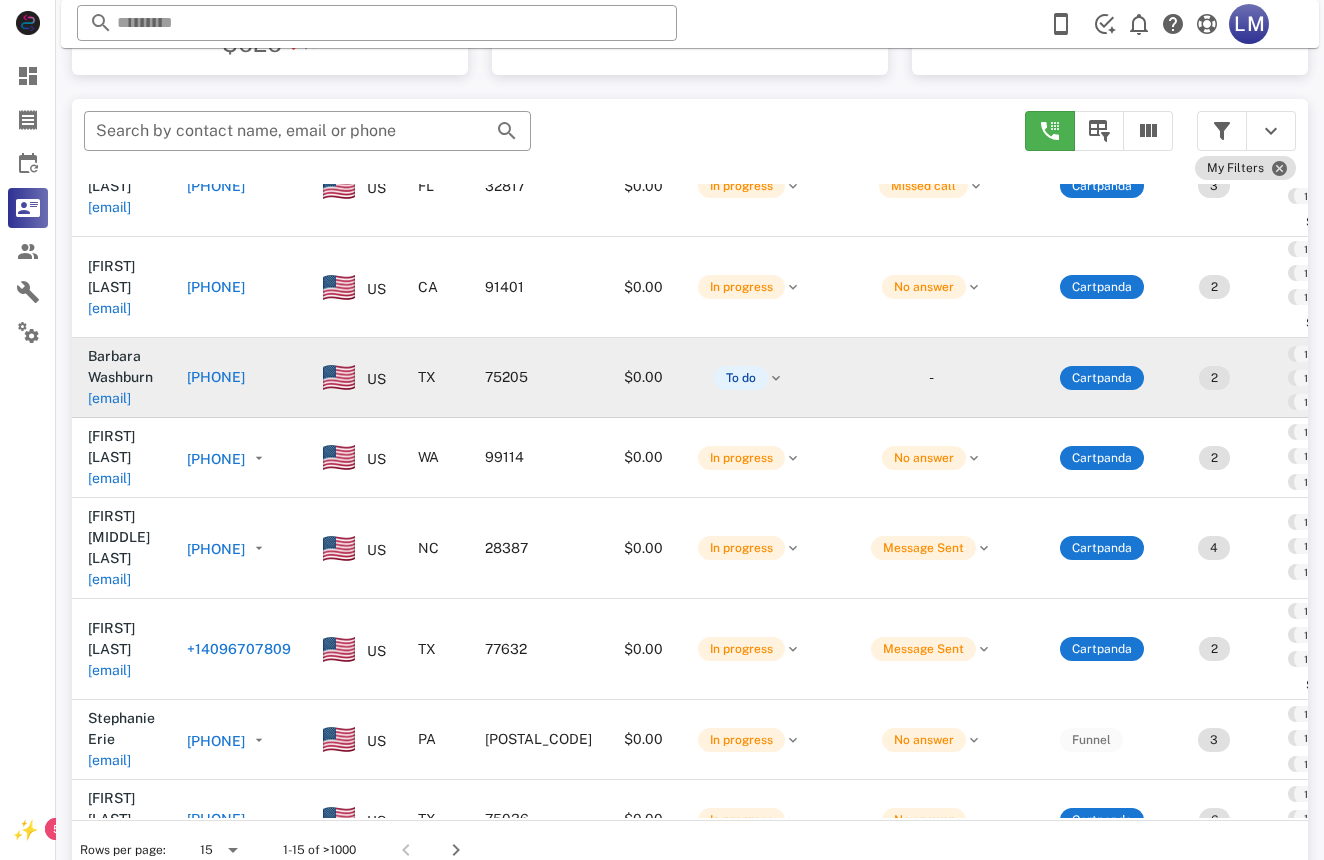 click on "$0.00" at bounding box center (643, 378) 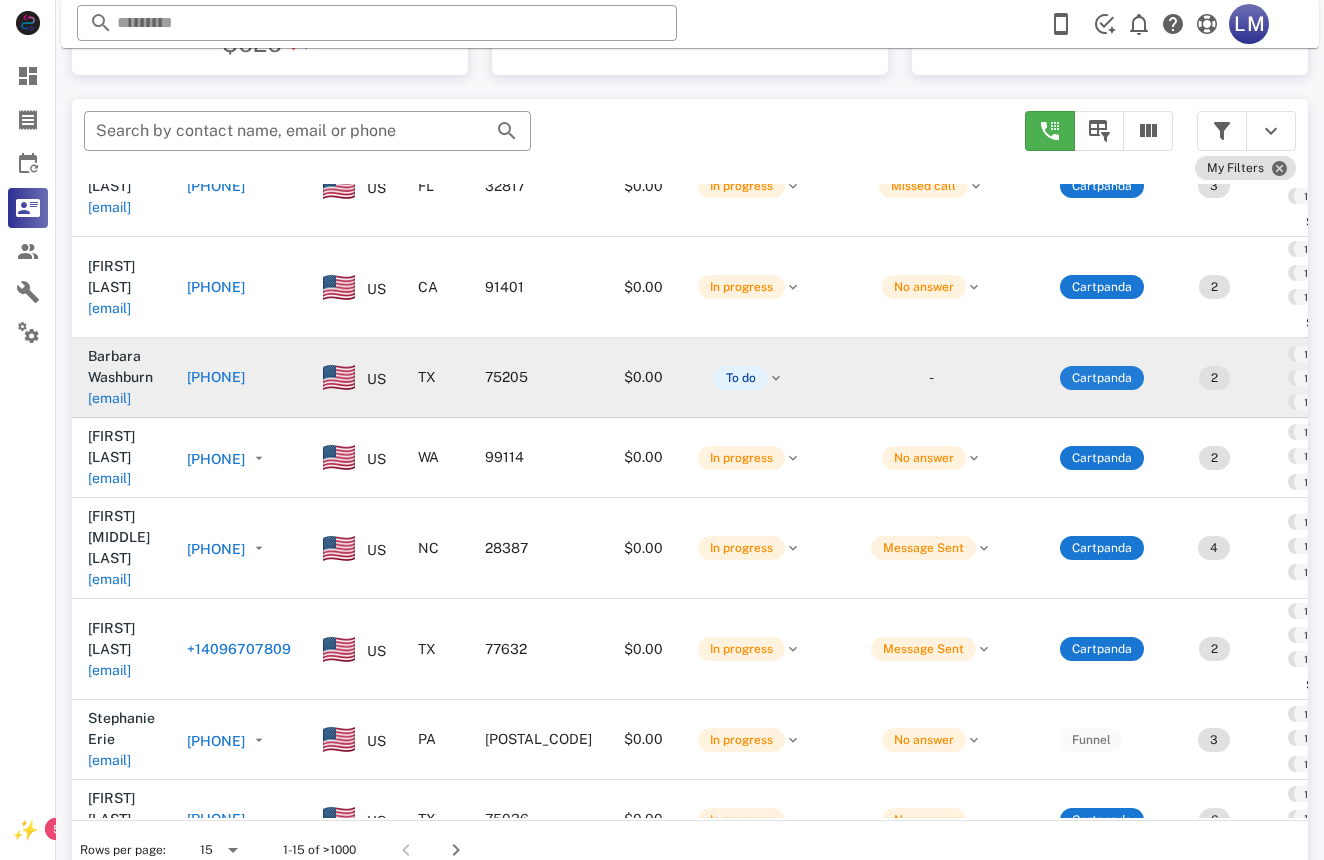 click on "Cartpanda" at bounding box center [1102, 378] 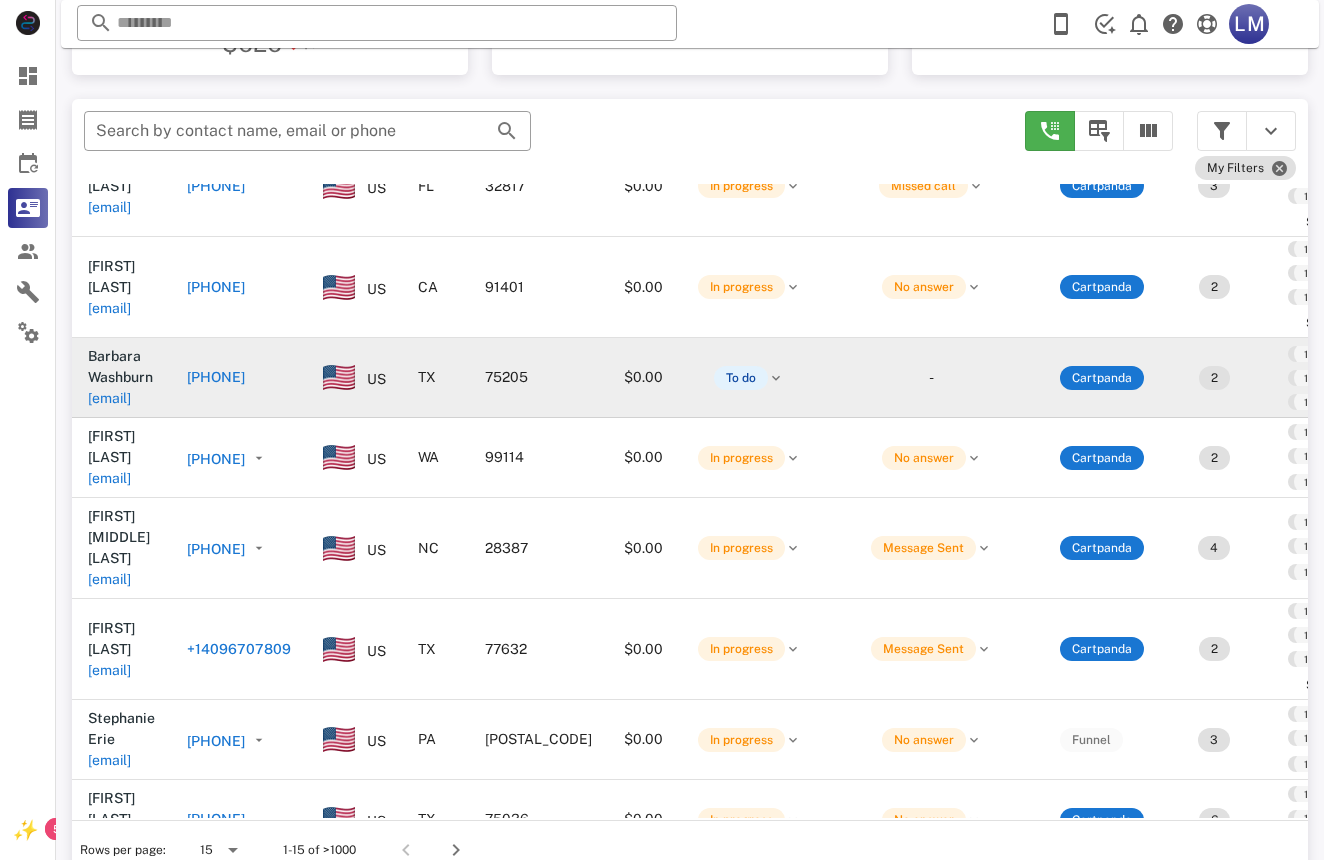 click on "-" at bounding box center (931, 378) 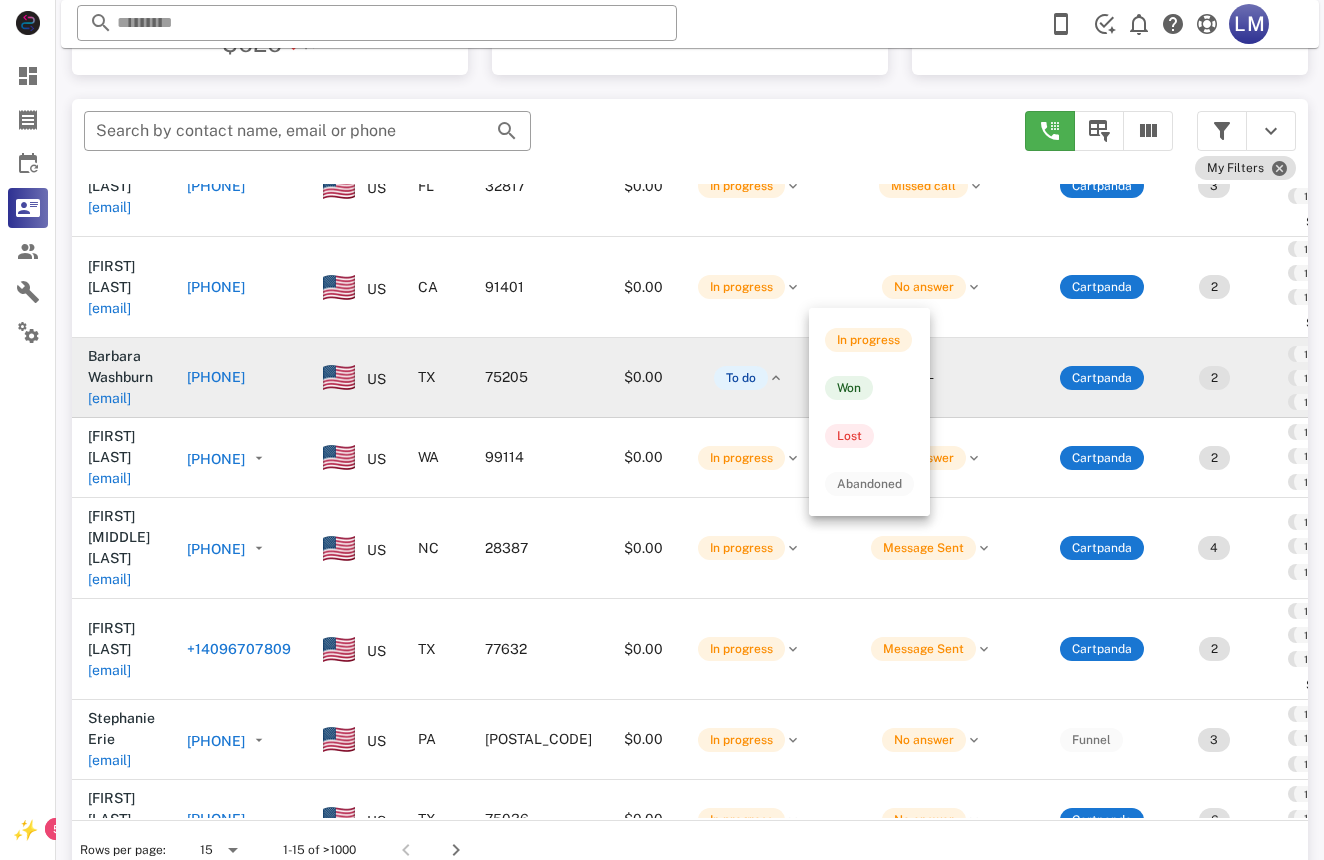click on "To do" at bounding box center [749, 378] 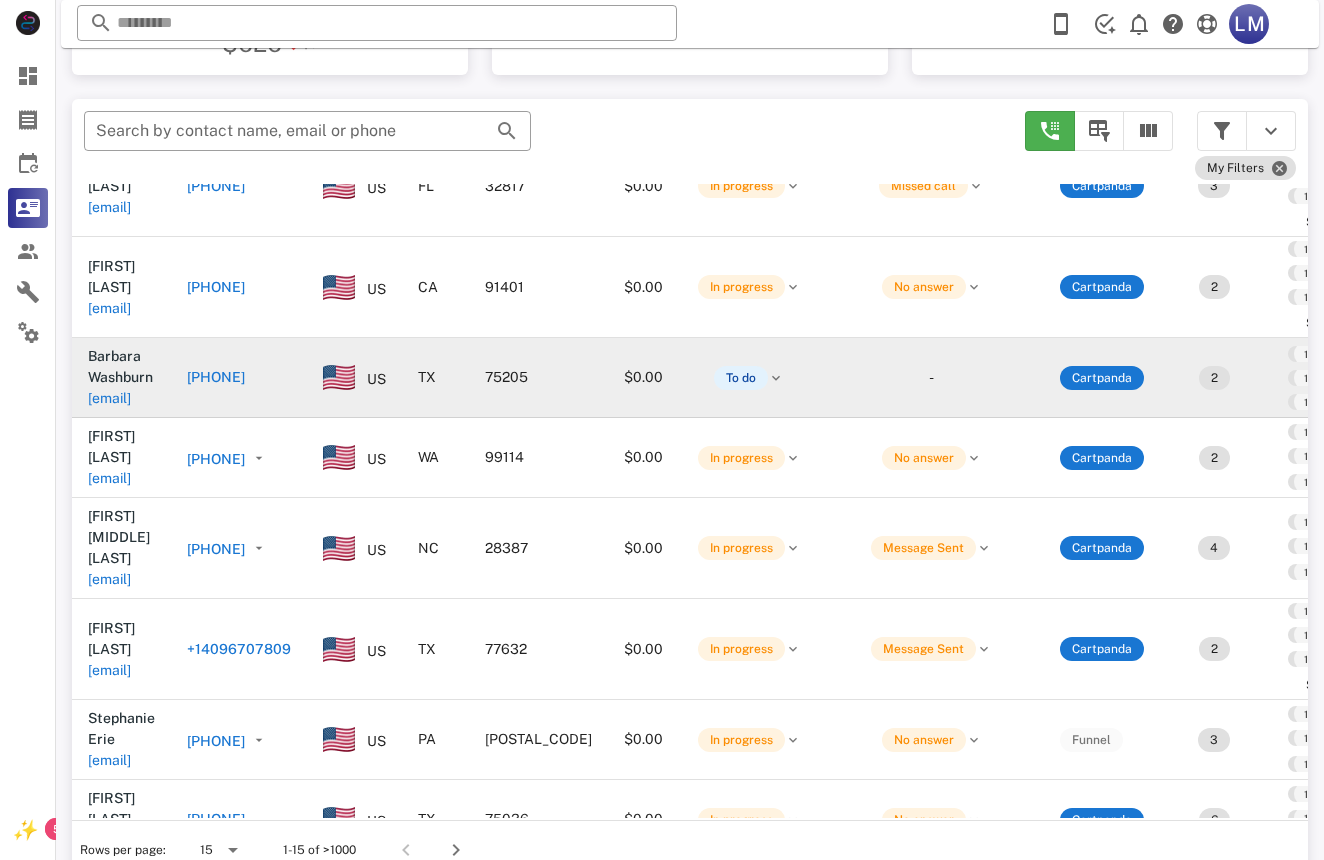 click on "-" at bounding box center (931, 378) 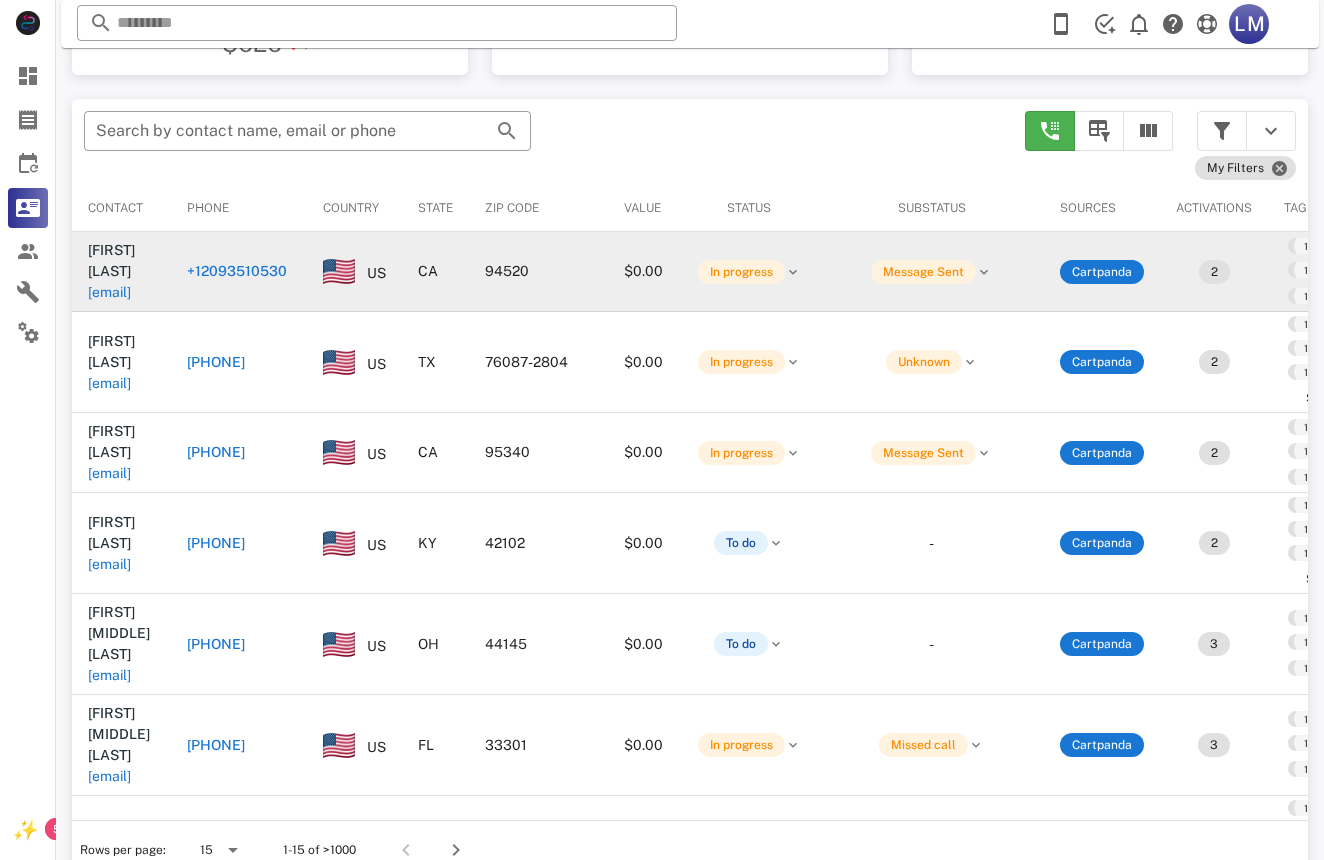 scroll, scrollTop: -1, scrollLeft: 0, axis: vertical 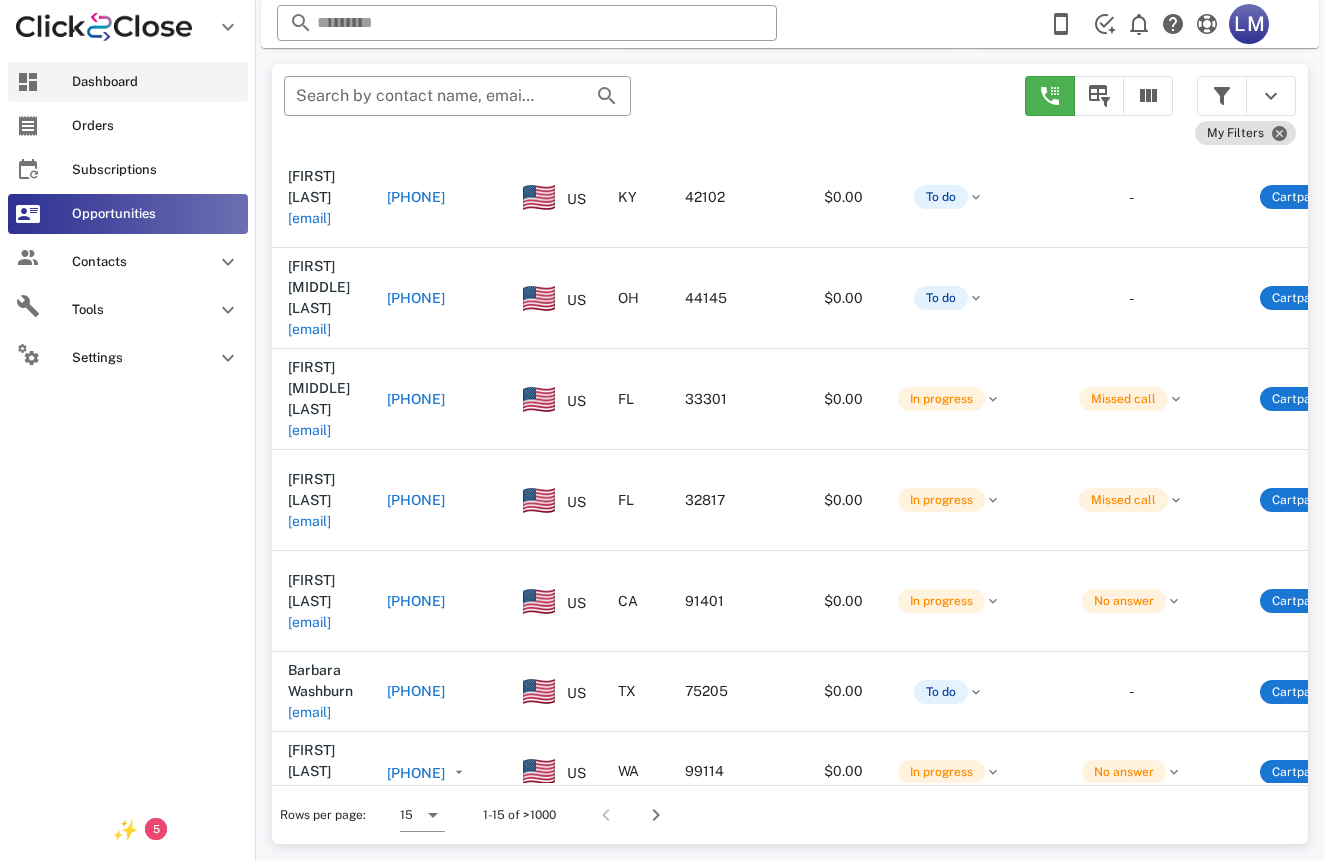 click at bounding box center (28, 82) 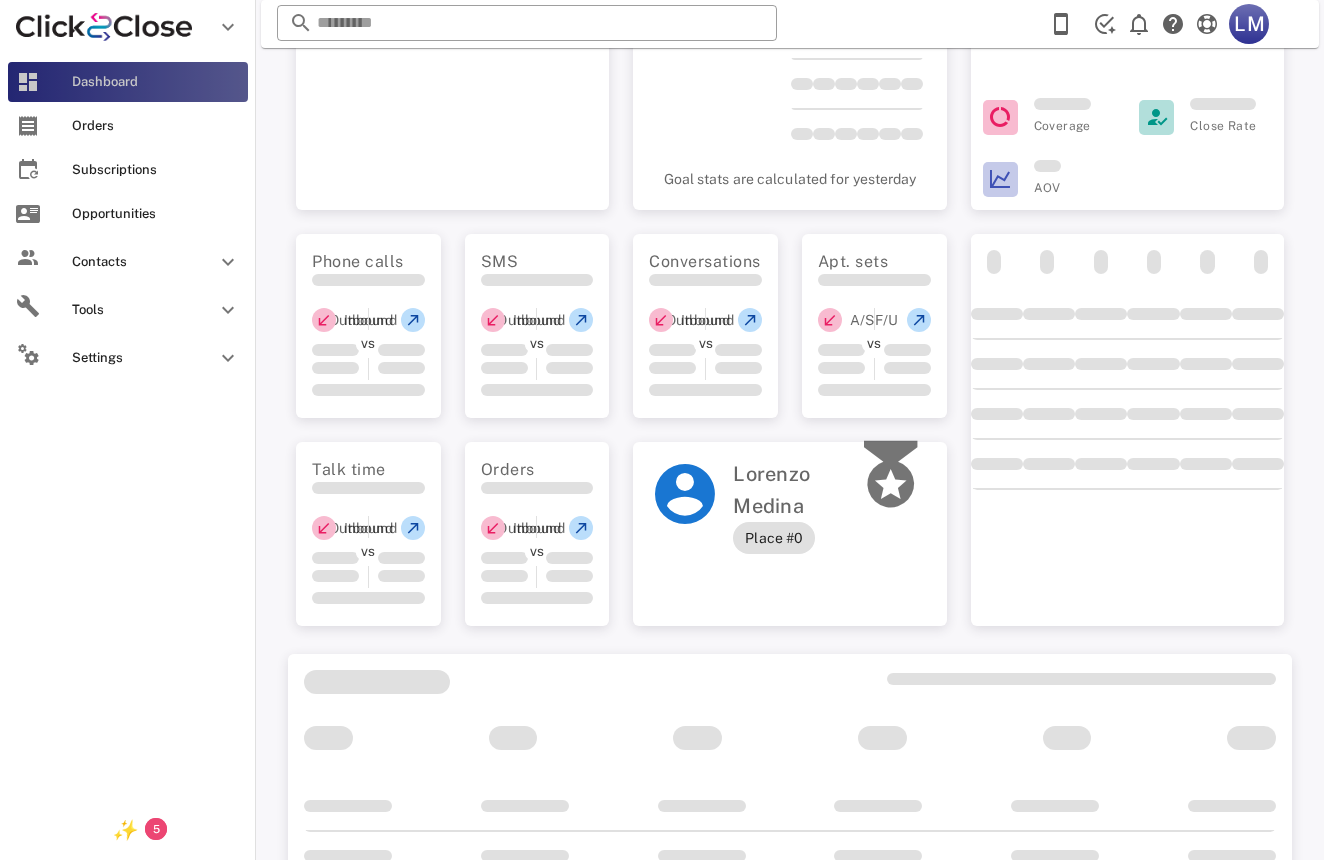 scroll, scrollTop: 145, scrollLeft: 0, axis: vertical 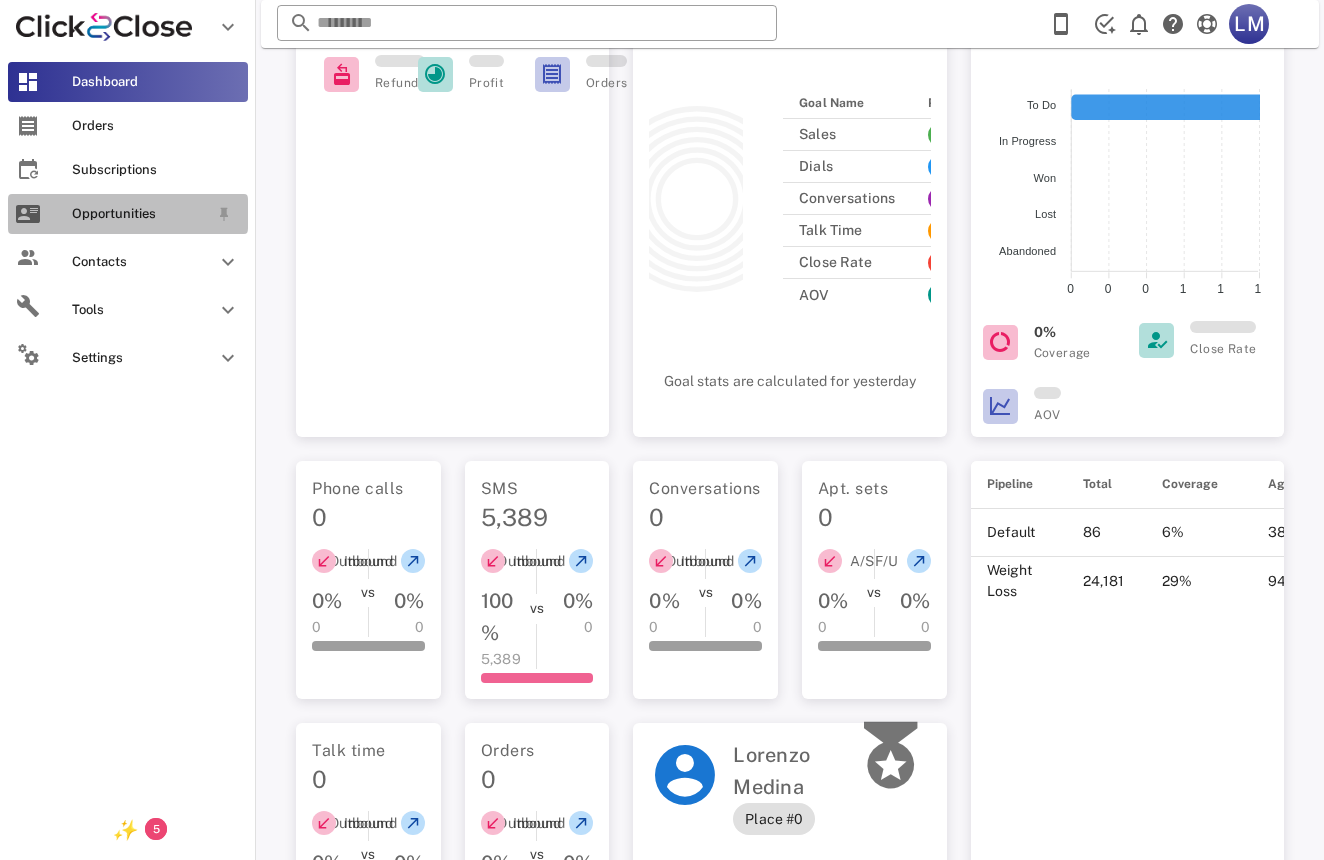 click on "Opportunities" at bounding box center (128, 214) 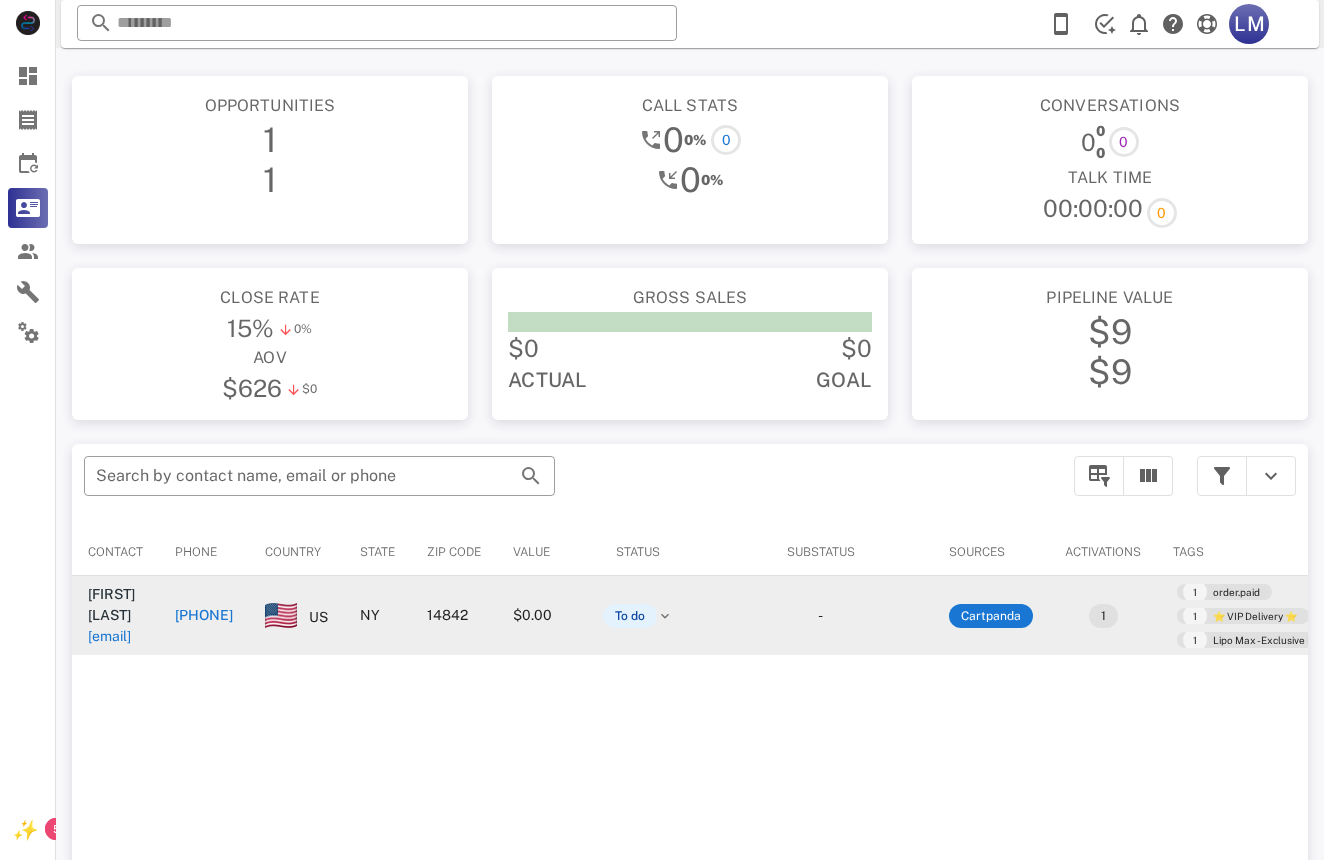 scroll, scrollTop: 0, scrollLeft: 0, axis: both 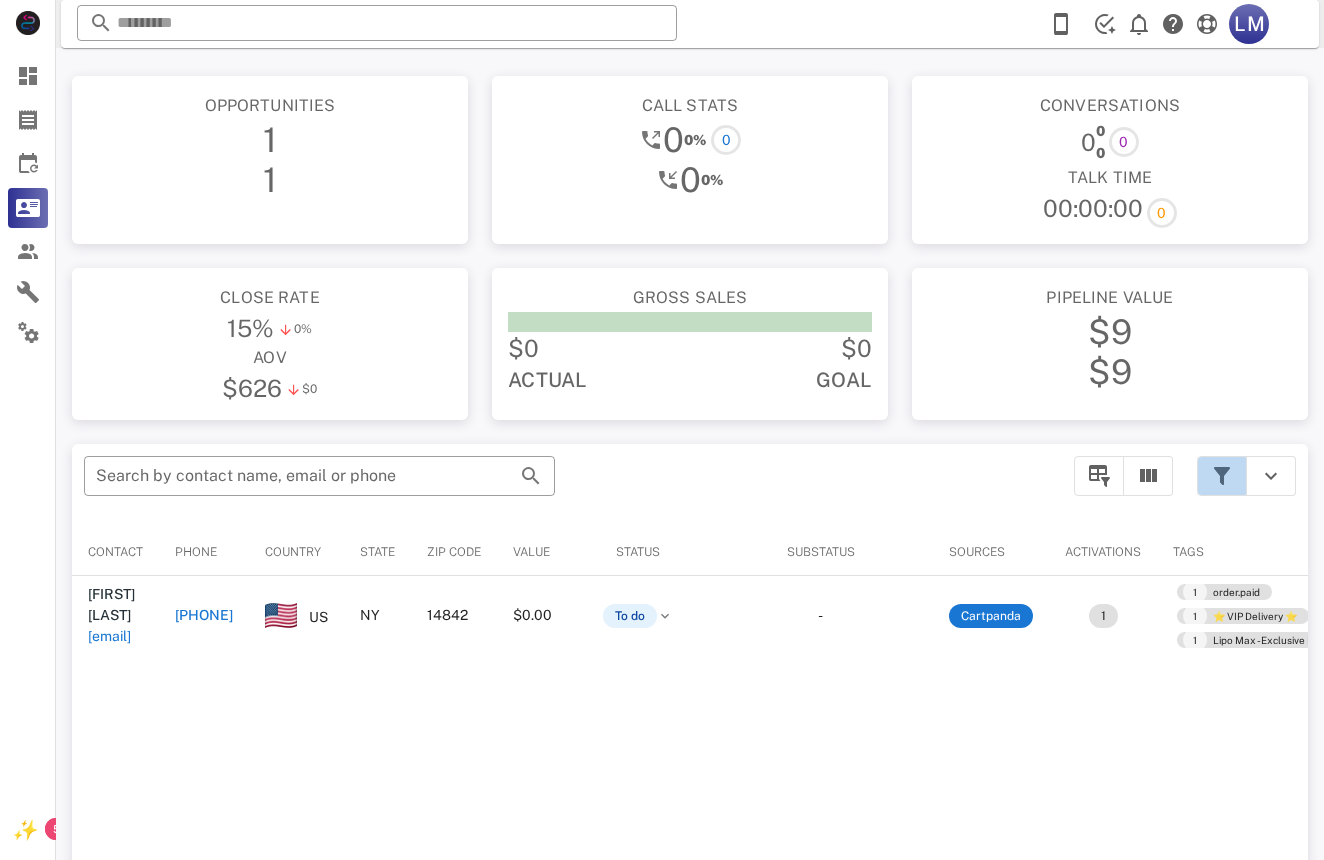 click at bounding box center [1222, 476] 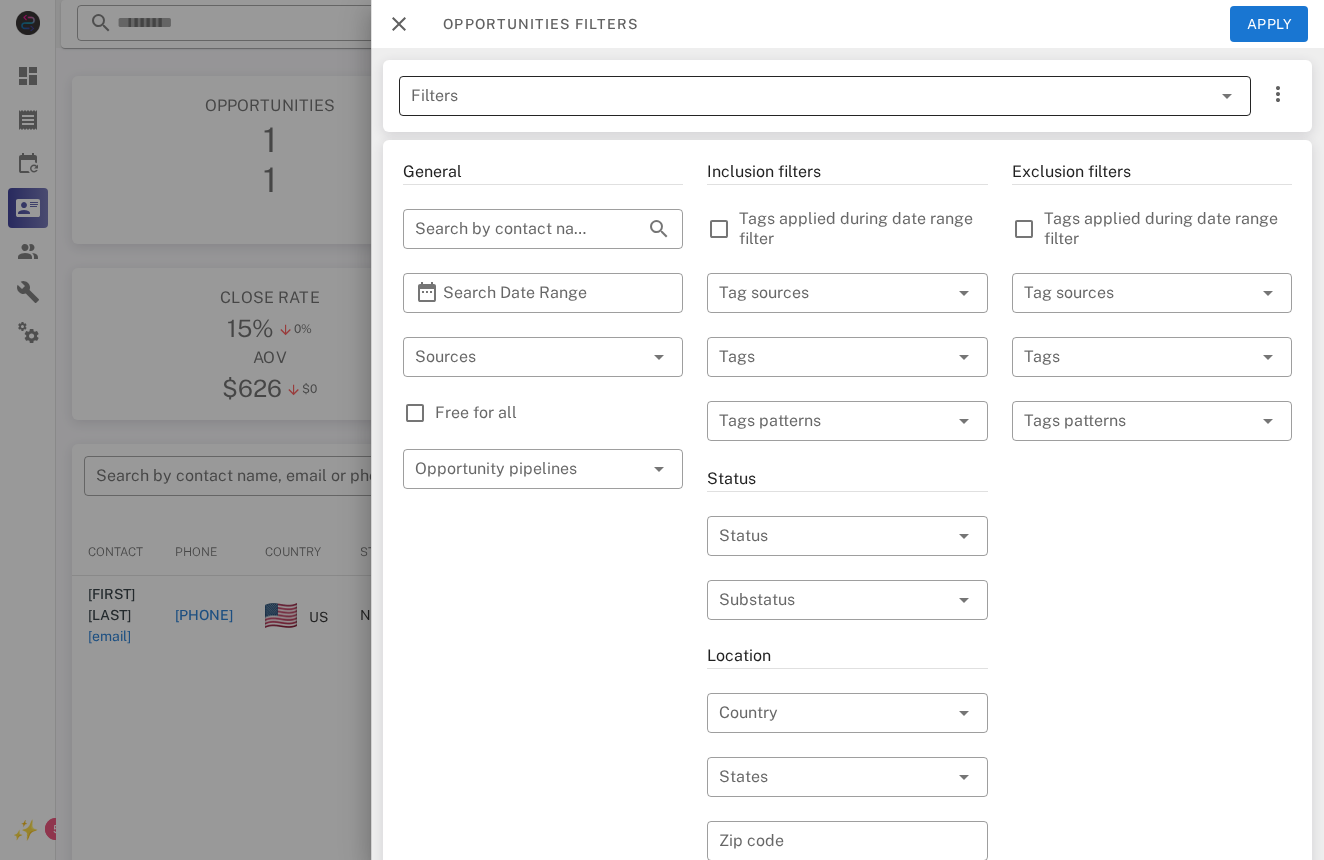 click at bounding box center [1197, 96] 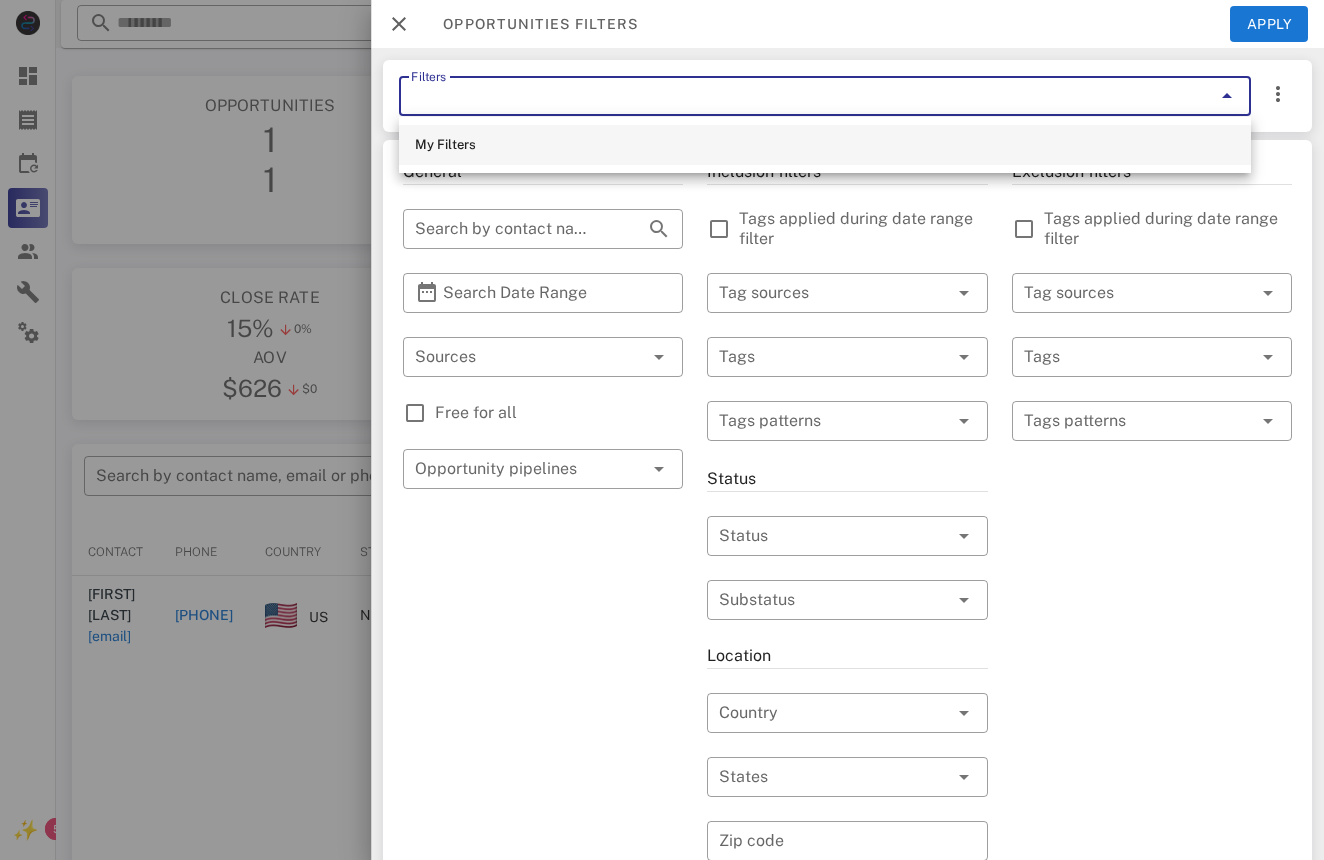 click on "My Filters" at bounding box center [825, 145] 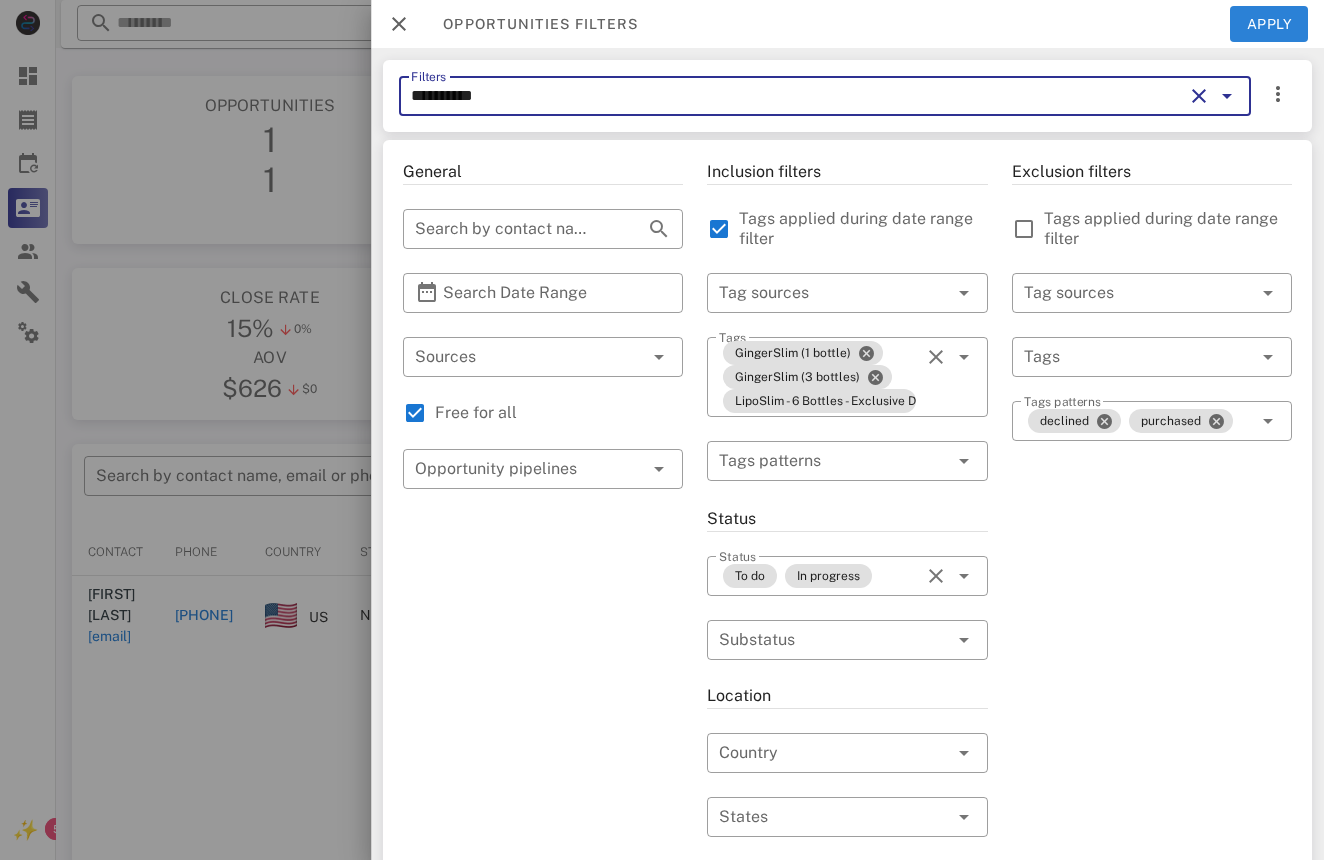 click on "Apply" at bounding box center [1269, 24] 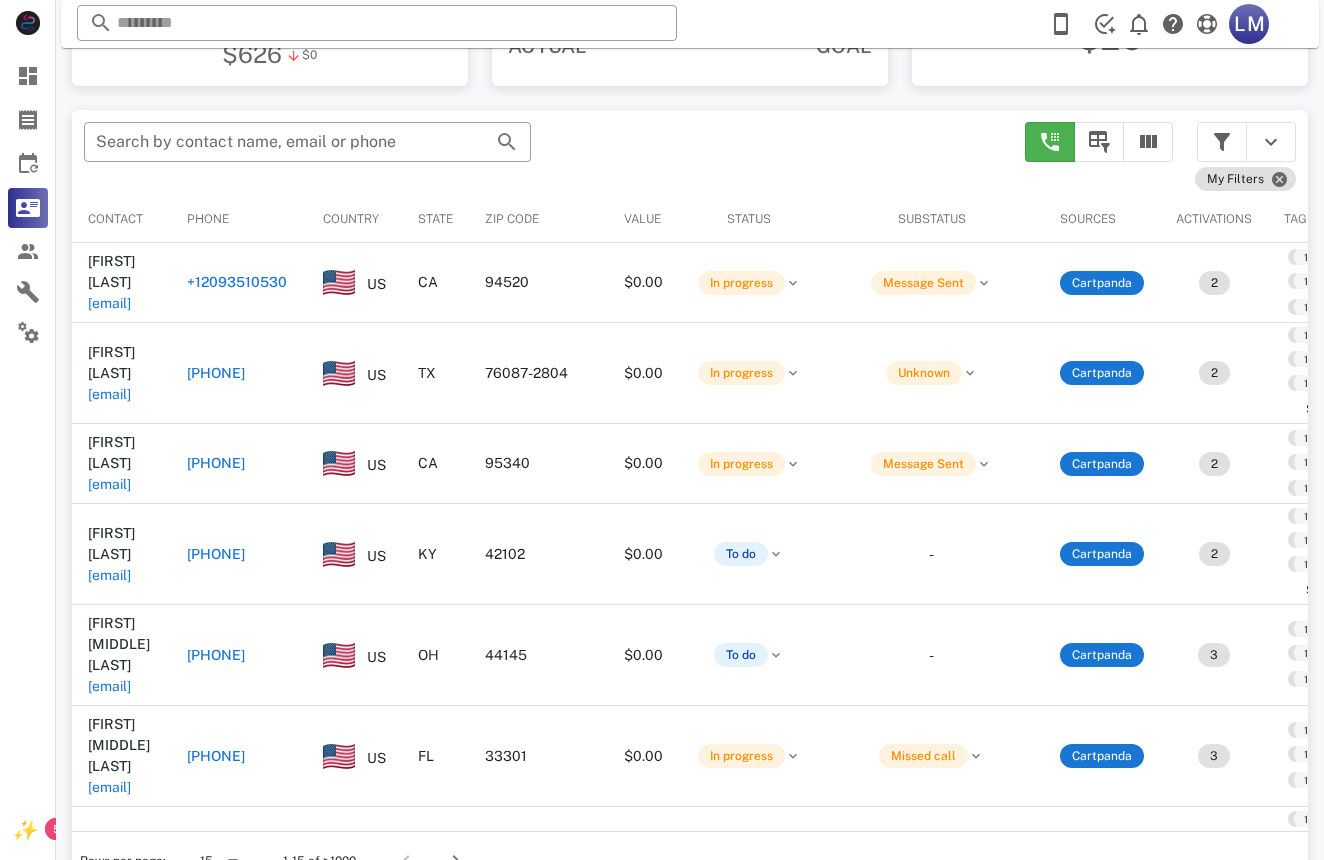 scroll, scrollTop: 335, scrollLeft: 0, axis: vertical 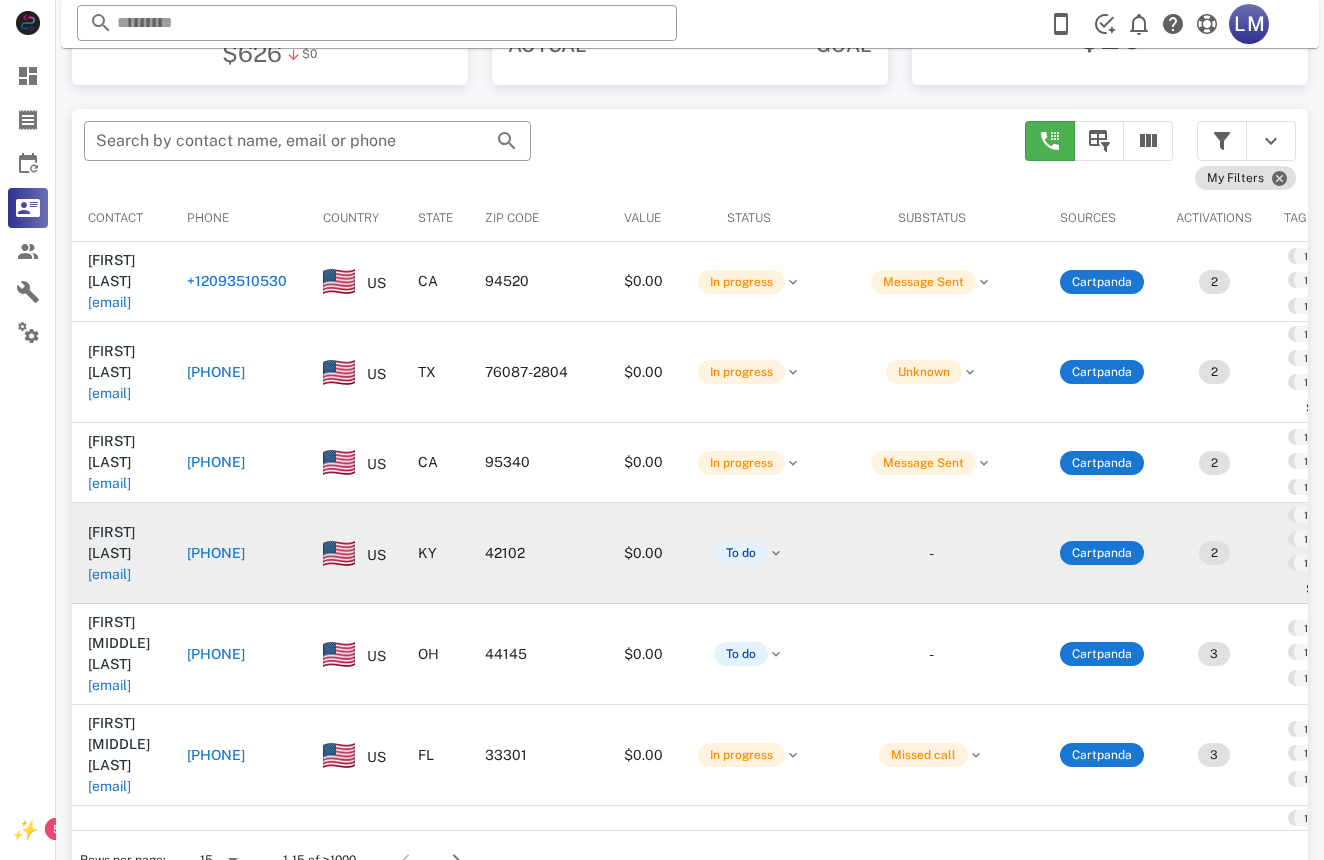 click on "42102" at bounding box center [538, 553] 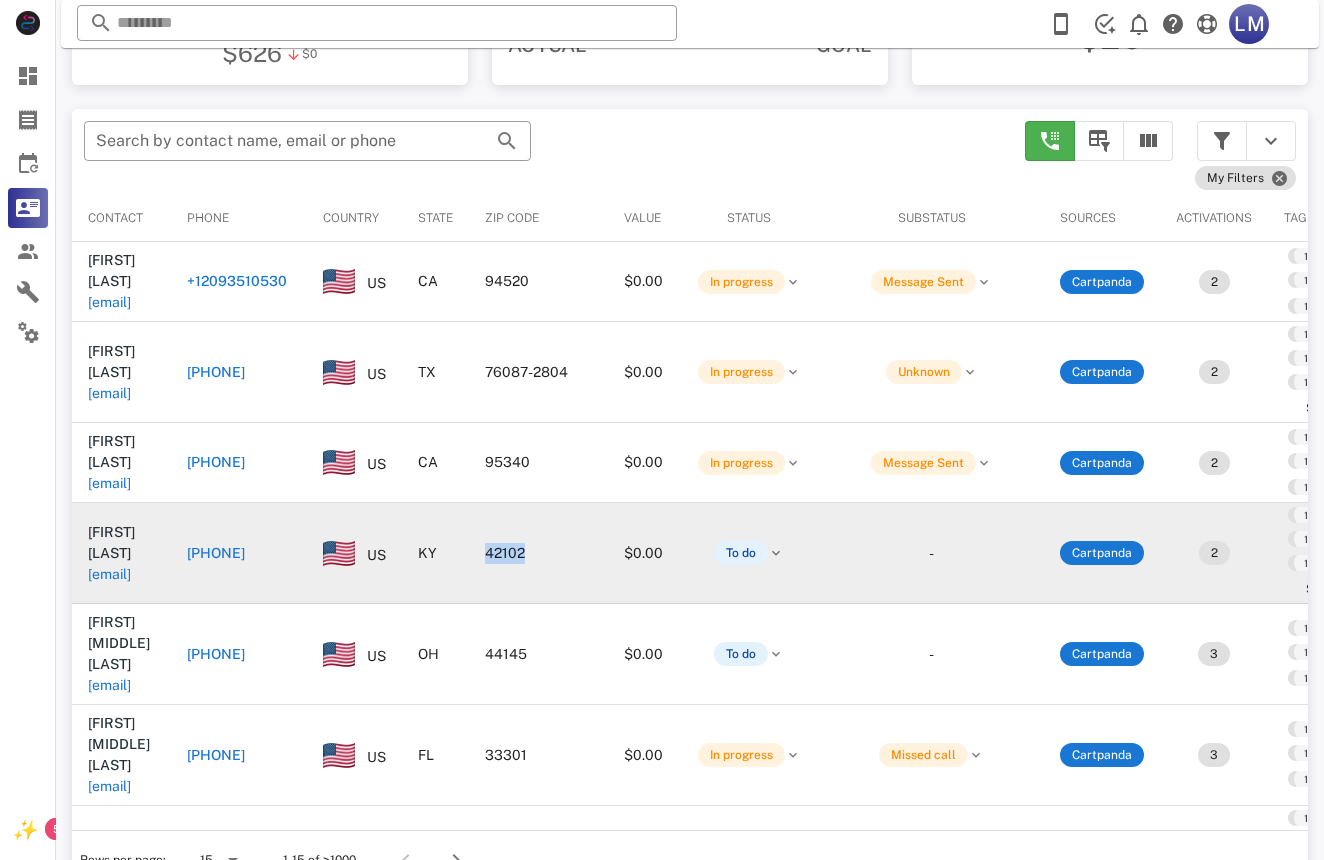 click on "42102" at bounding box center [538, 553] 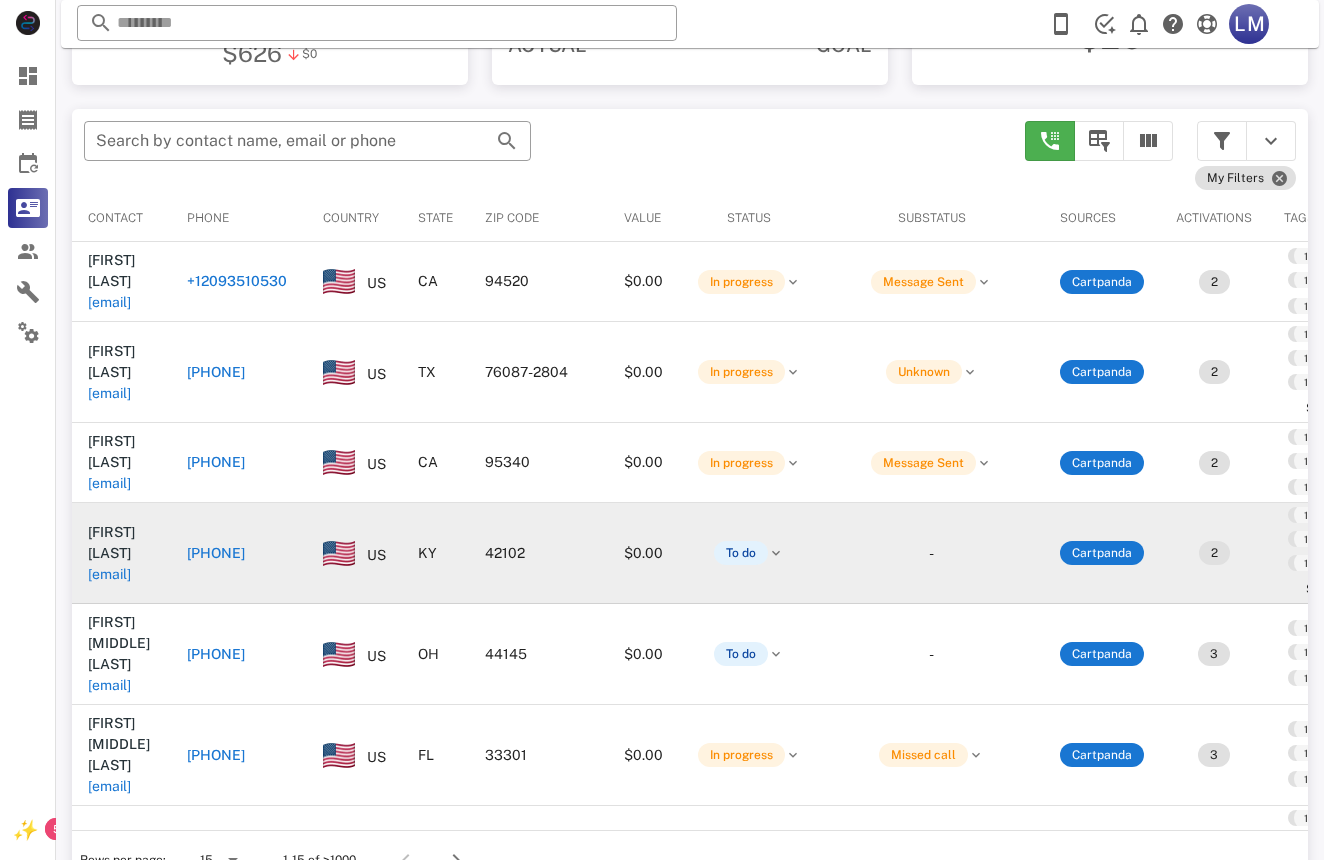click on "[EMAIL]" at bounding box center (121, 574) 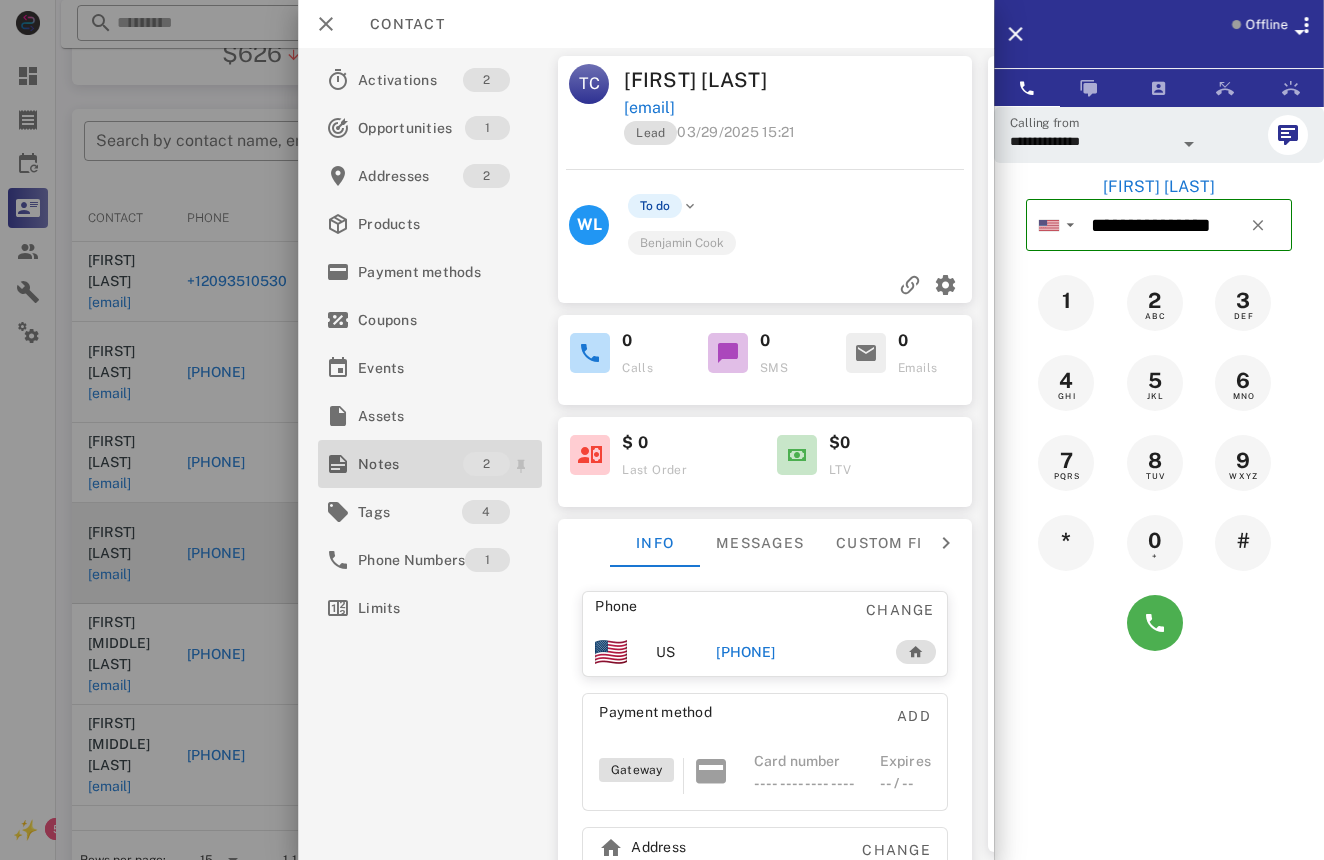 click on "Notes" at bounding box center (410, 464) 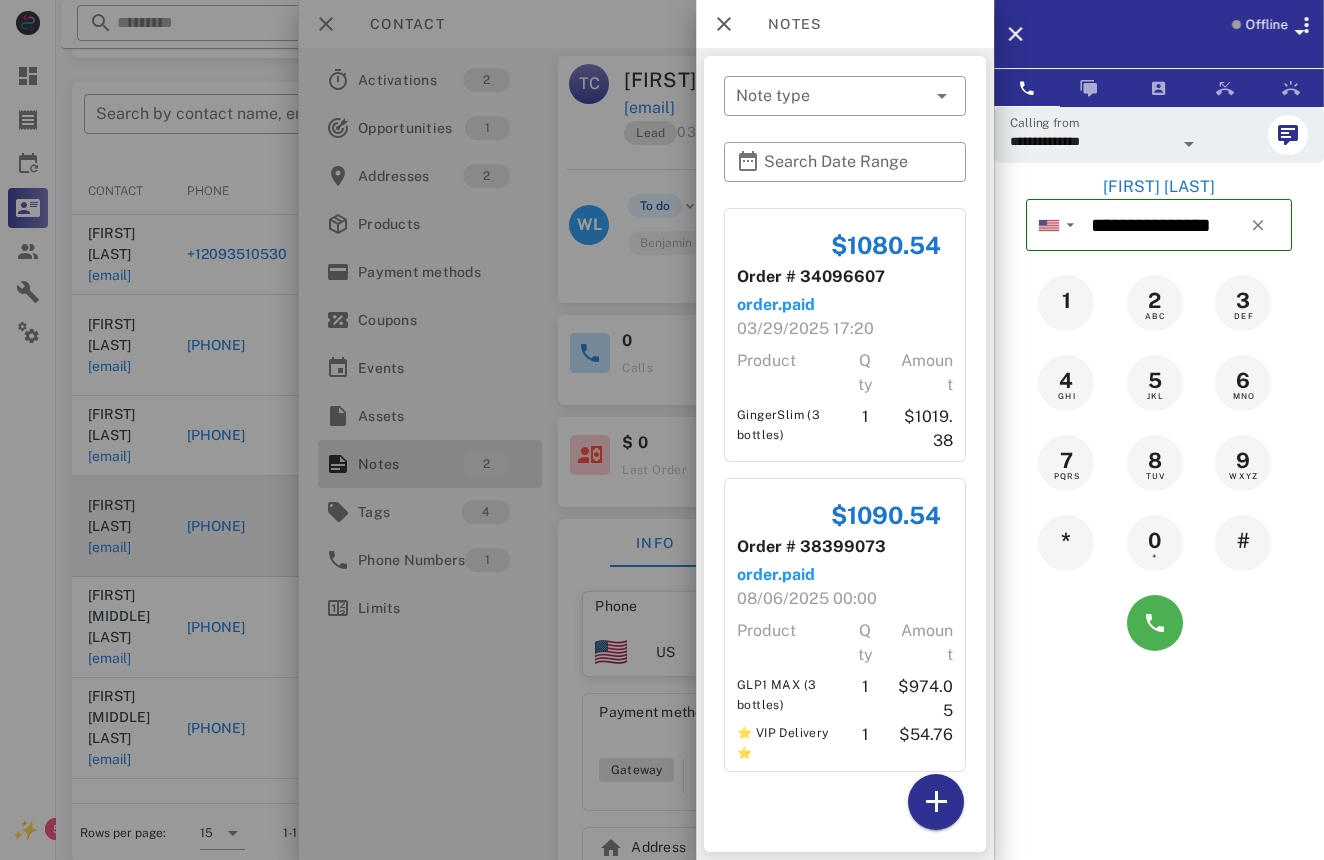 scroll, scrollTop: 364, scrollLeft: 0, axis: vertical 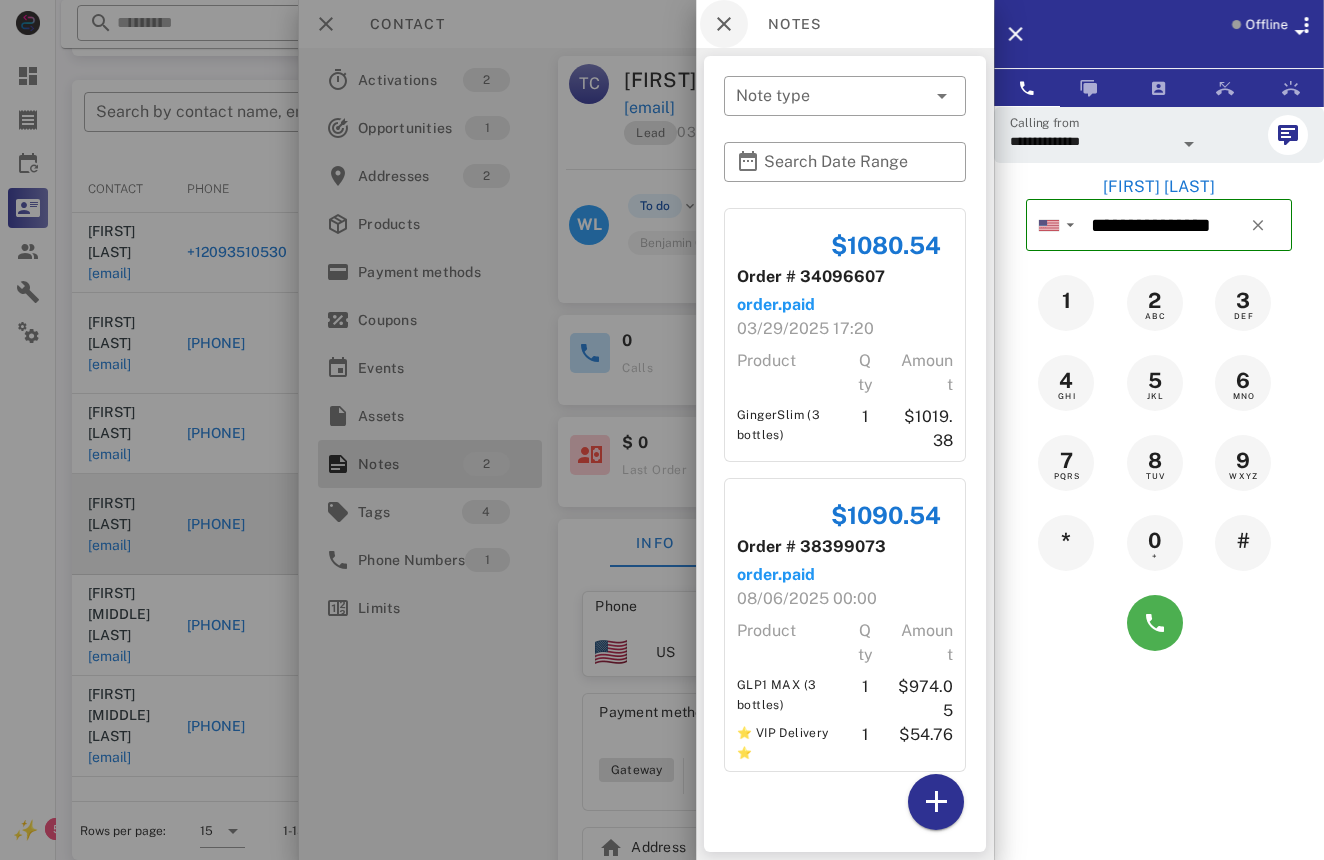 click at bounding box center (724, 24) 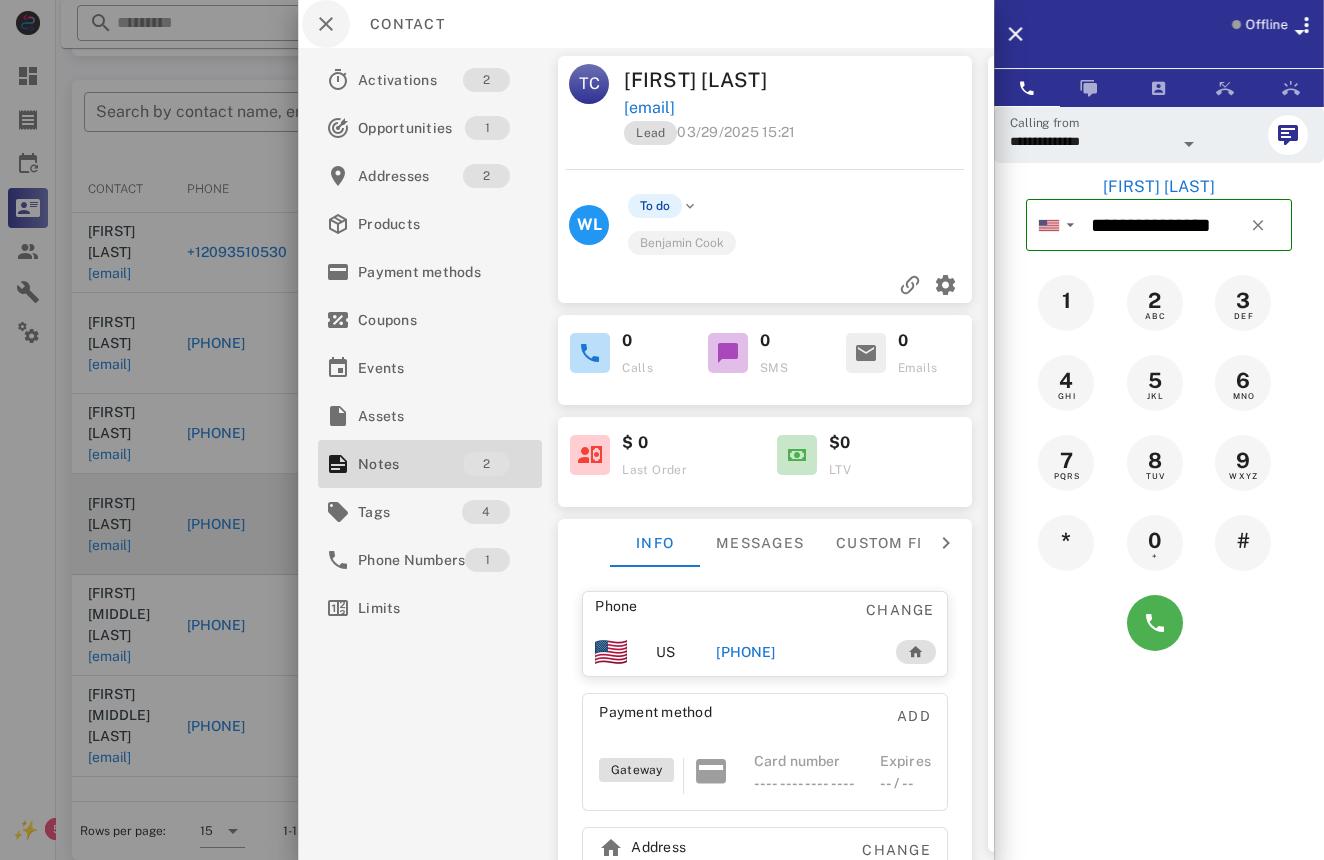 click at bounding box center [326, 24] 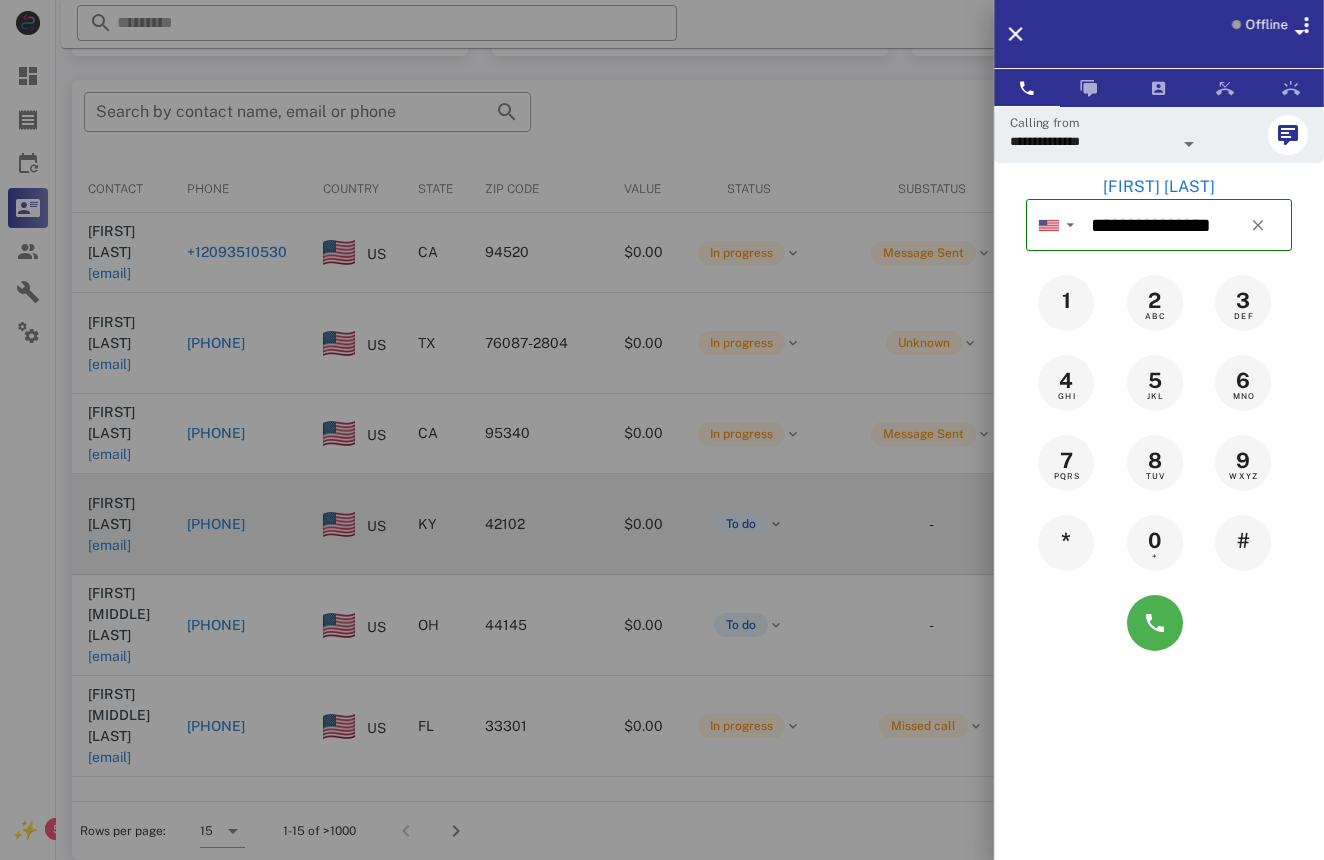 click at bounding box center [662, 430] 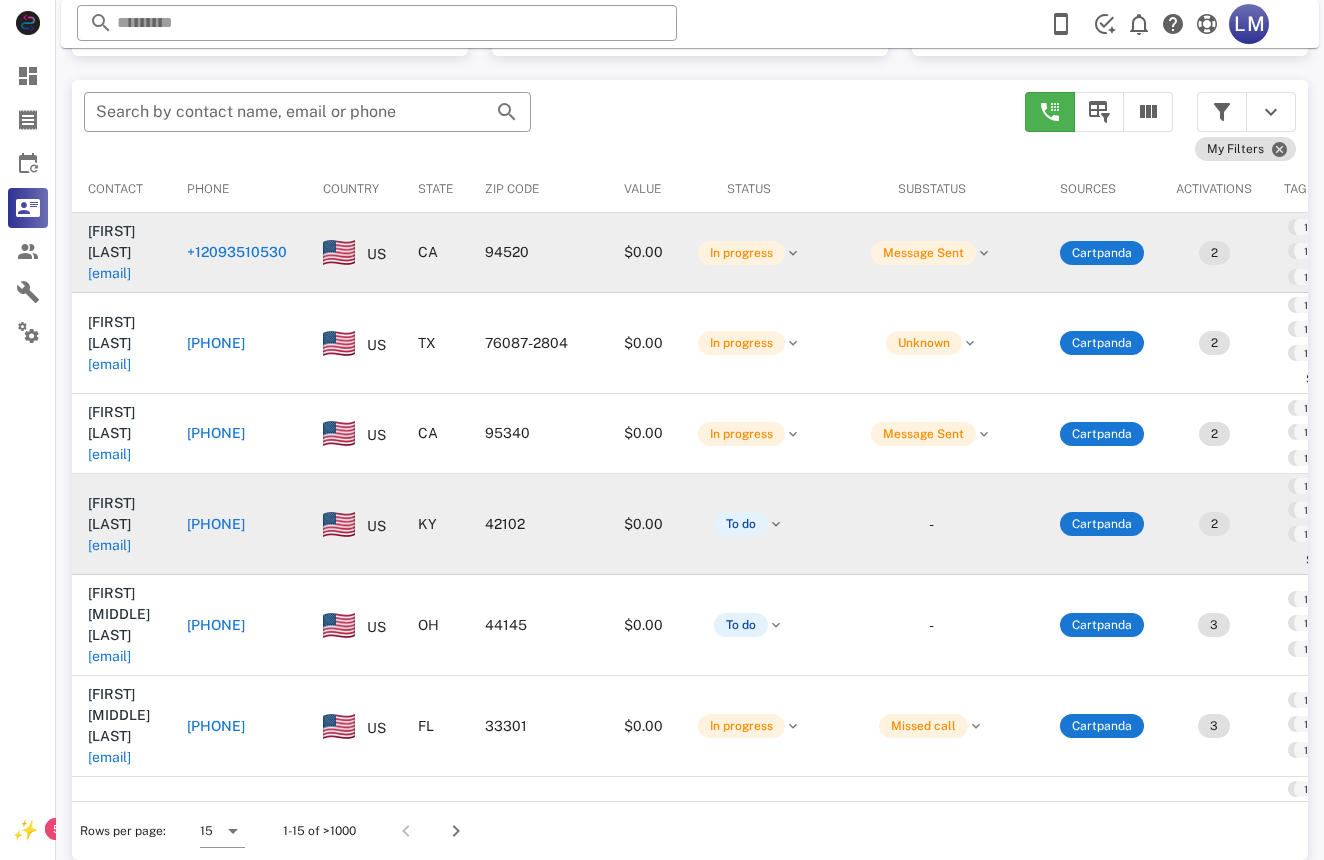 click on "+12093510530" at bounding box center [237, 252] 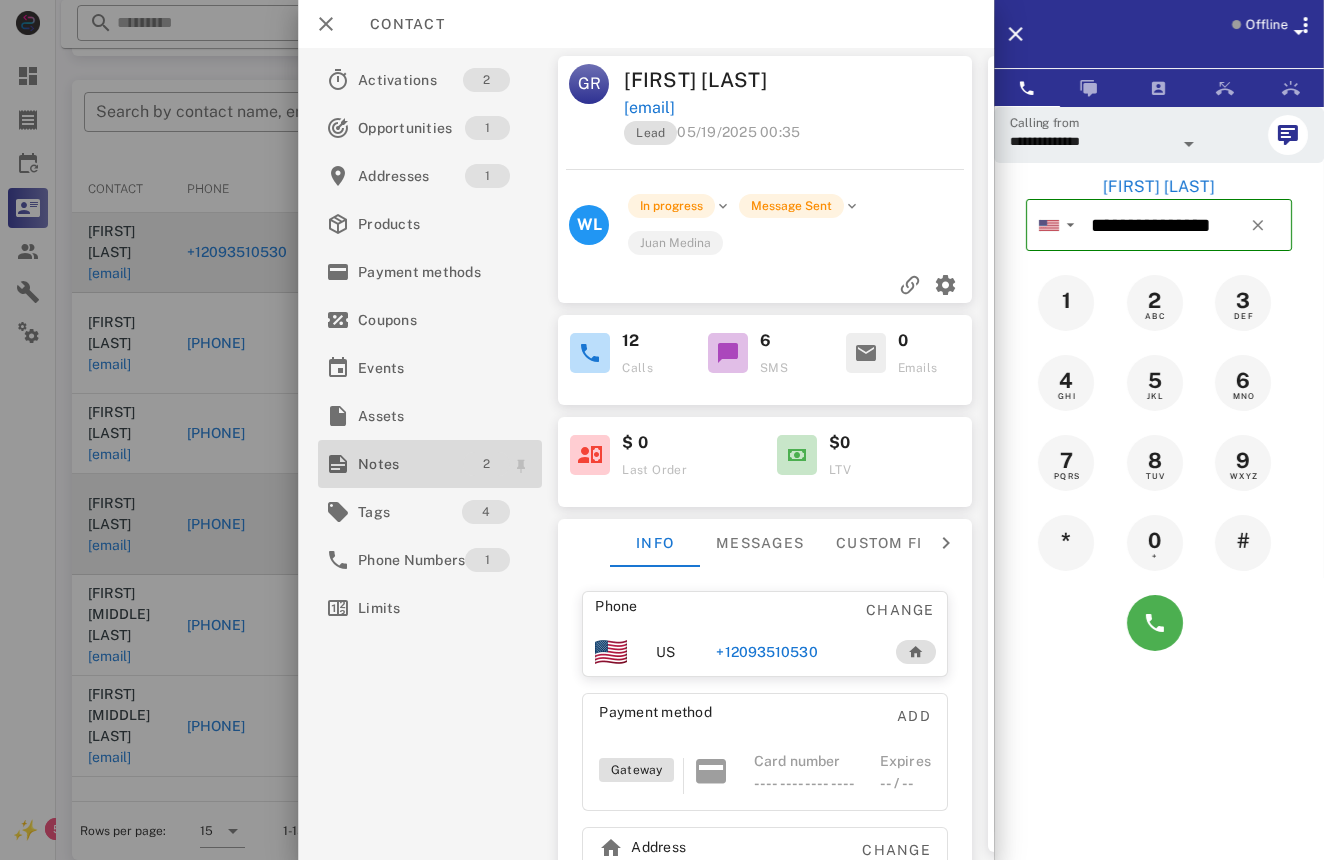 click on "2" at bounding box center (486, 464) 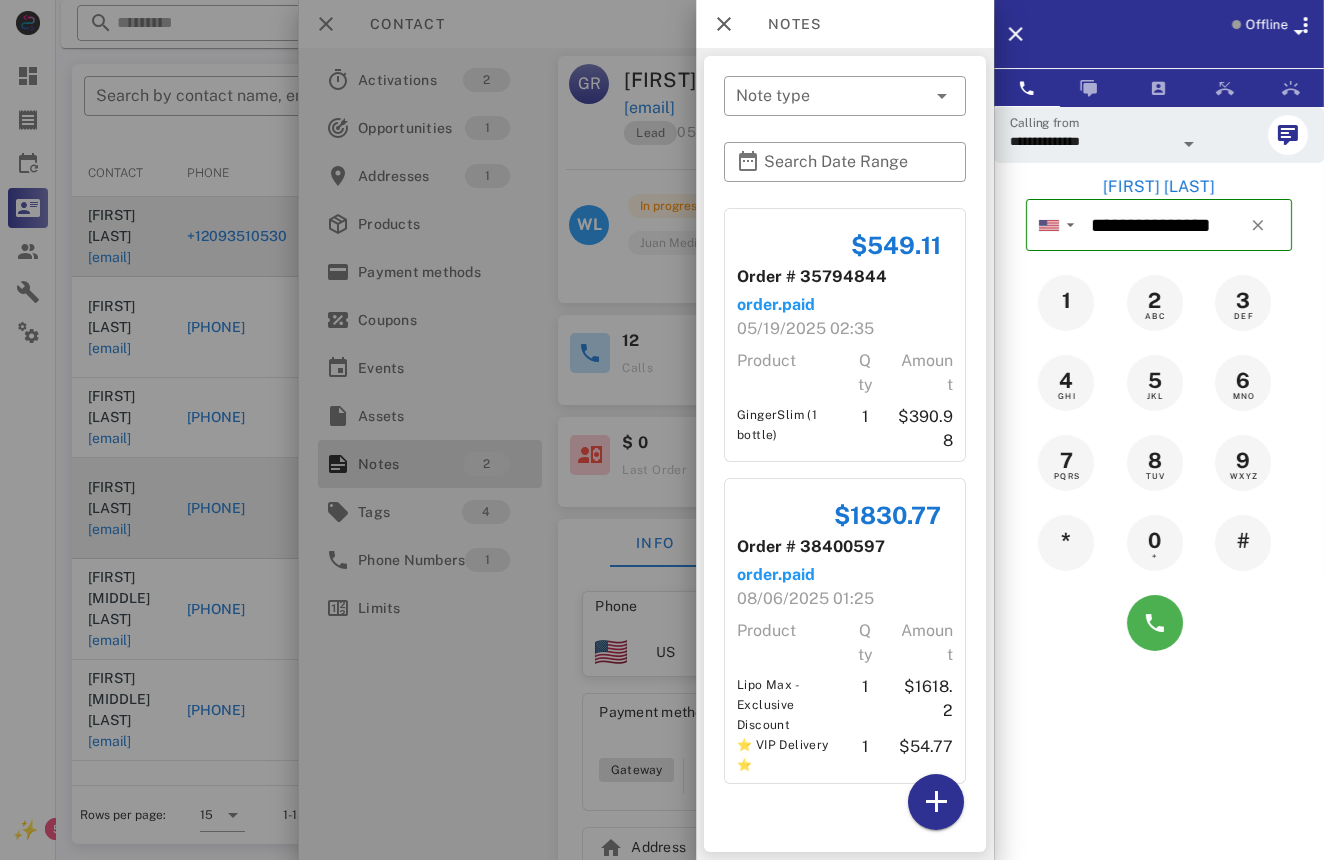 scroll, scrollTop: 380, scrollLeft: 0, axis: vertical 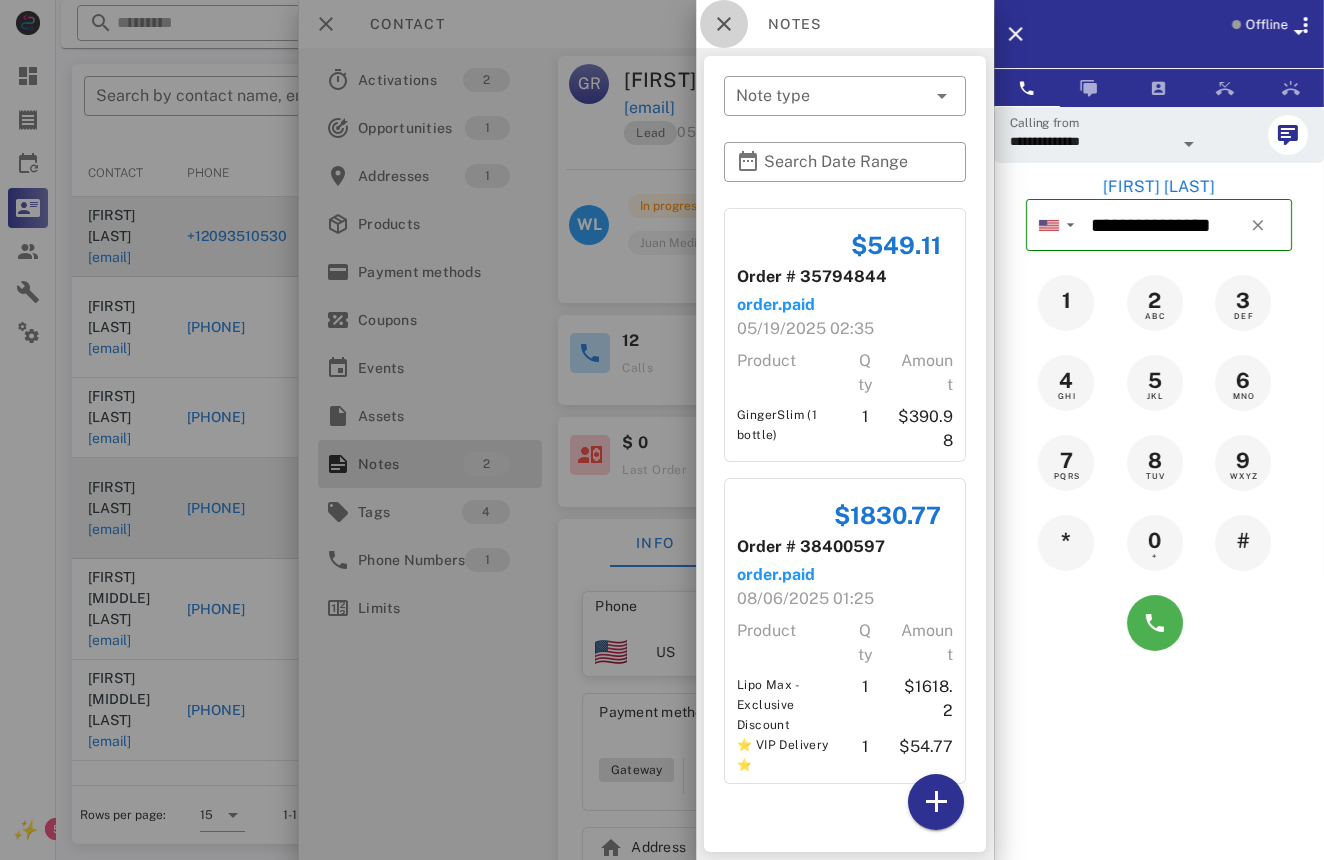 click at bounding box center (724, 24) 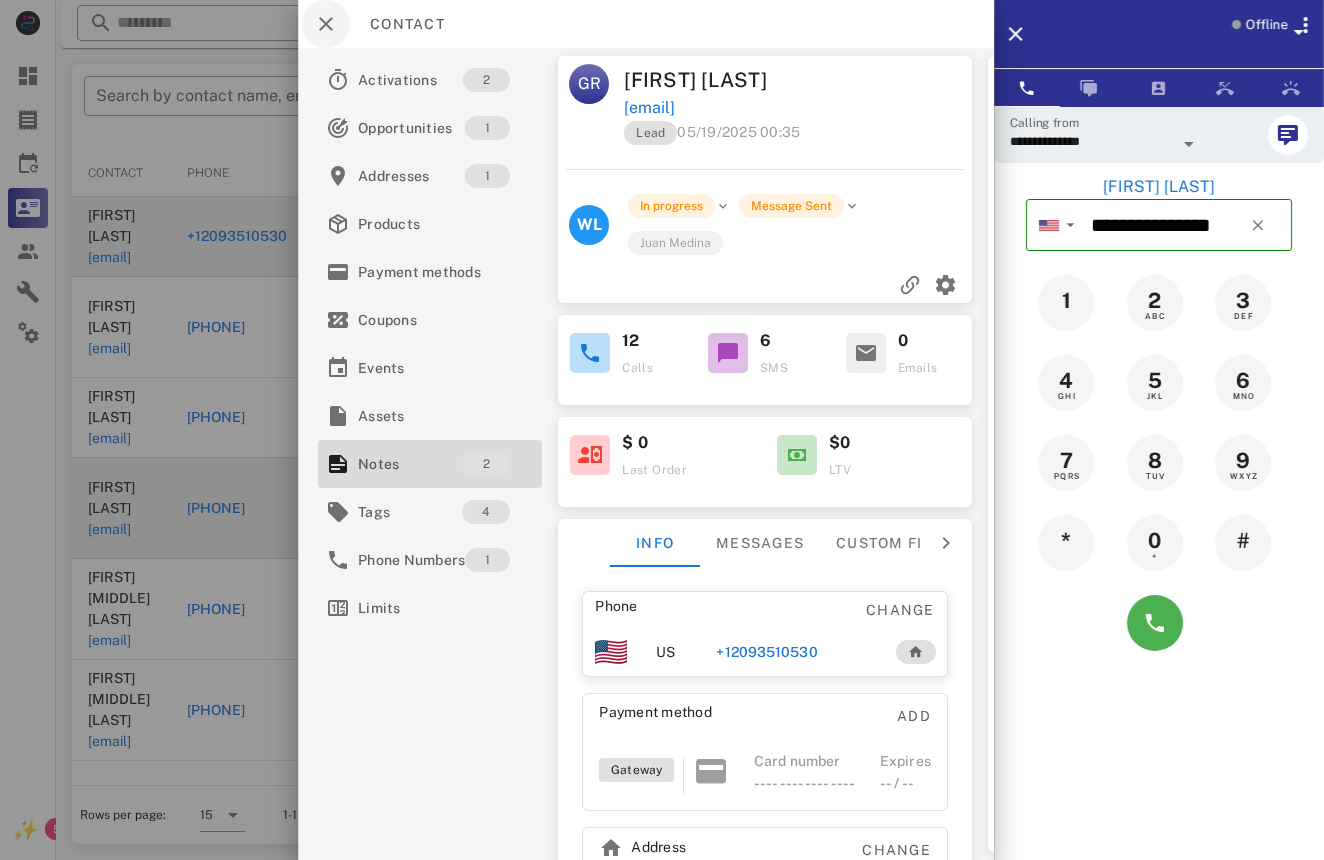 click at bounding box center [326, 24] 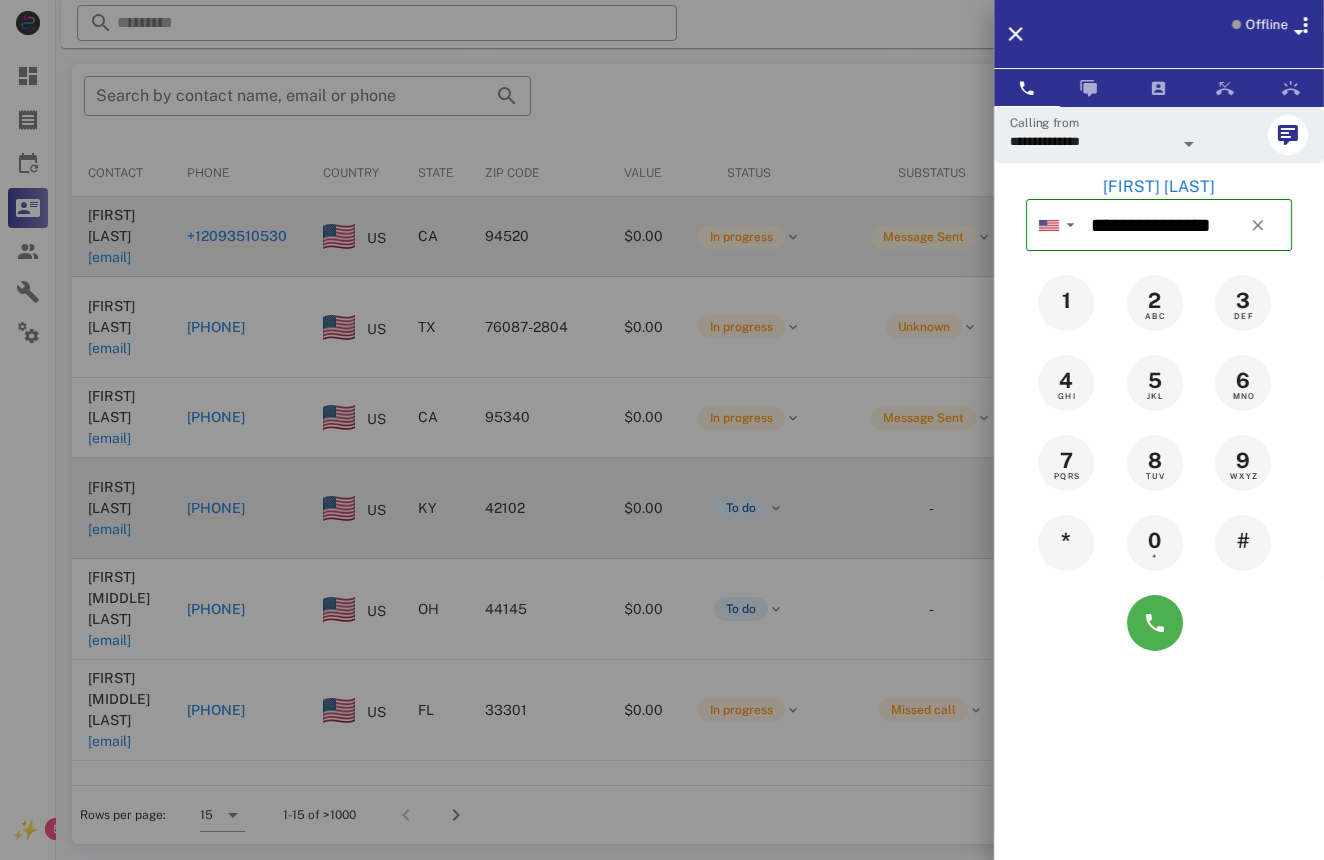 click at bounding box center (662, 430) 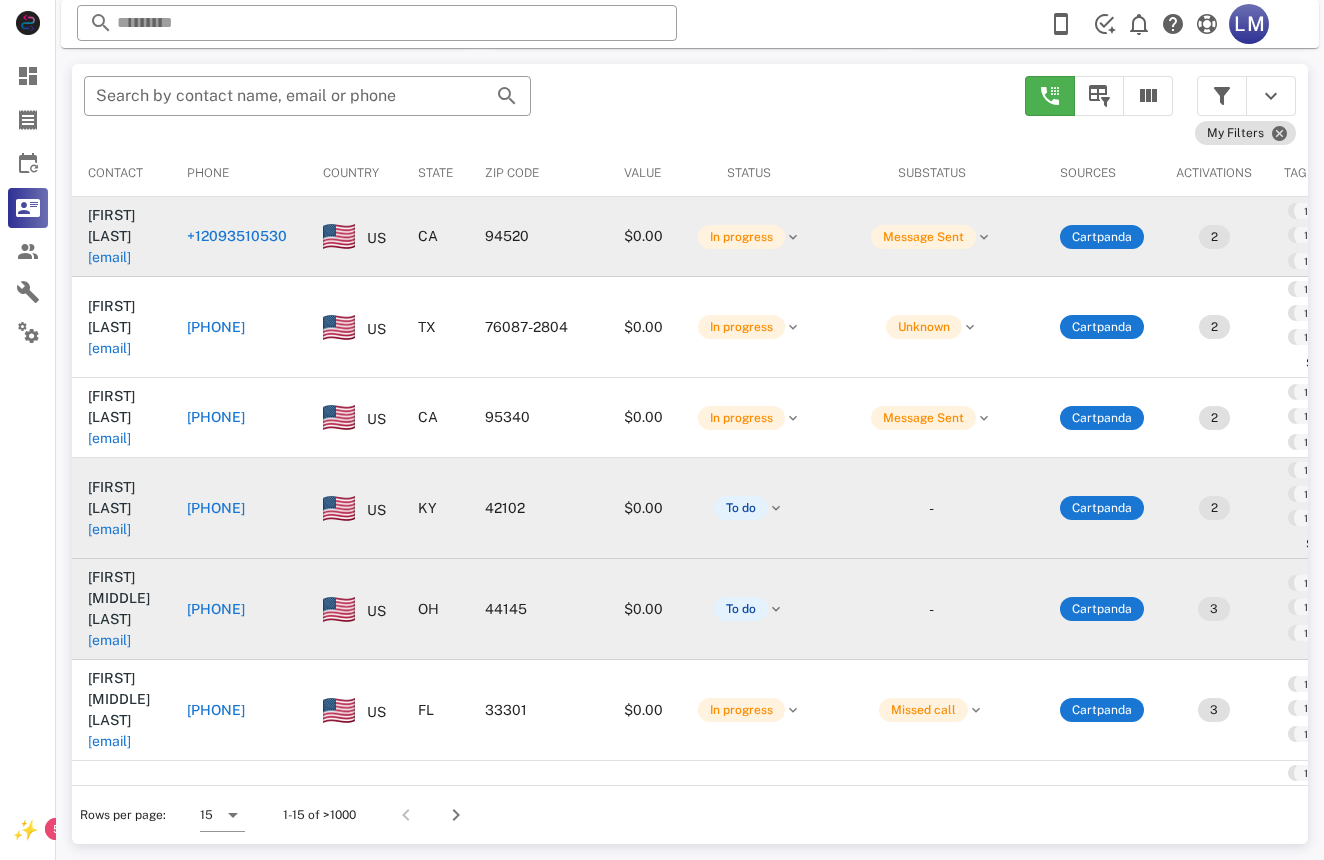 scroll, scrollTop: 380, scrollLeft: 0, axis: vertical 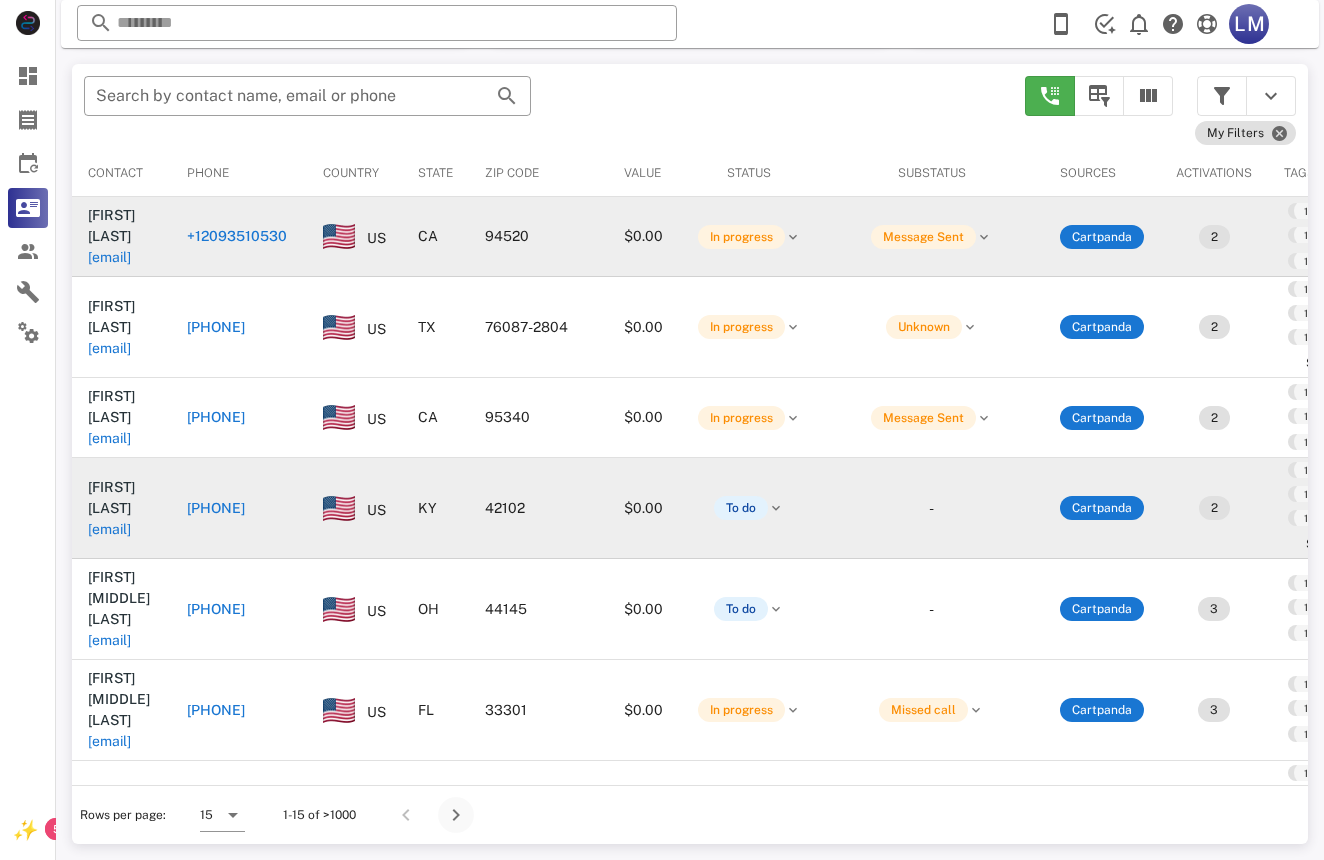 click at bounding box center (456, 815) 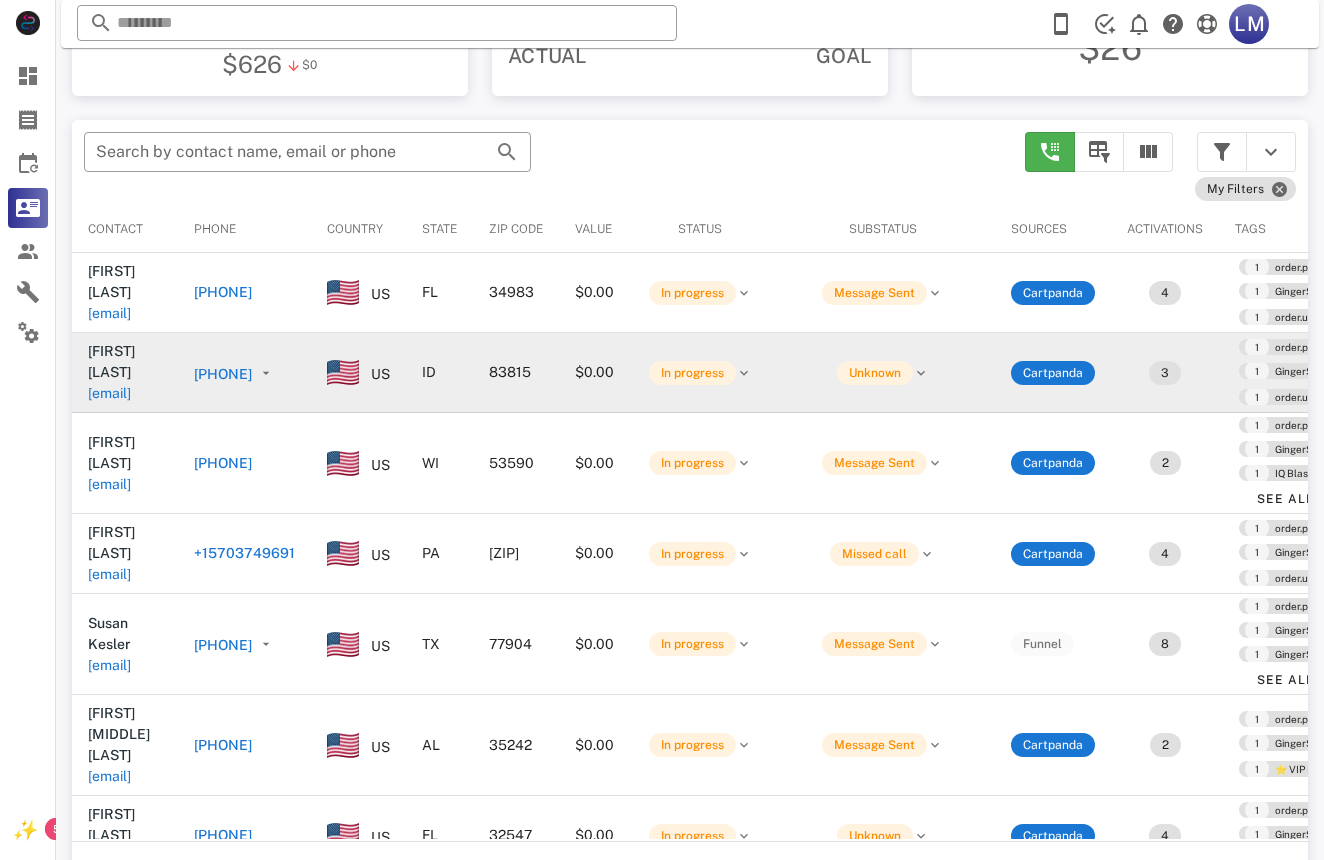 scroll, scrollTop: 308, scrollLeft: 0, axis: vertical 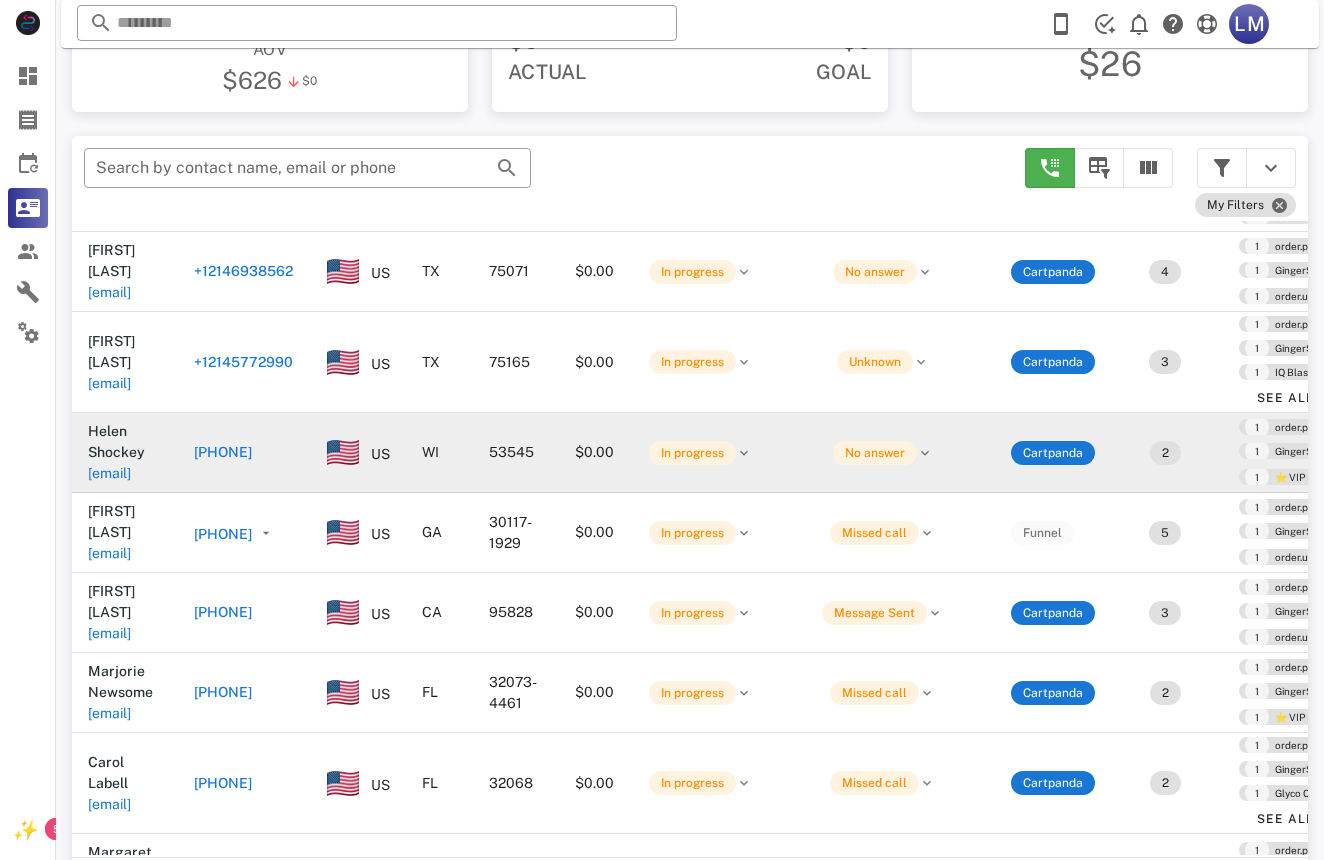 click on "[PHONE]" at bounding box center (223, 452) 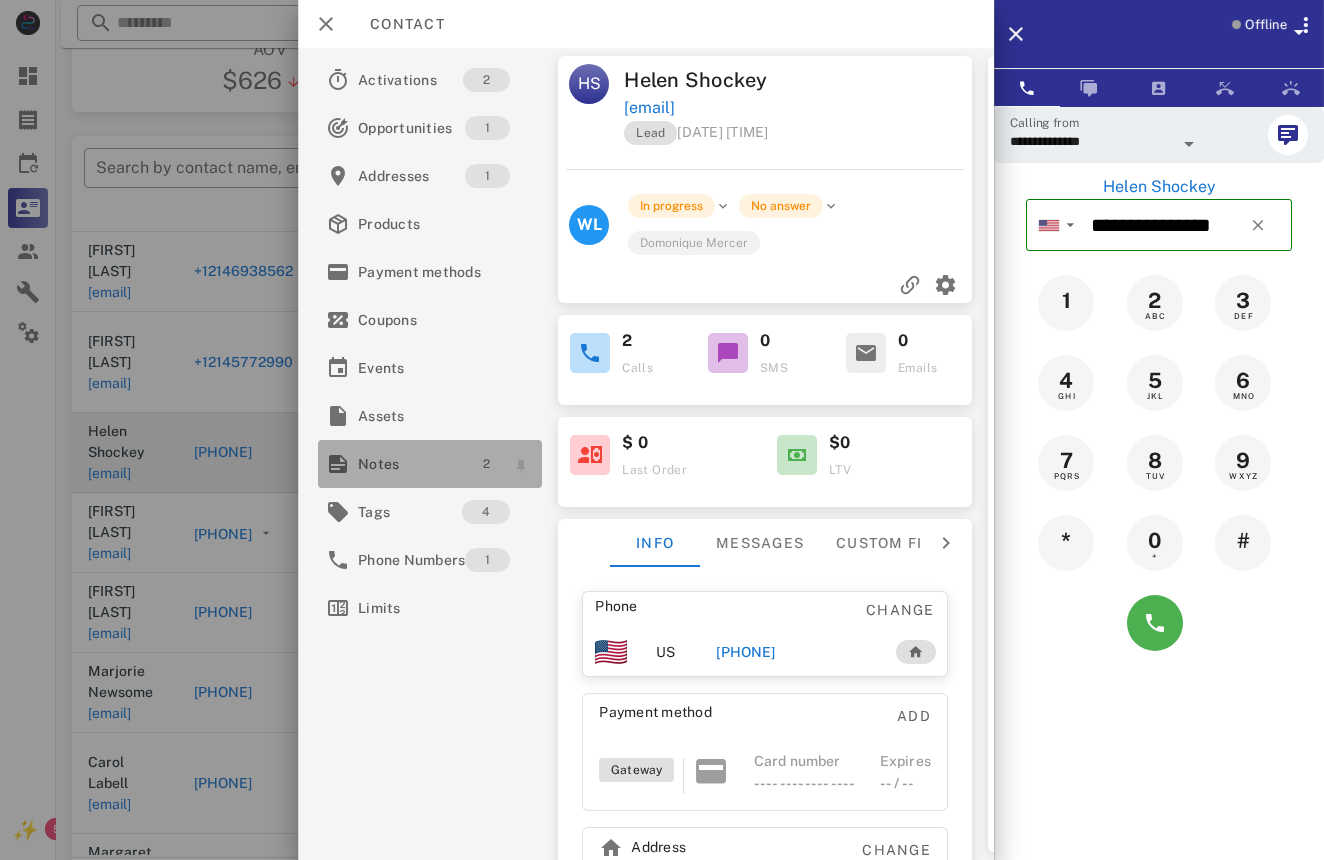 click on "2" at bounding box center (486, 464) 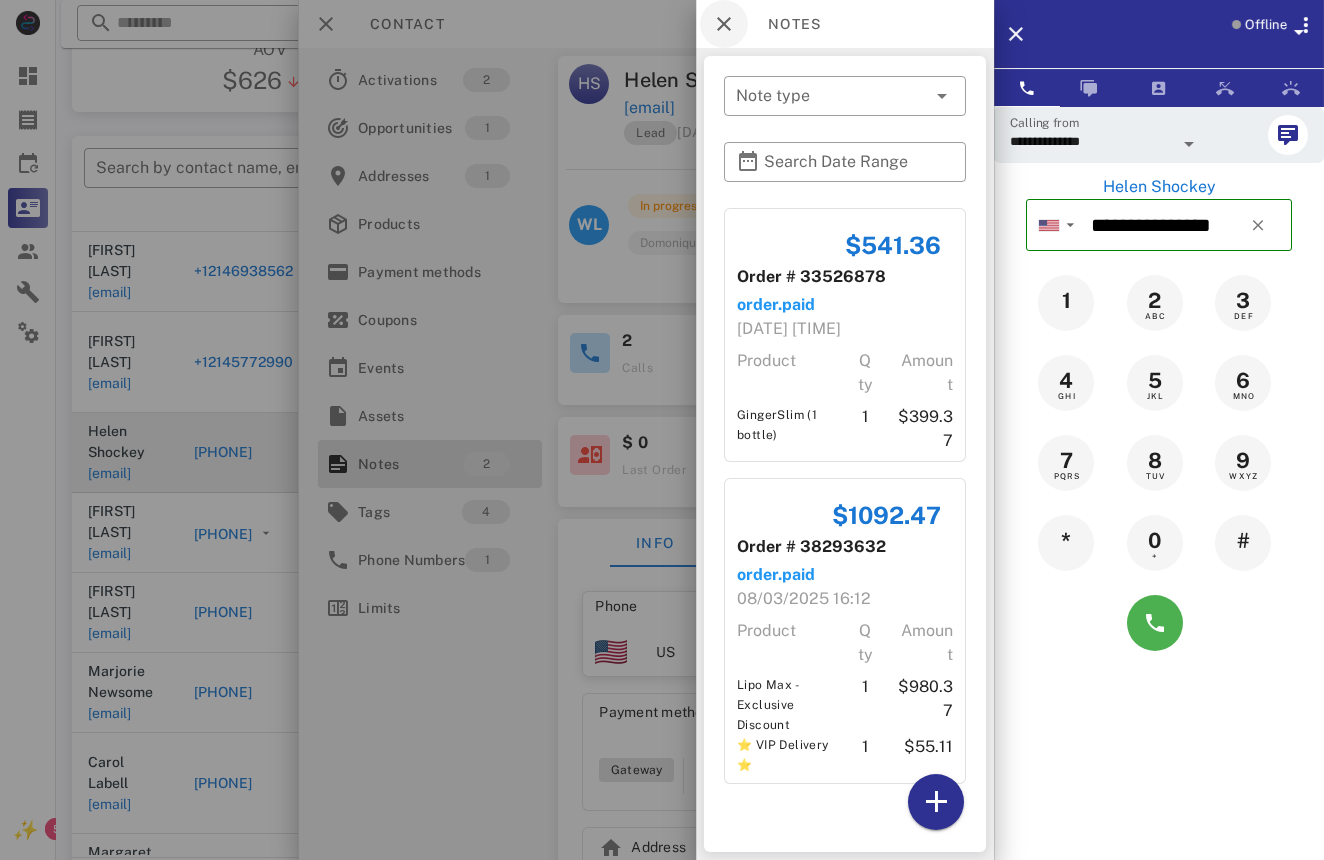 click at bounding box center [724, 24] 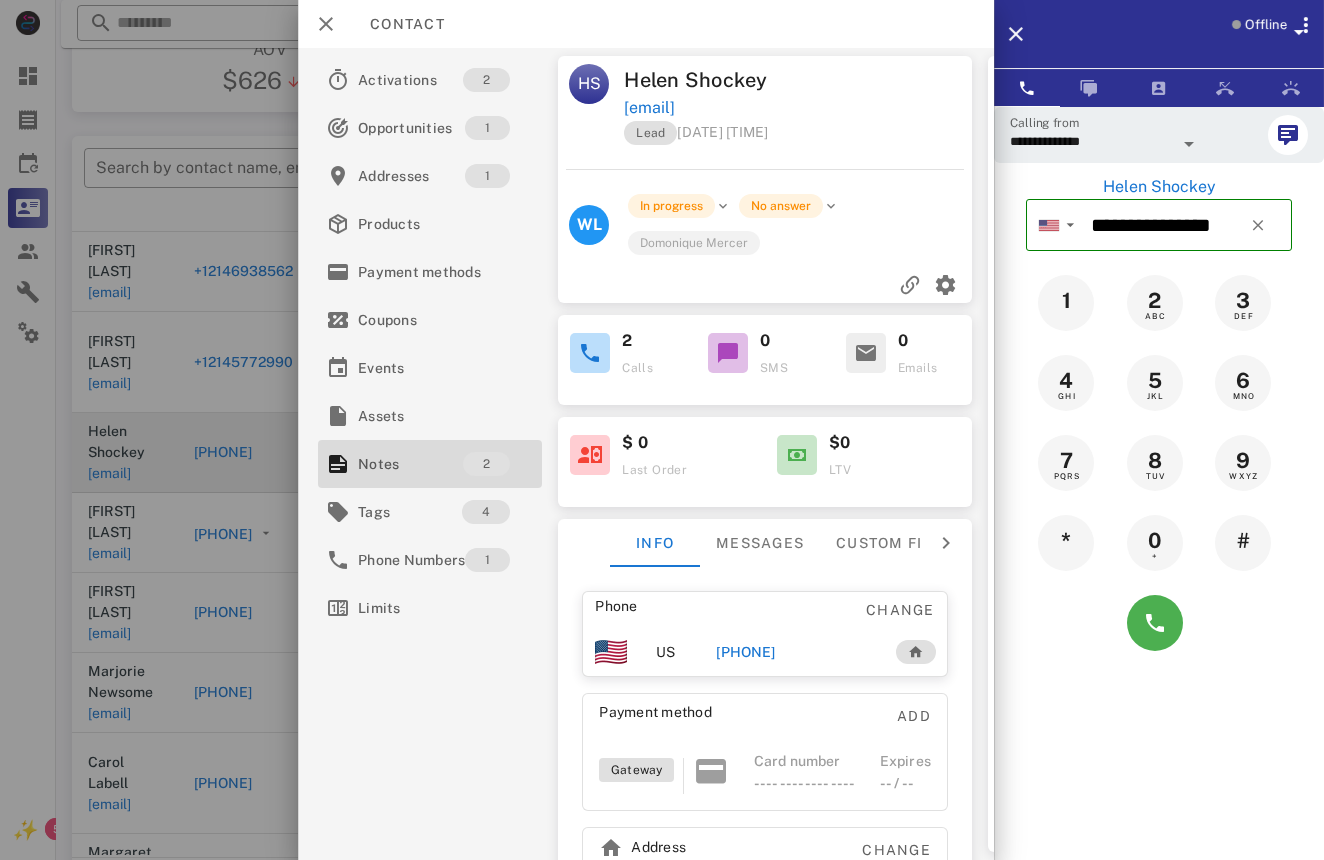 click at bounding box center [662, 430] 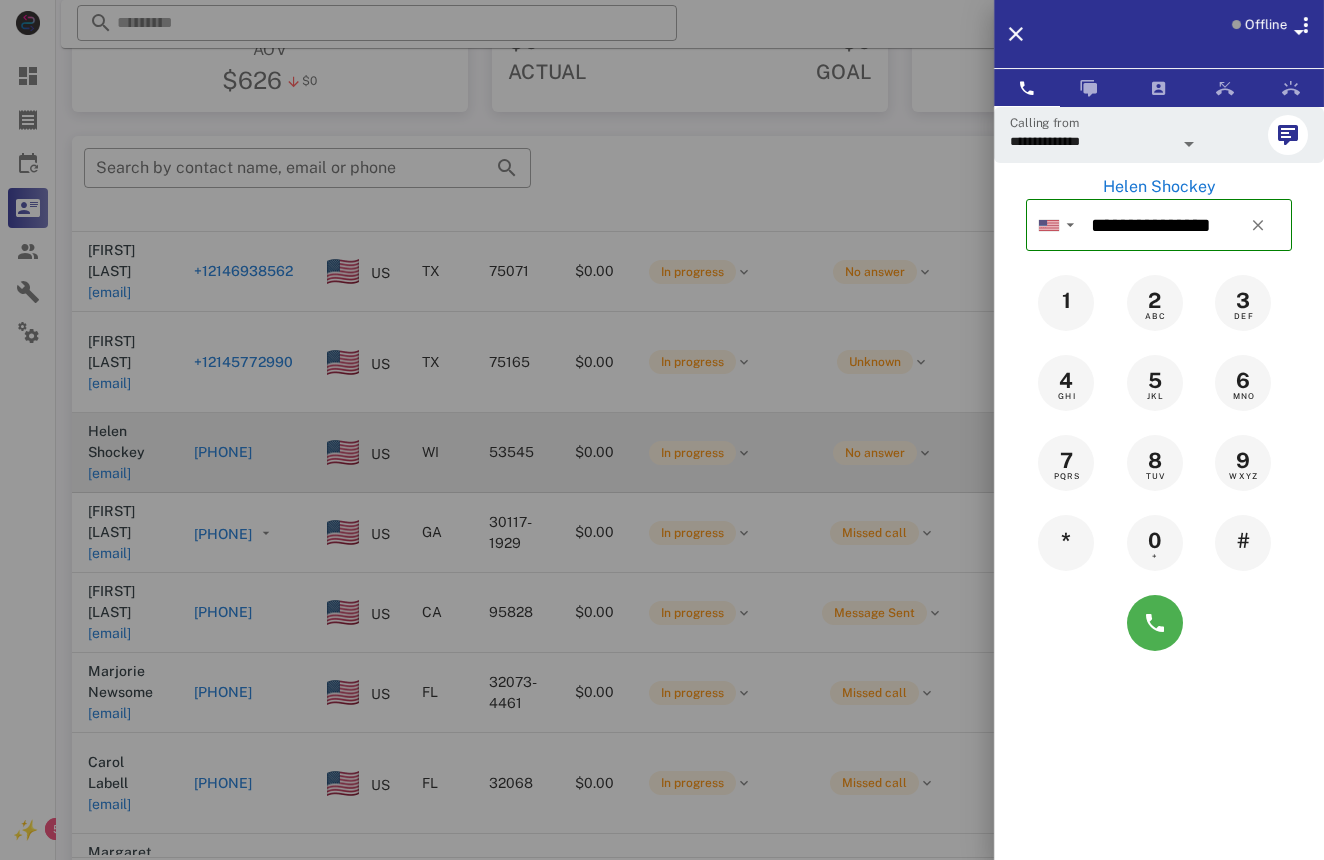 click at bounding box center [662, 430] 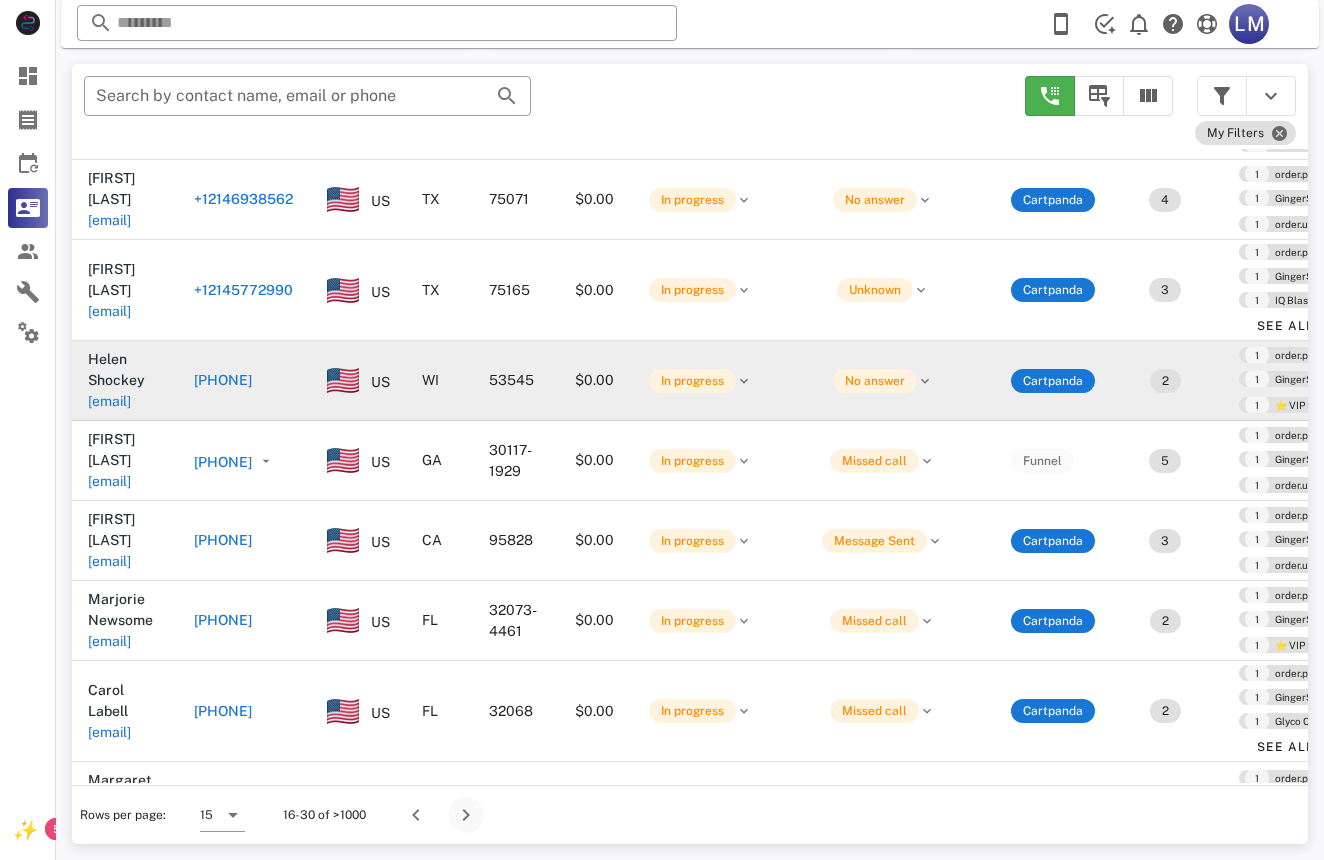 click at bounding box center [466, 815] 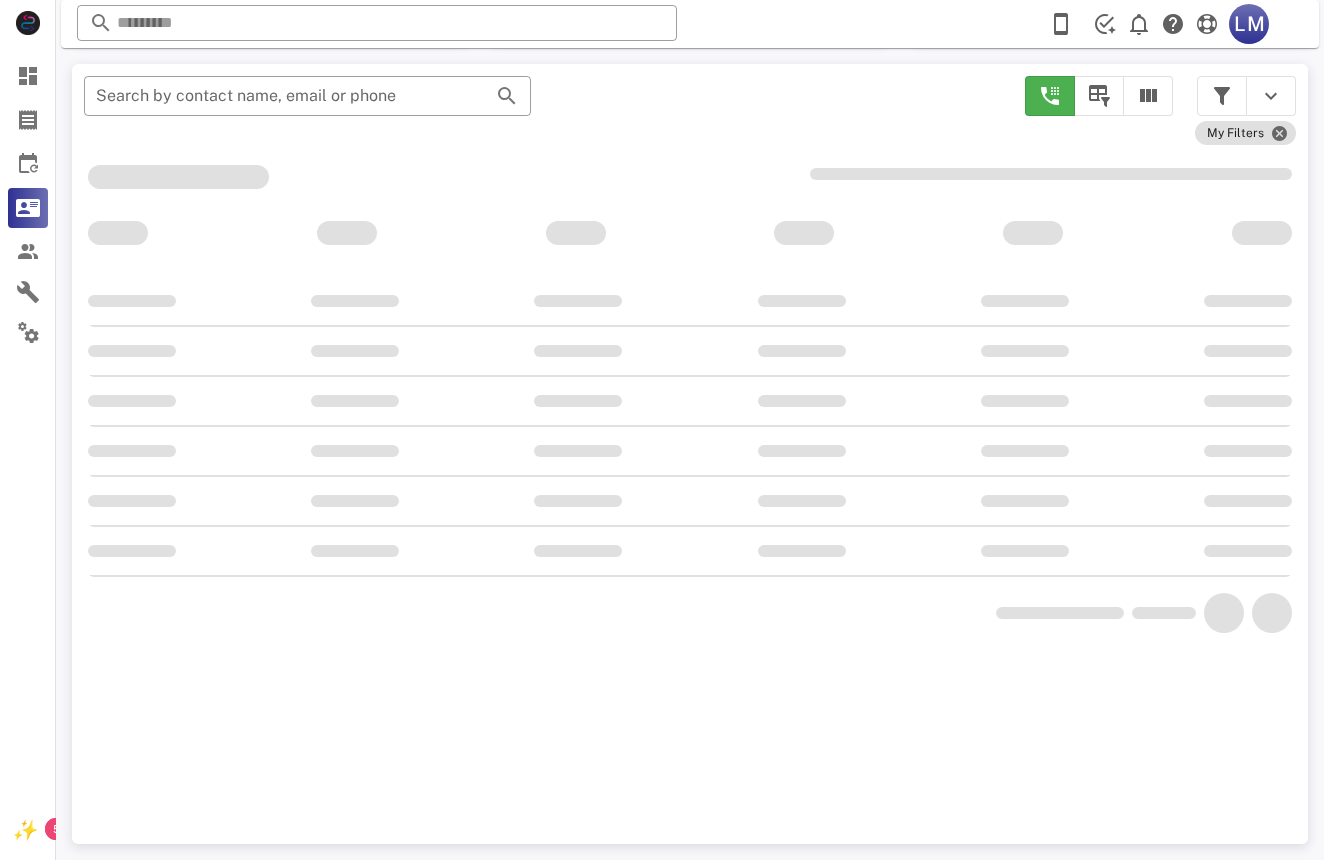 scroll, scrollTop: 356, scrollLeft: 0, axis: vertical 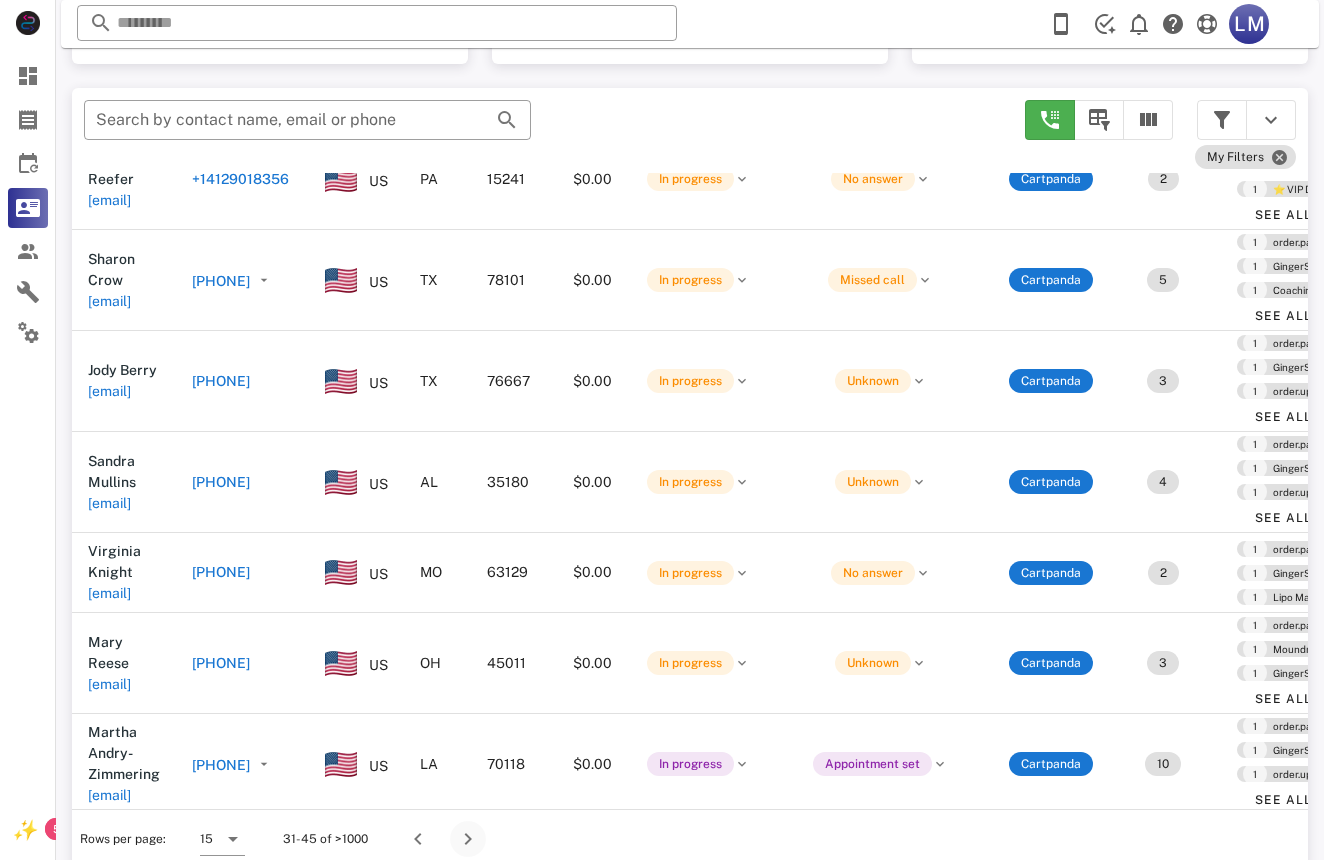 click at bounding box center (468, 839) 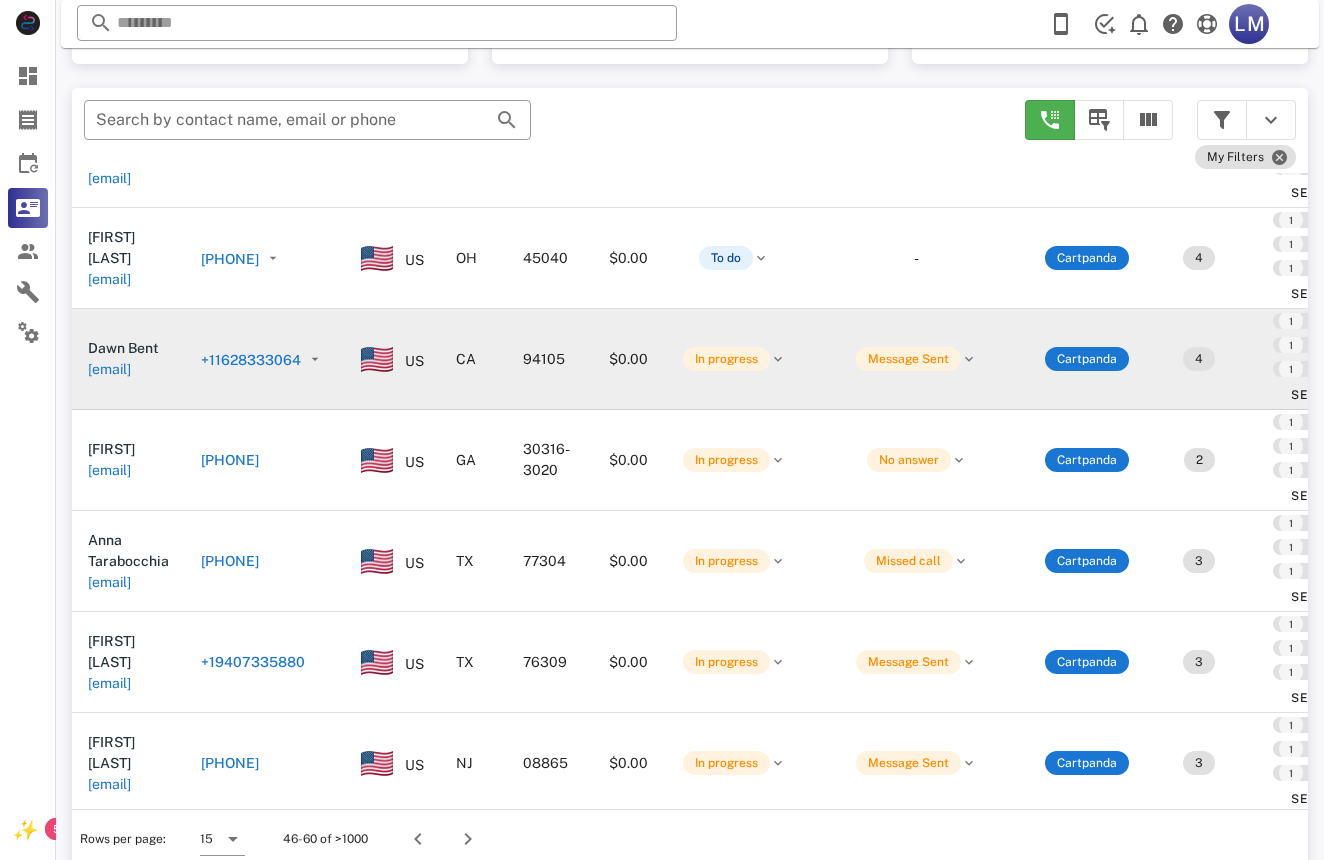 scroll, scrollTop: 872, scrollLeft: 0, axis: vertical 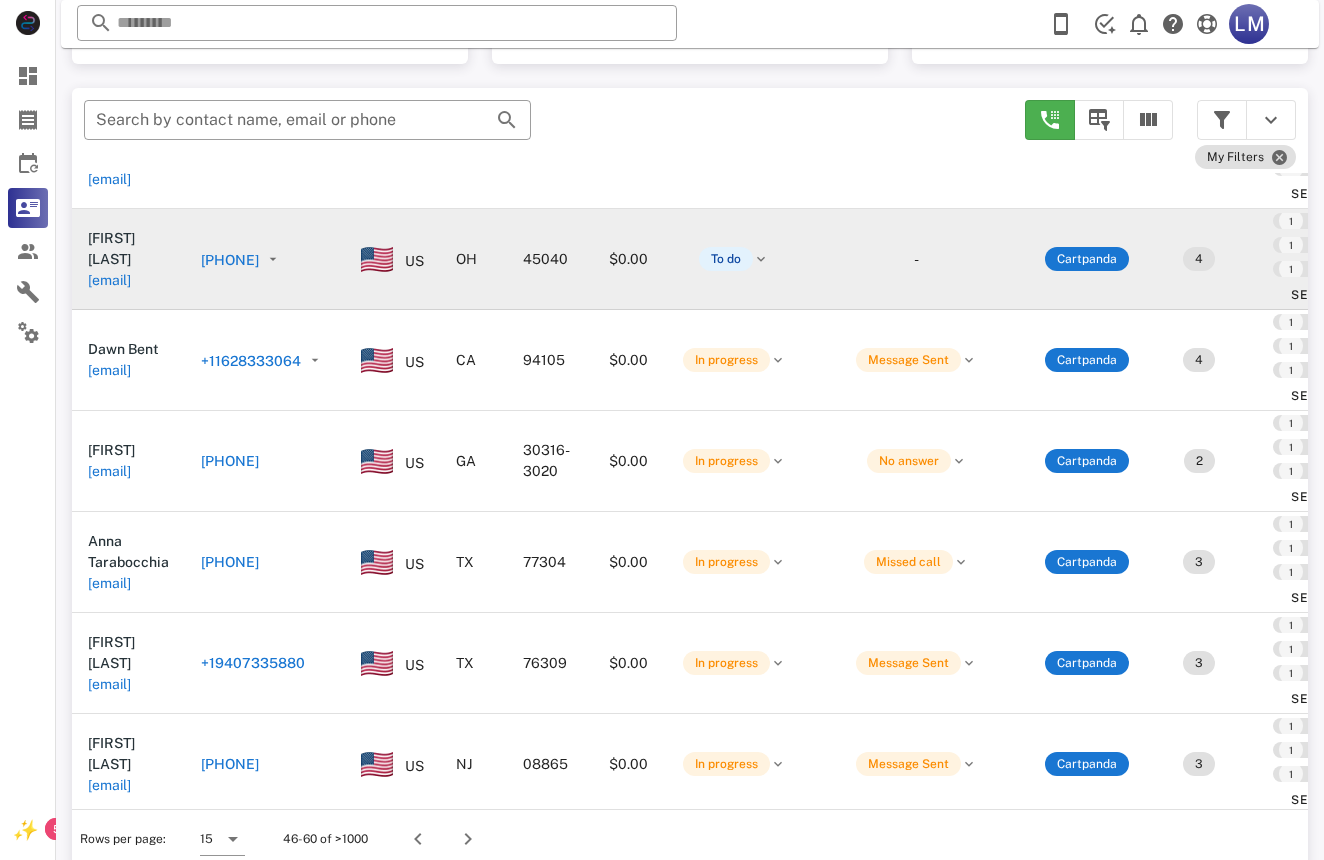 click on "[PHONE]" at bounding box center (230, 260) 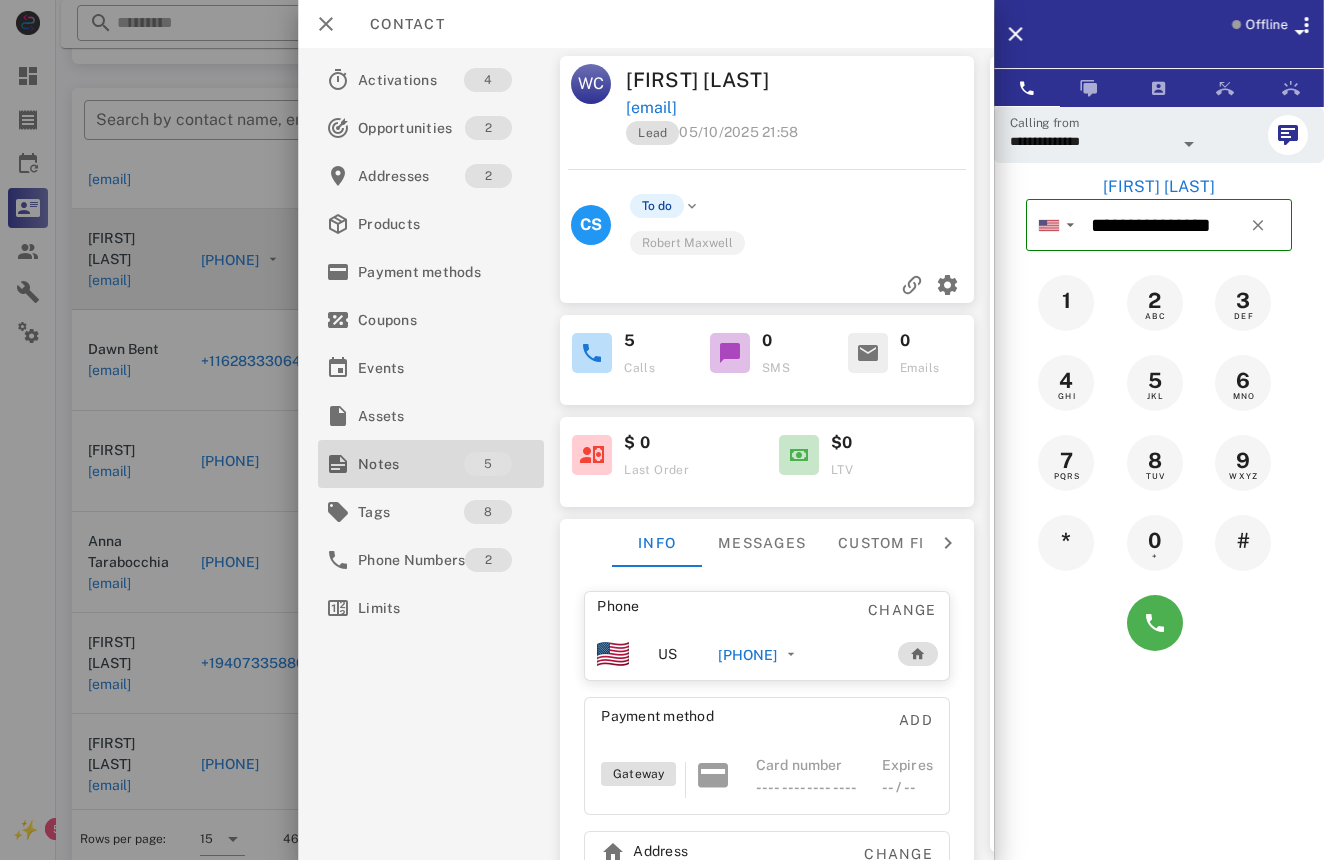 click on "5" at bounding box center [500, 464] 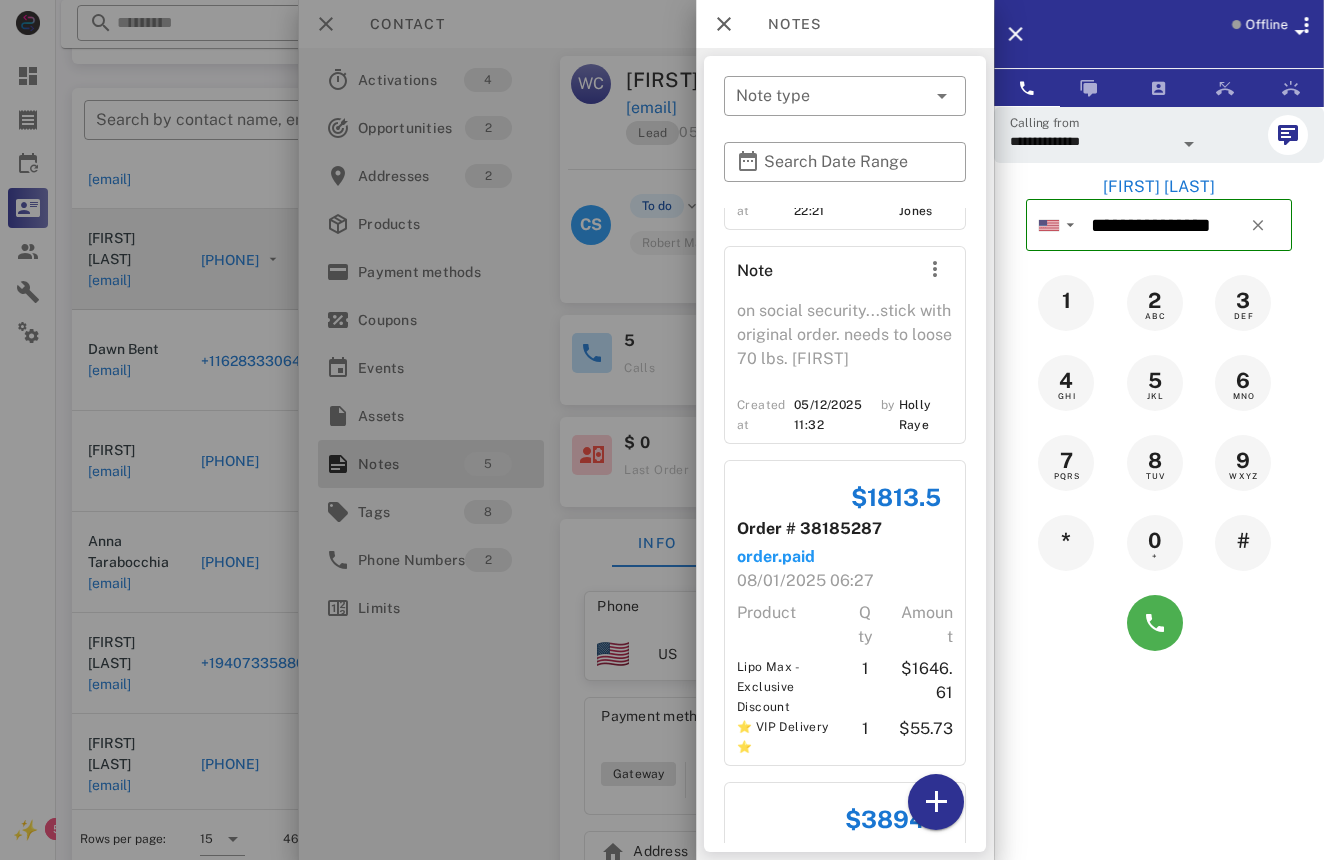 scroll, scrollTop: 388, scrollLeft: 0, axis: vertical 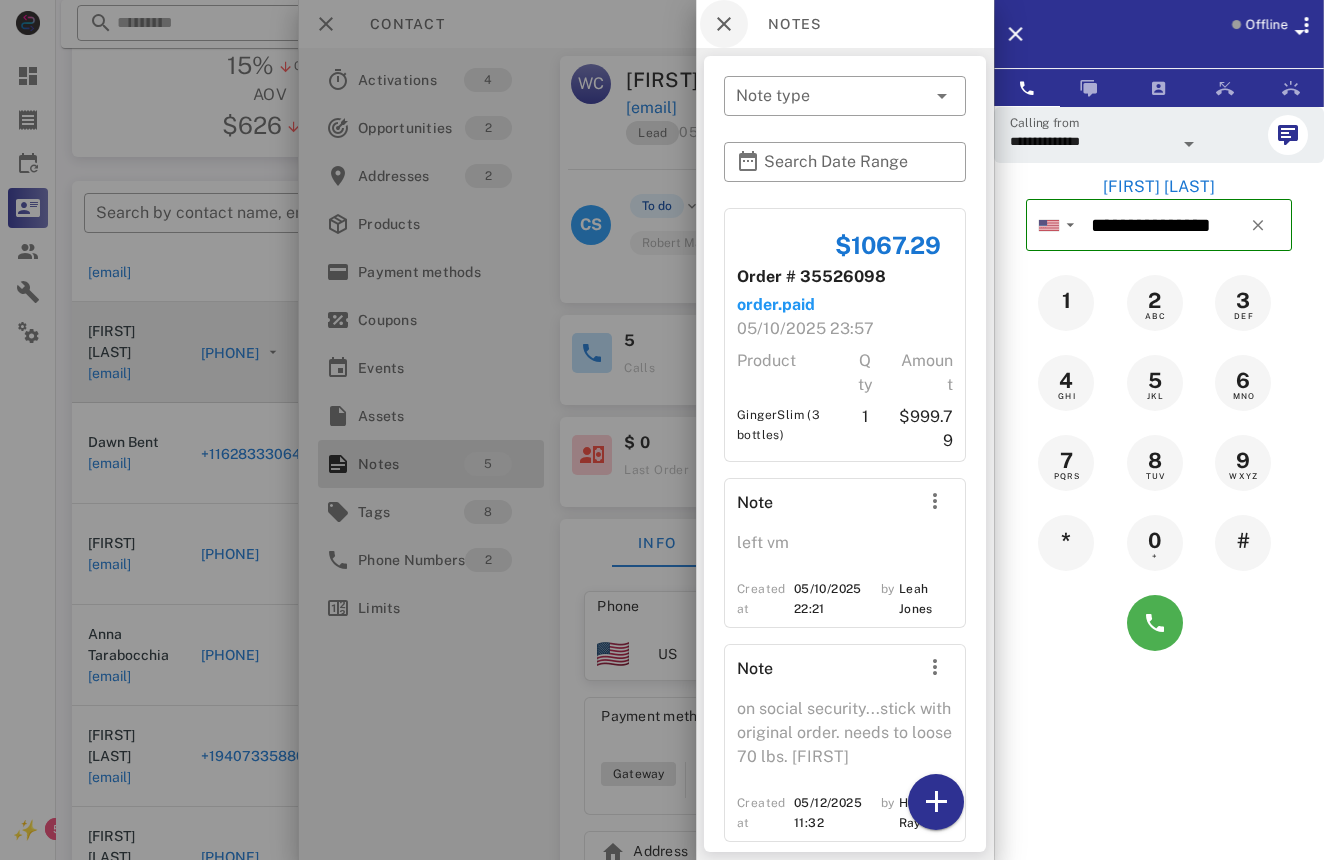 click at bounding box center (724, 24) 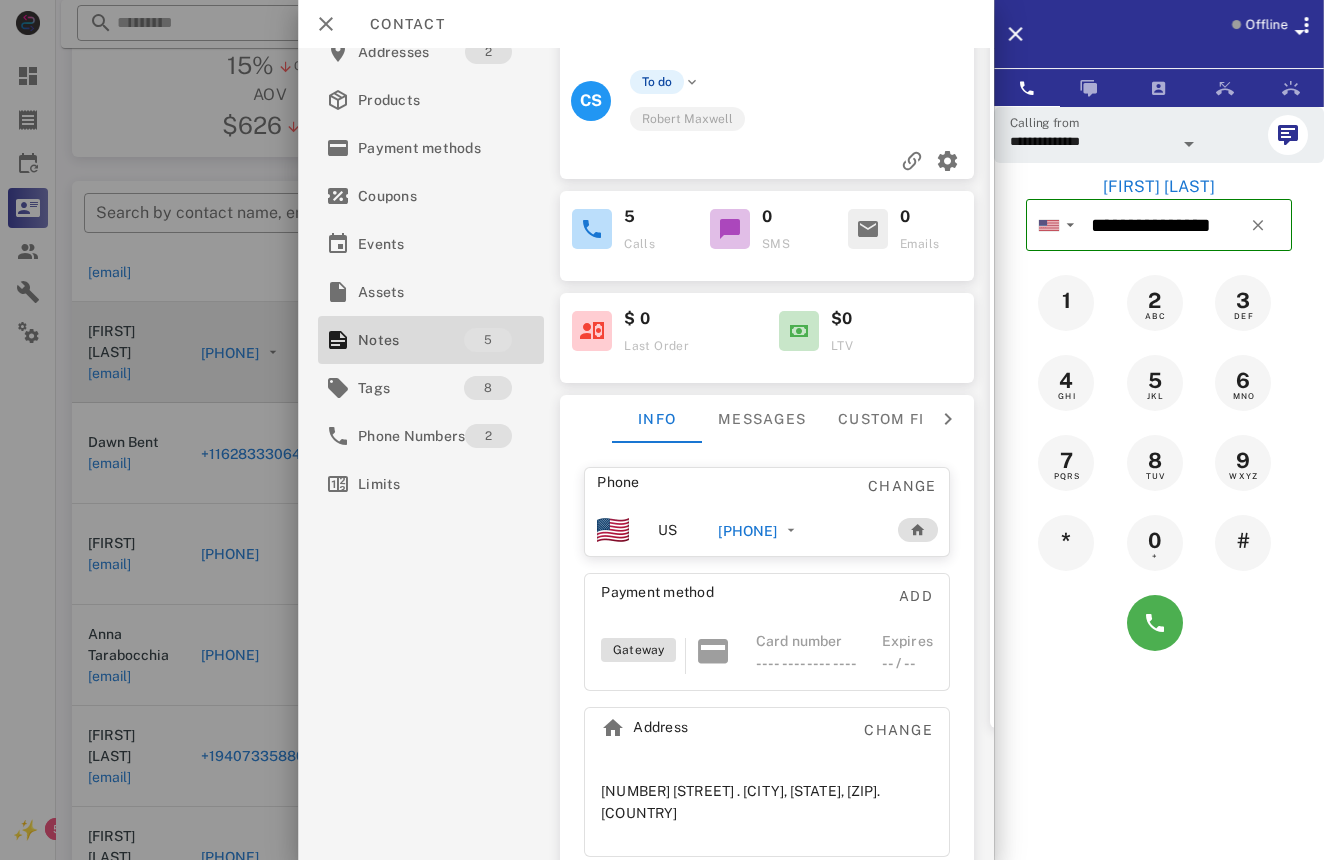 scroll, scrollTop: 123, scrollLeft: 0, axis: vertical 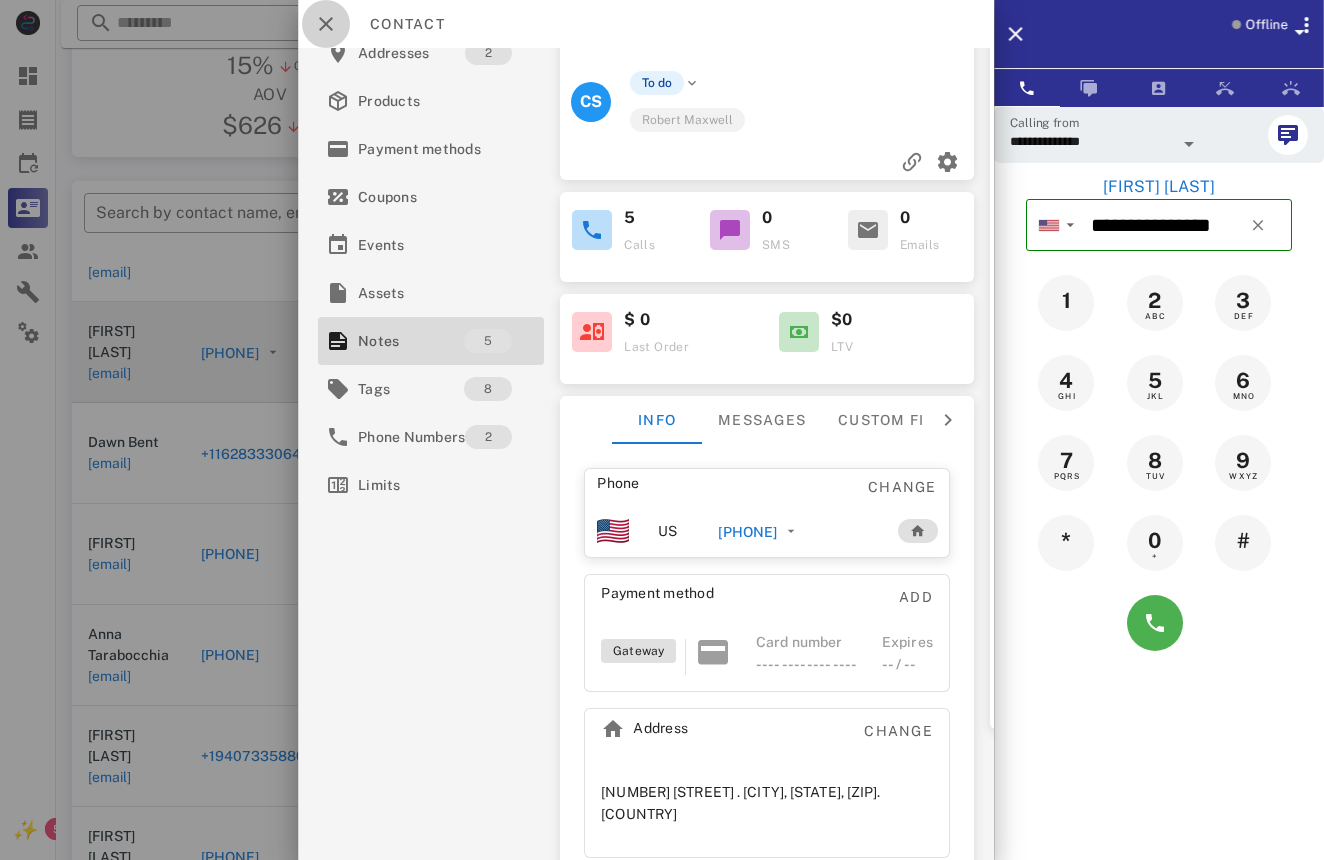 click at bounding box center [326, 24] 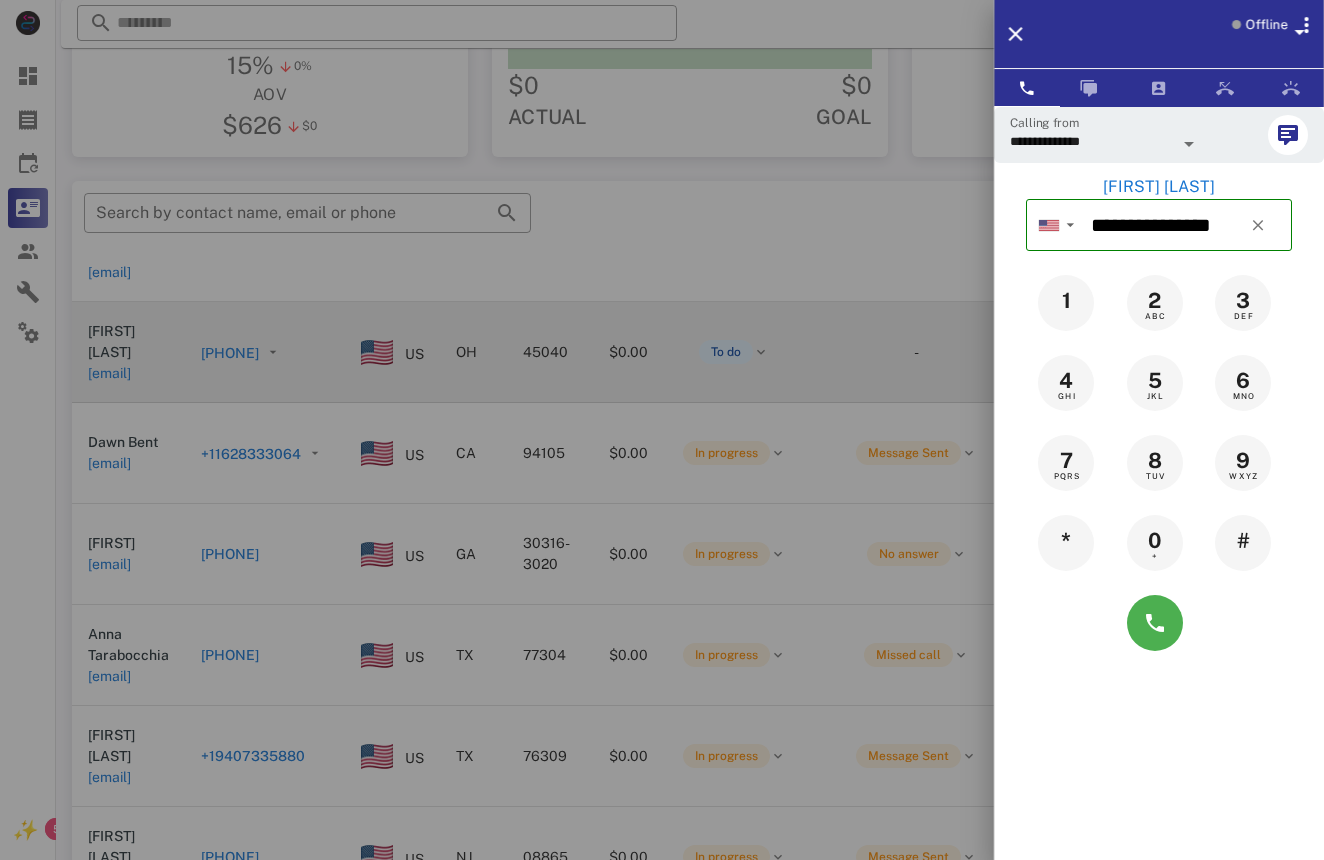 click at bounding box center [662, 430] 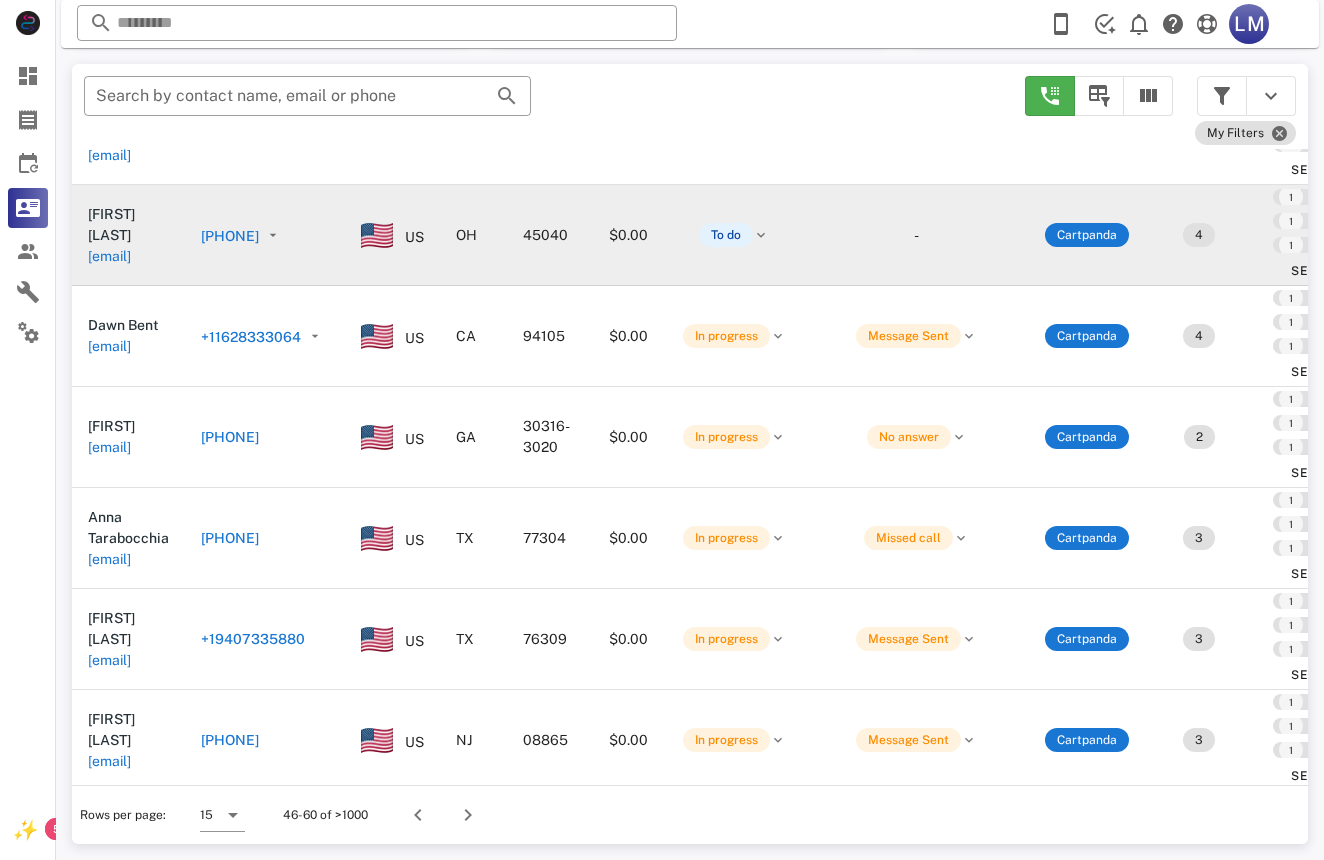 scroll, scrollTop: 380, scrollLeft: 0, axis: vertical 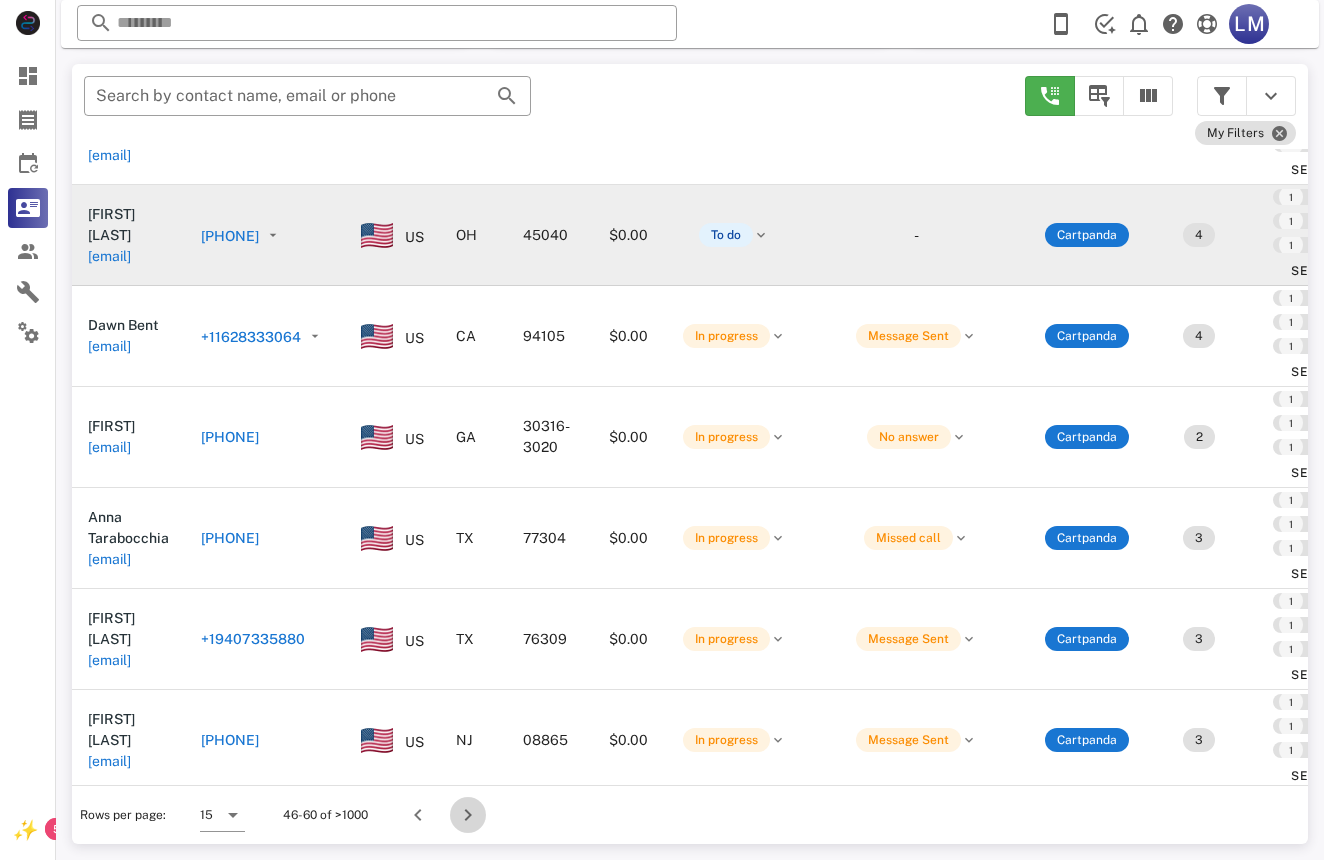 click at bounding box center (468, 815) 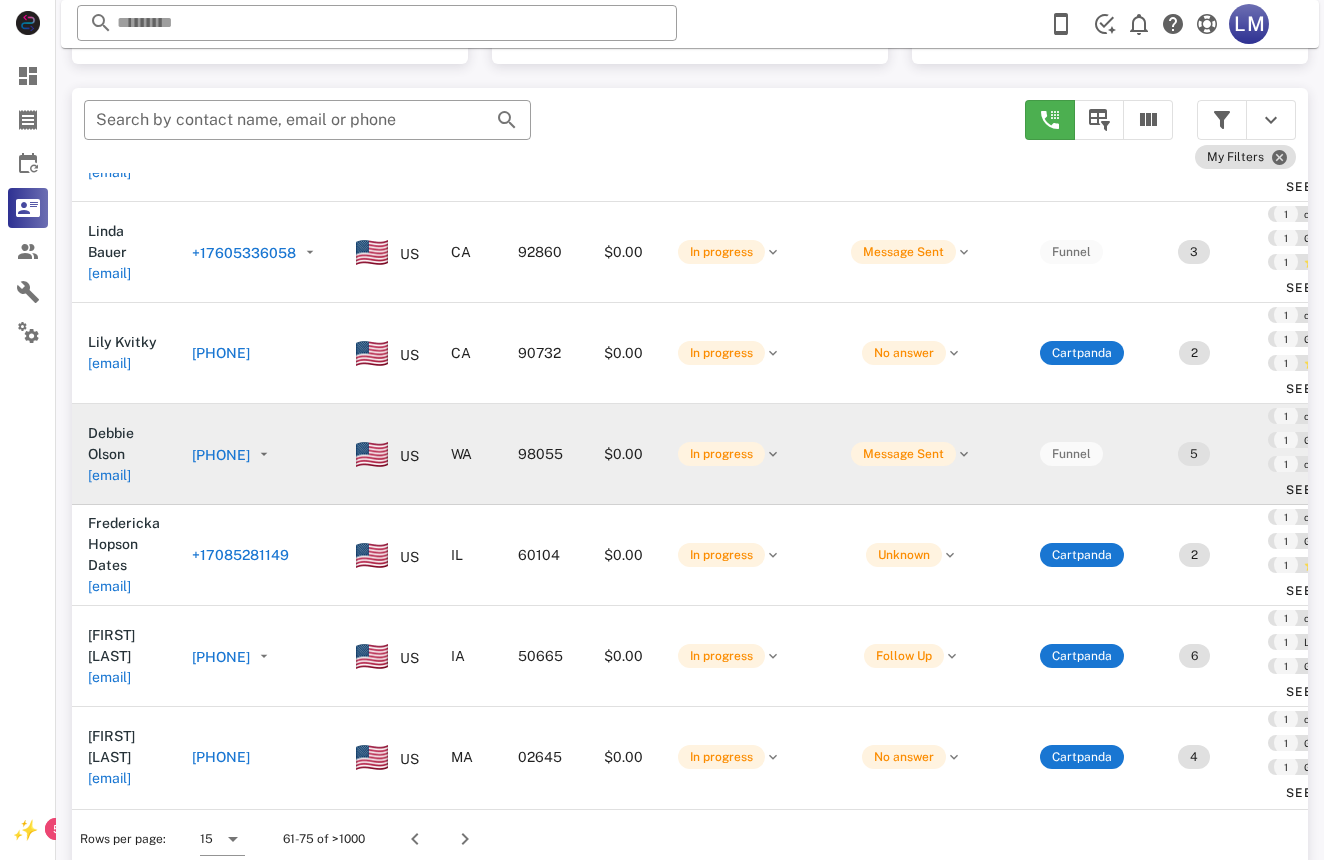 scroll, scrollTop: 928, scrollLeft: 0, axis: vertical 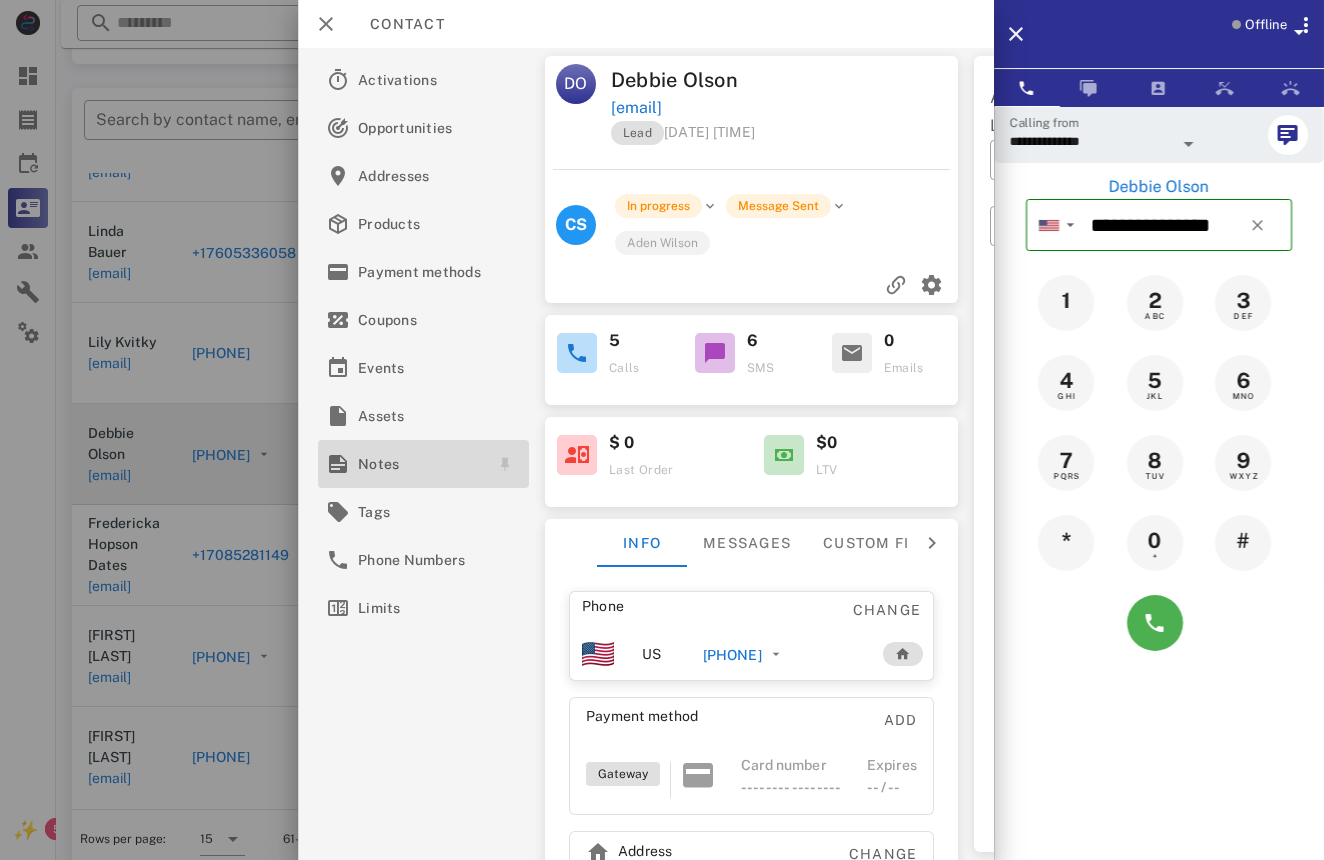 click on "Notes" at bounding box center (419, 464) 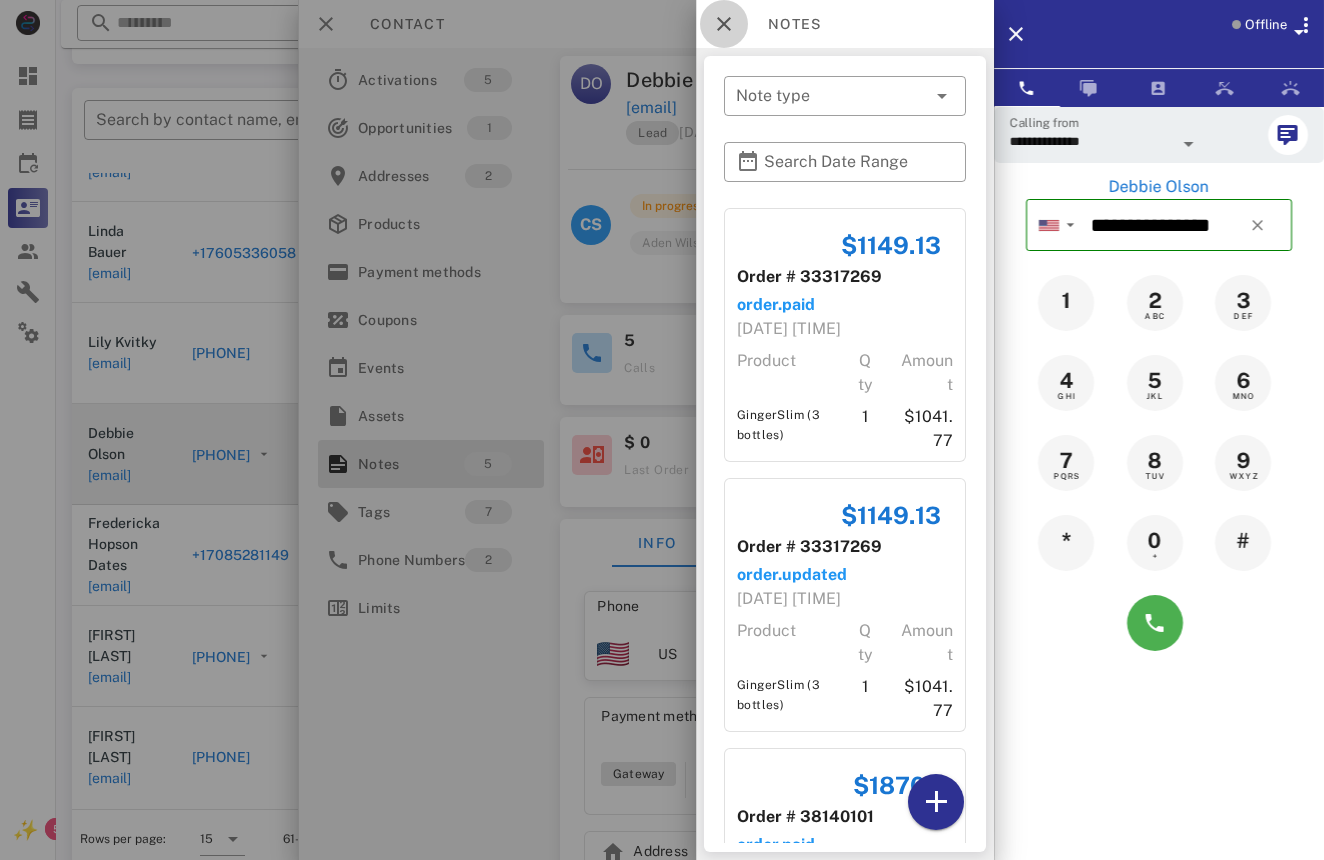 click at bounding box center [724, 24] 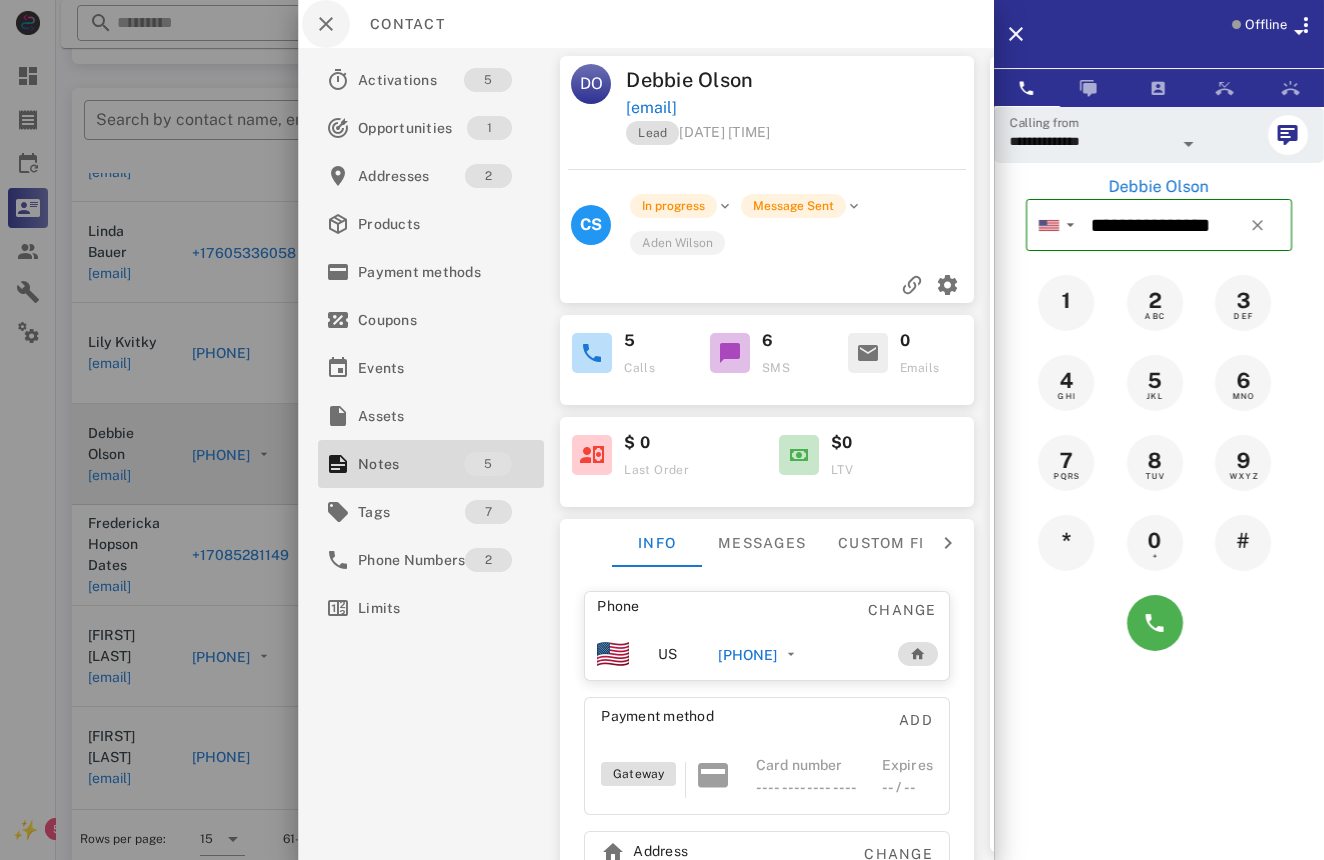 click at bounding box center (326, 24) 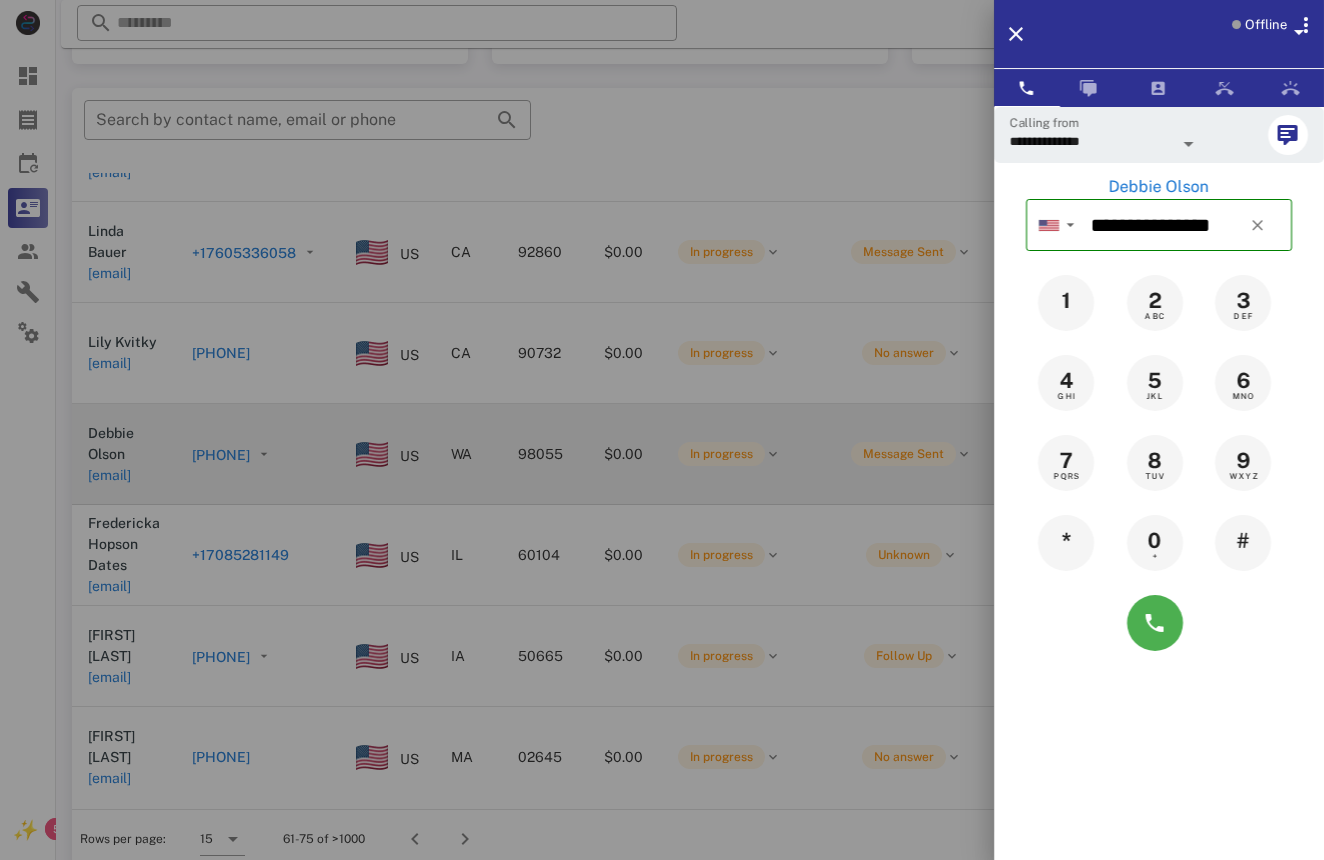 click at bounding box center [662, 430] 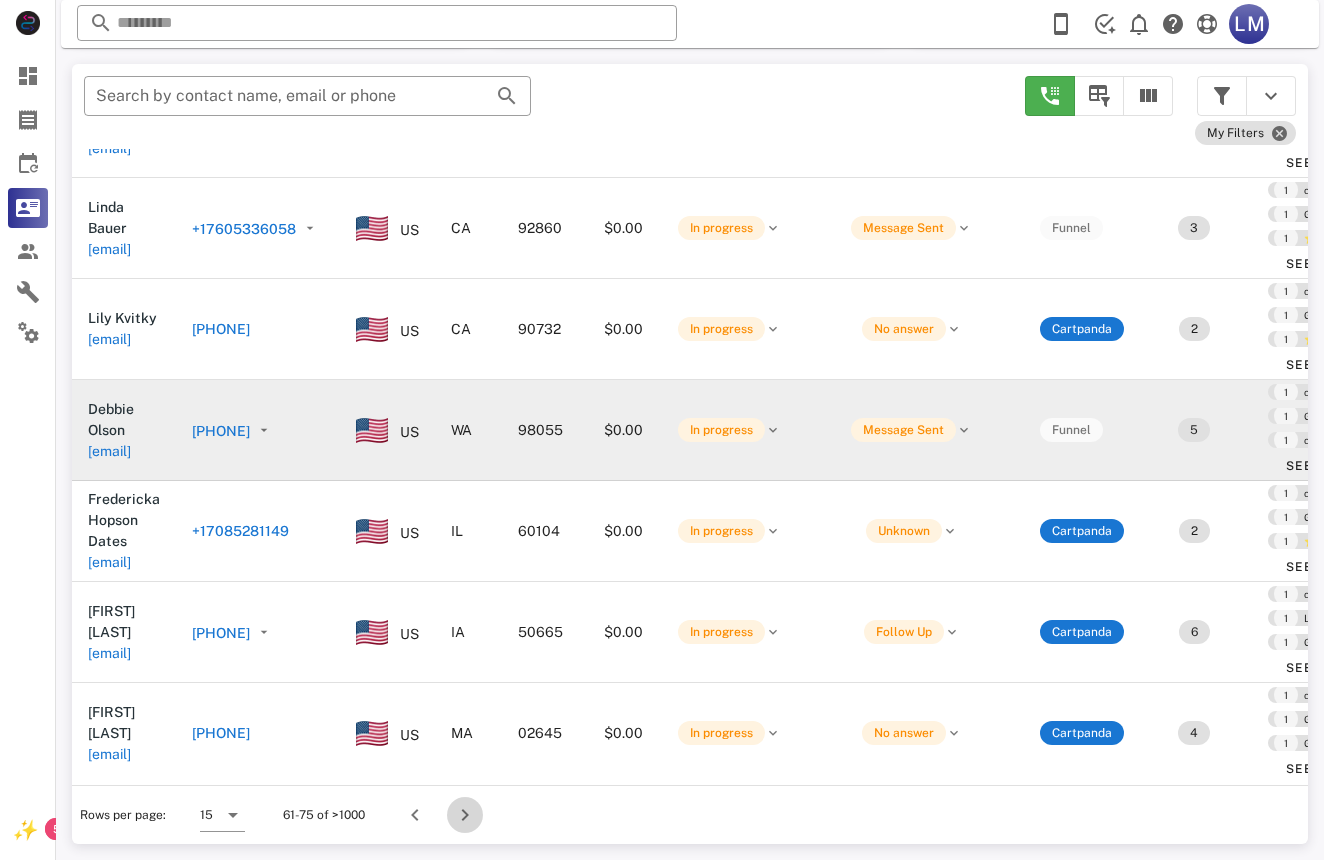 click at bounding box center (465, 815) 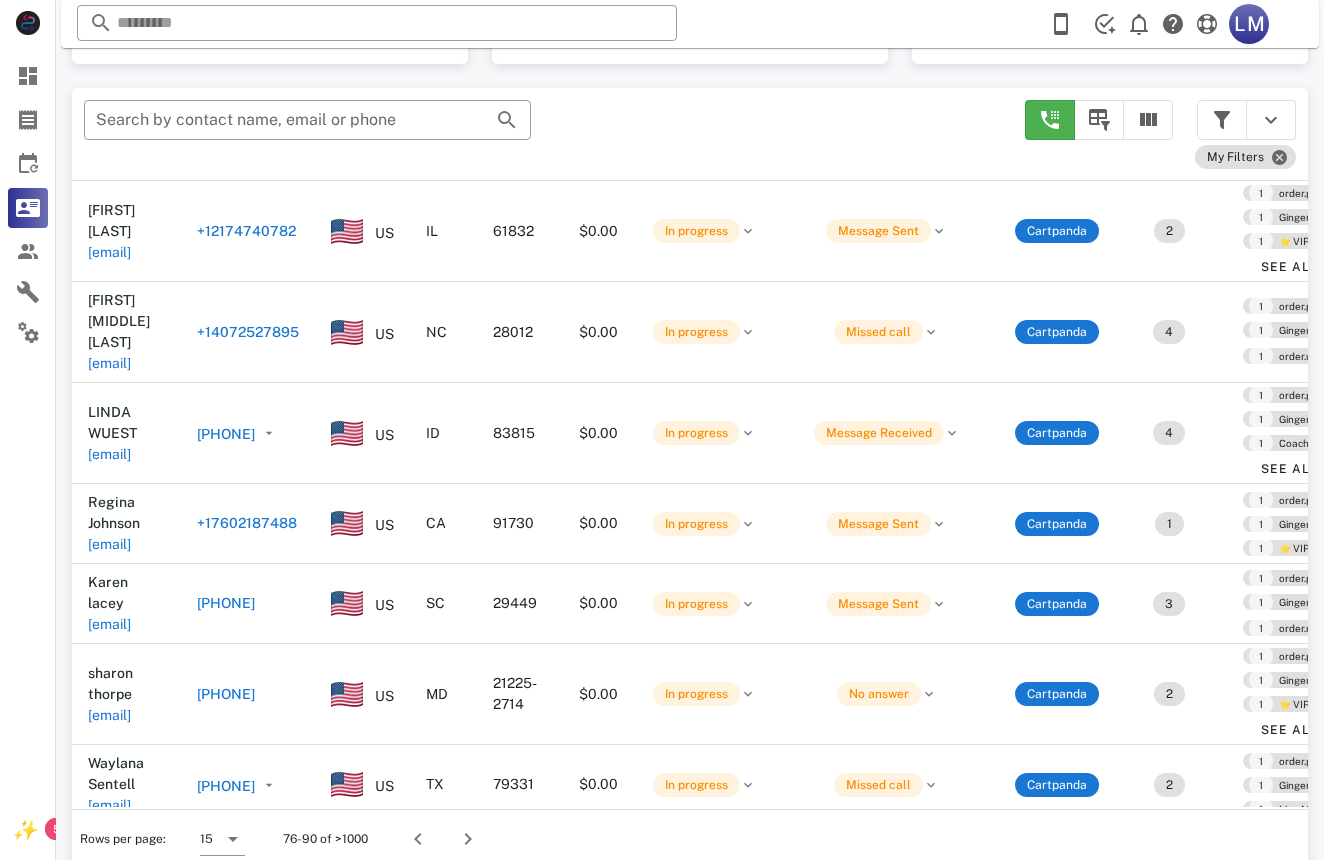 scroll, scrollTop: 704, scrollLeft: 0, axis: vertical 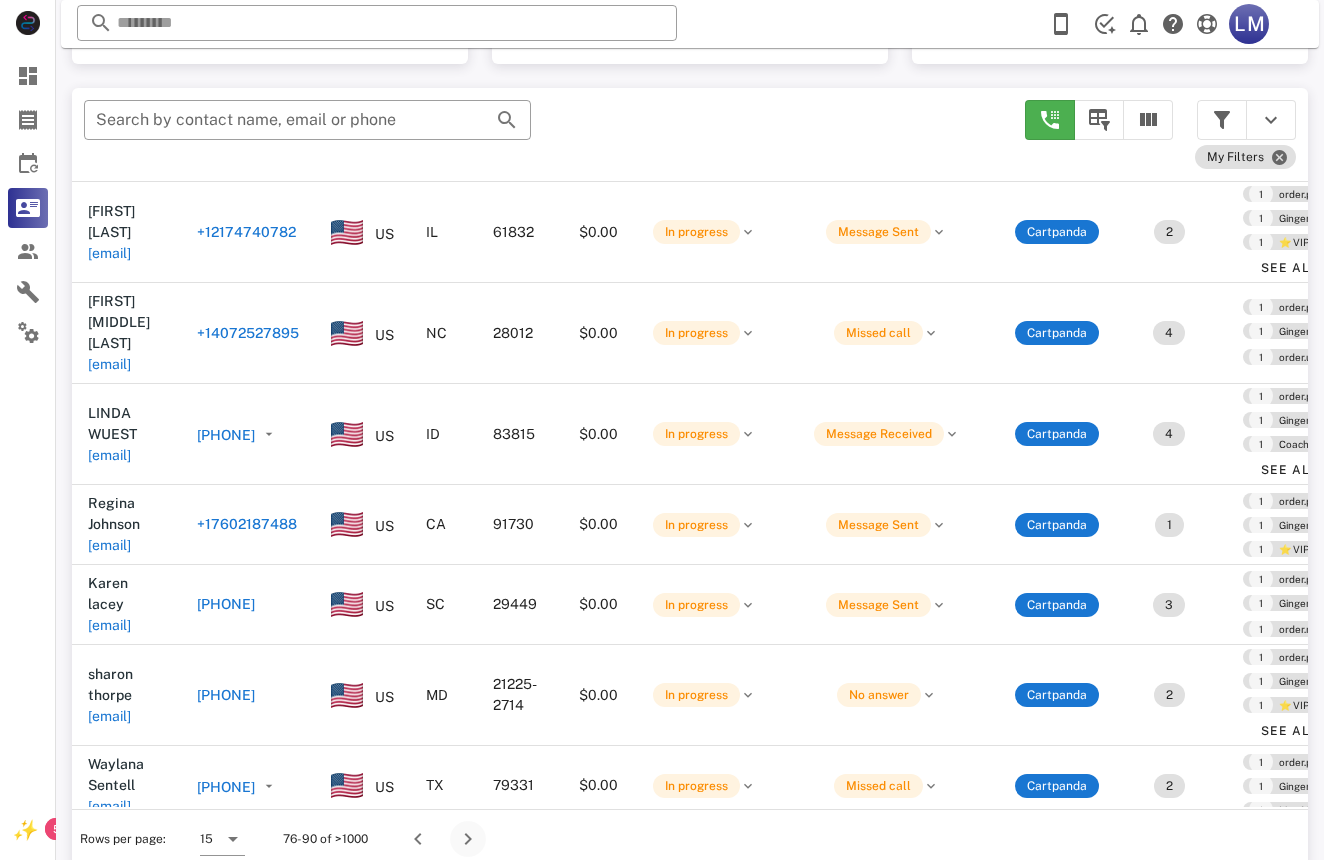 click at bounding box center (468, 839) 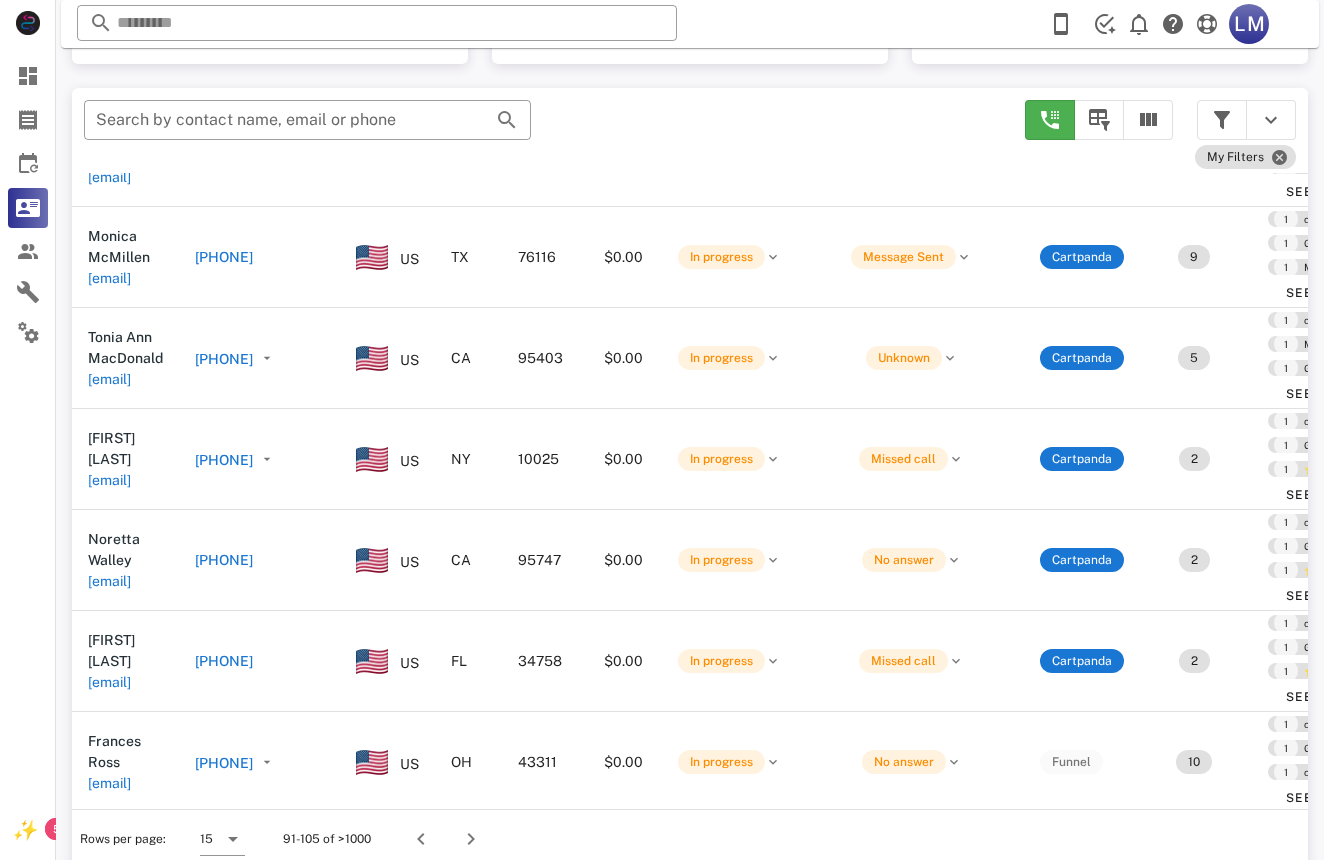 scroll, scrollTop: 900, scrollLeft: 0, axis: vertical 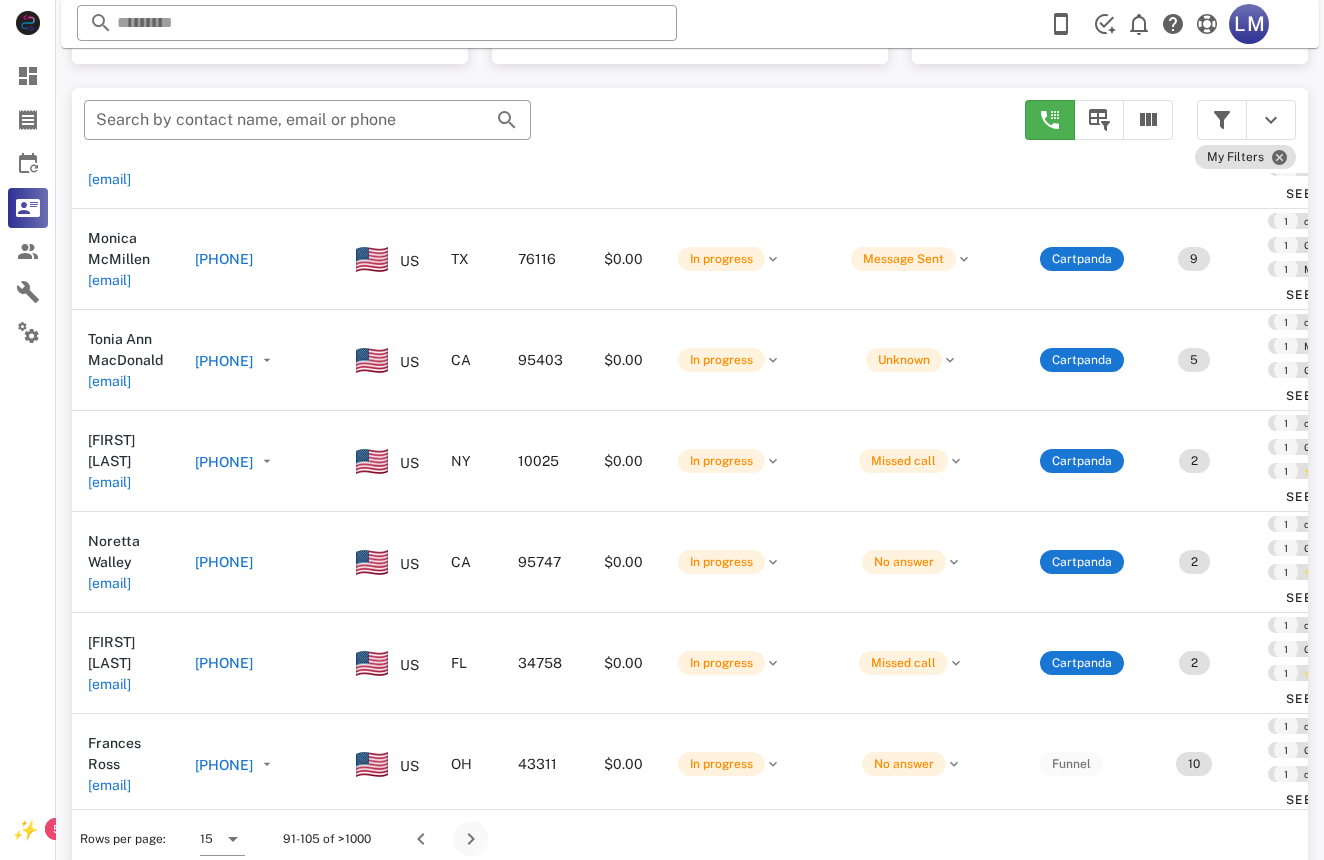 click at bounding box center [471, 839] 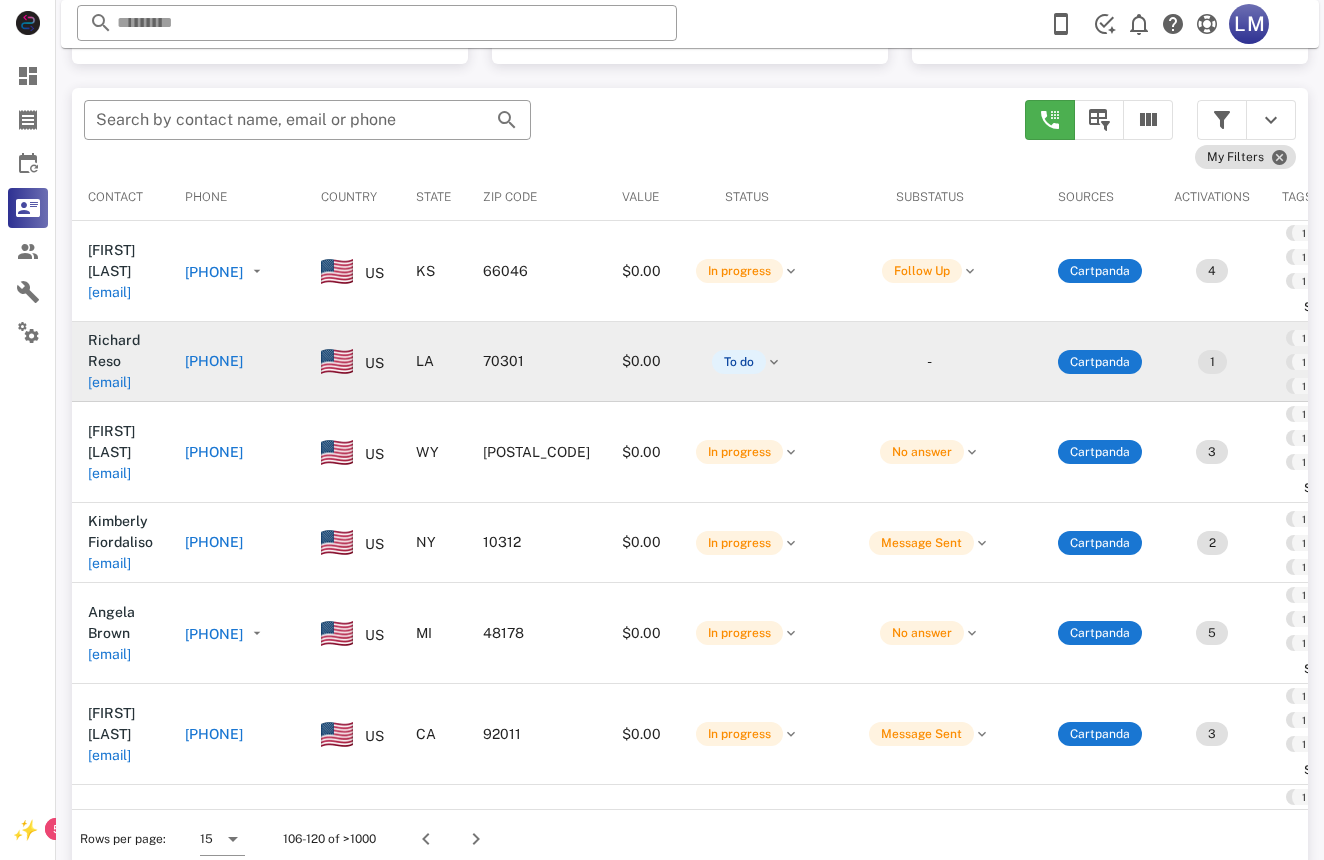 click on "[PHONE]" at bounding box center (214, 361) 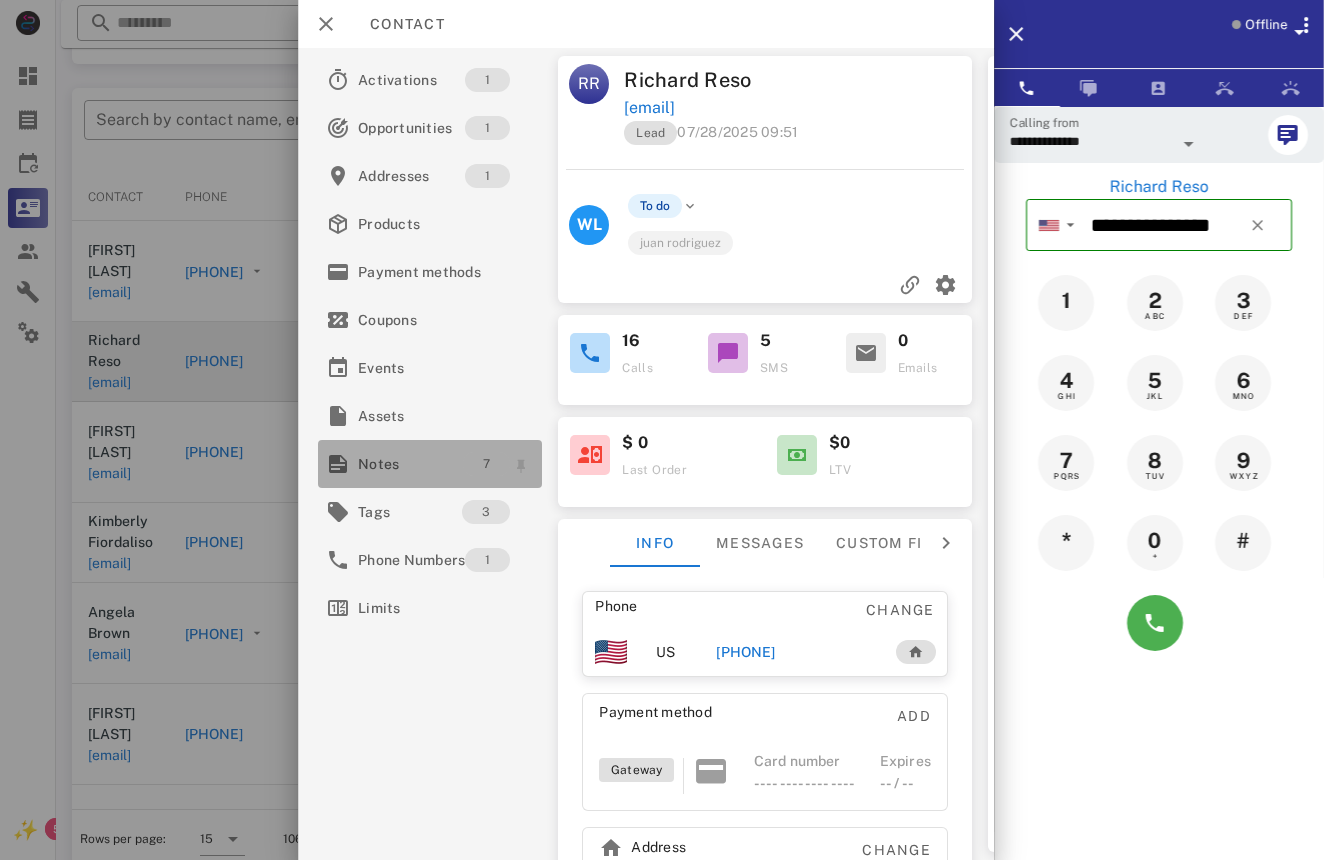 click on "7" at bounding box center (486, 464) 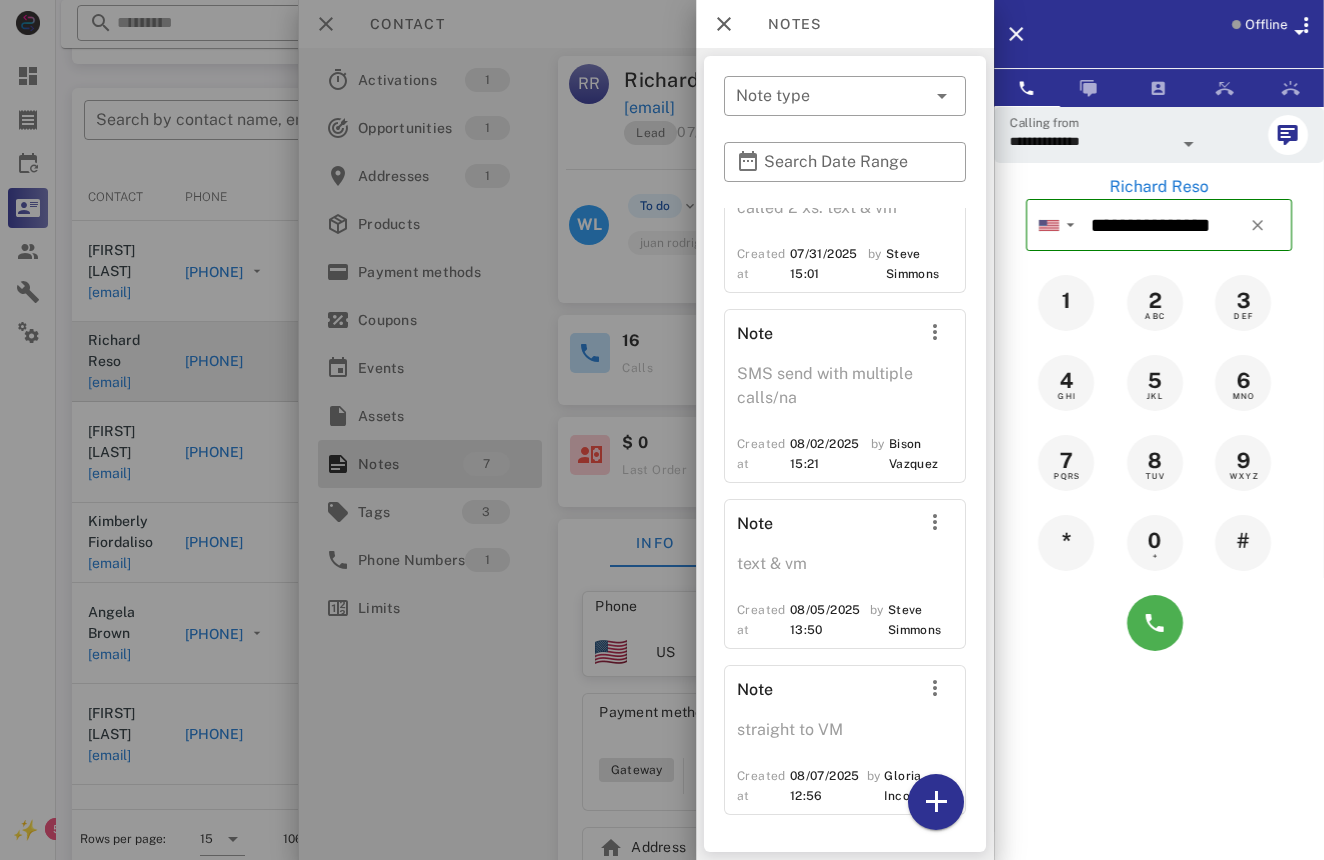 scroll, scrollTop: 707, scrollLeft: 0, axis: vertical 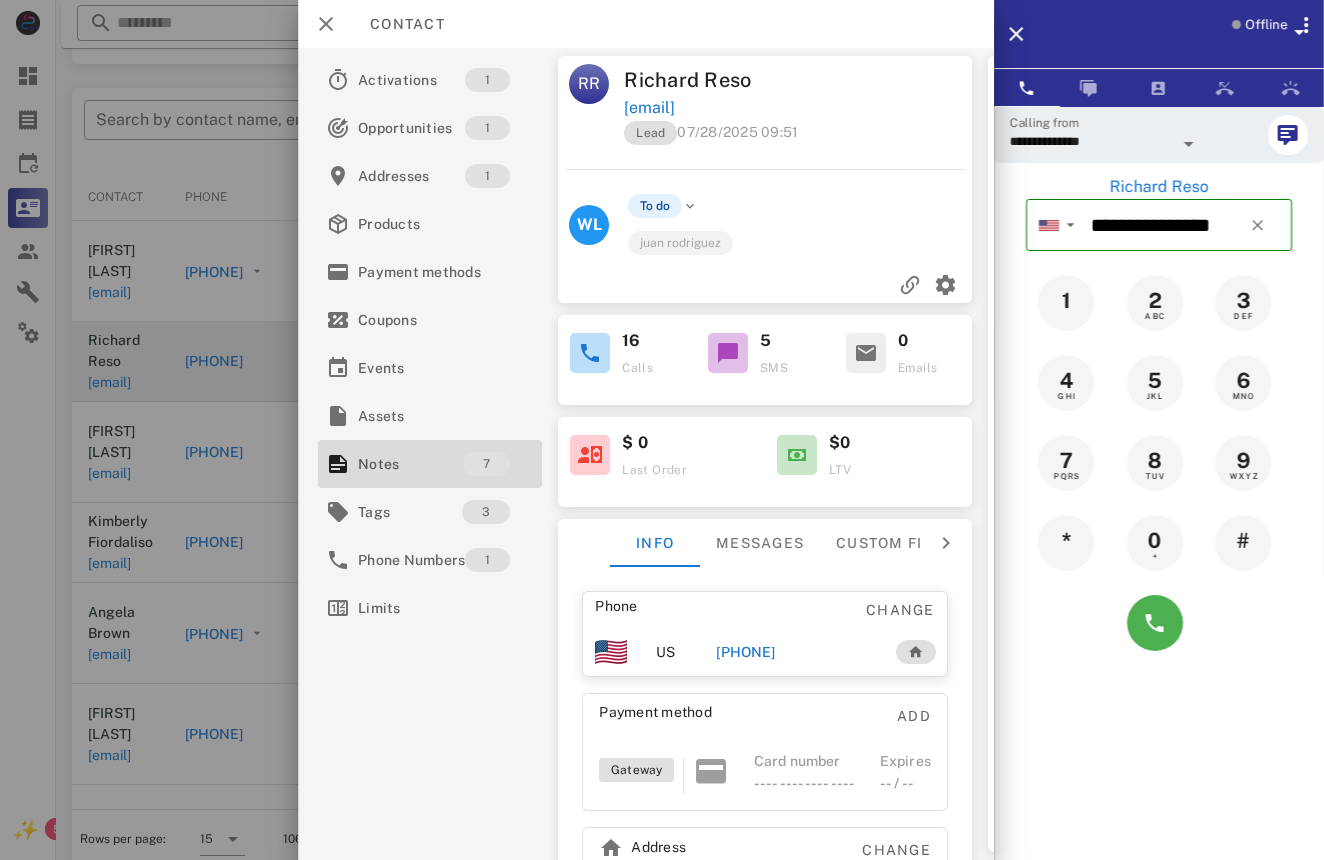 click at bounding box center [662, 430] 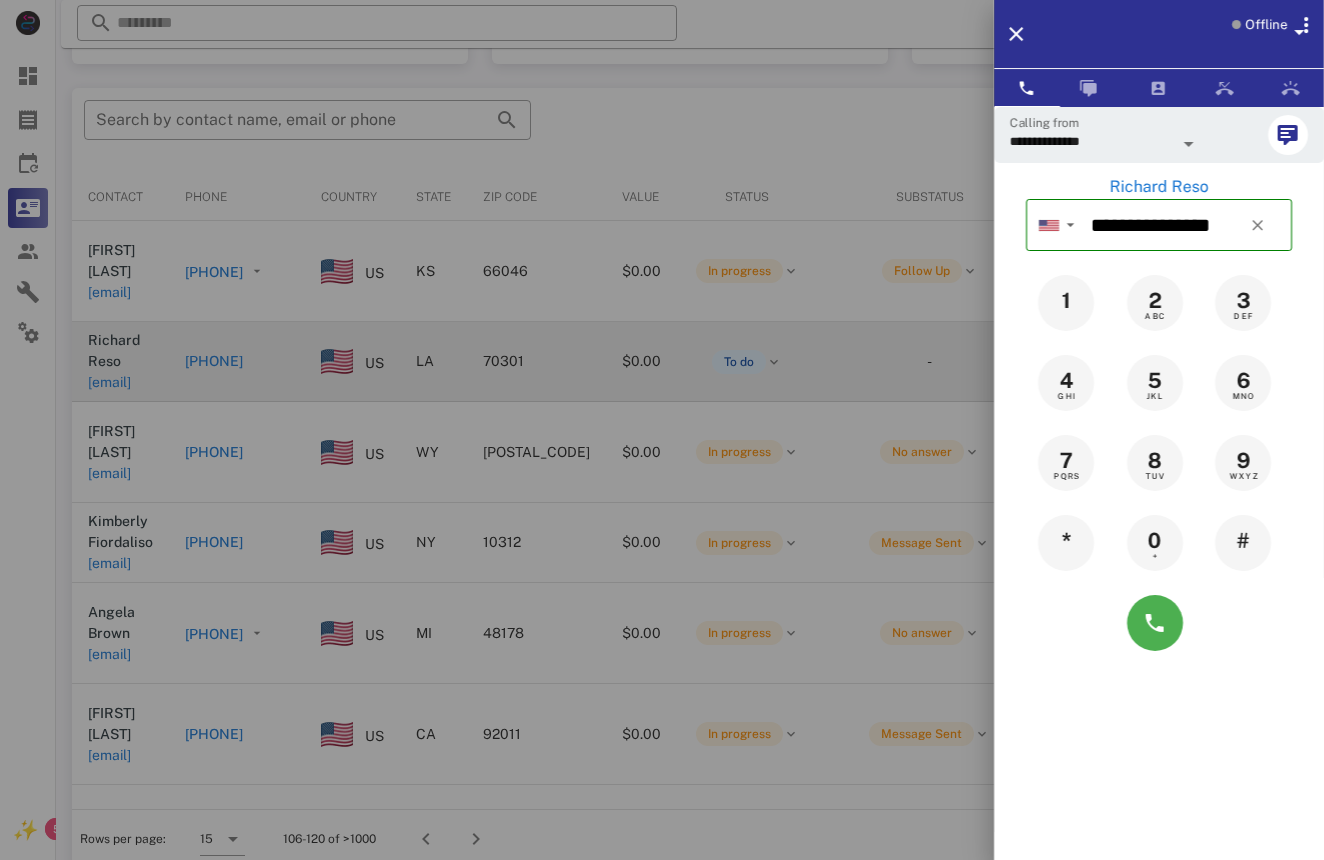 click at bounding box center (662, 430) 